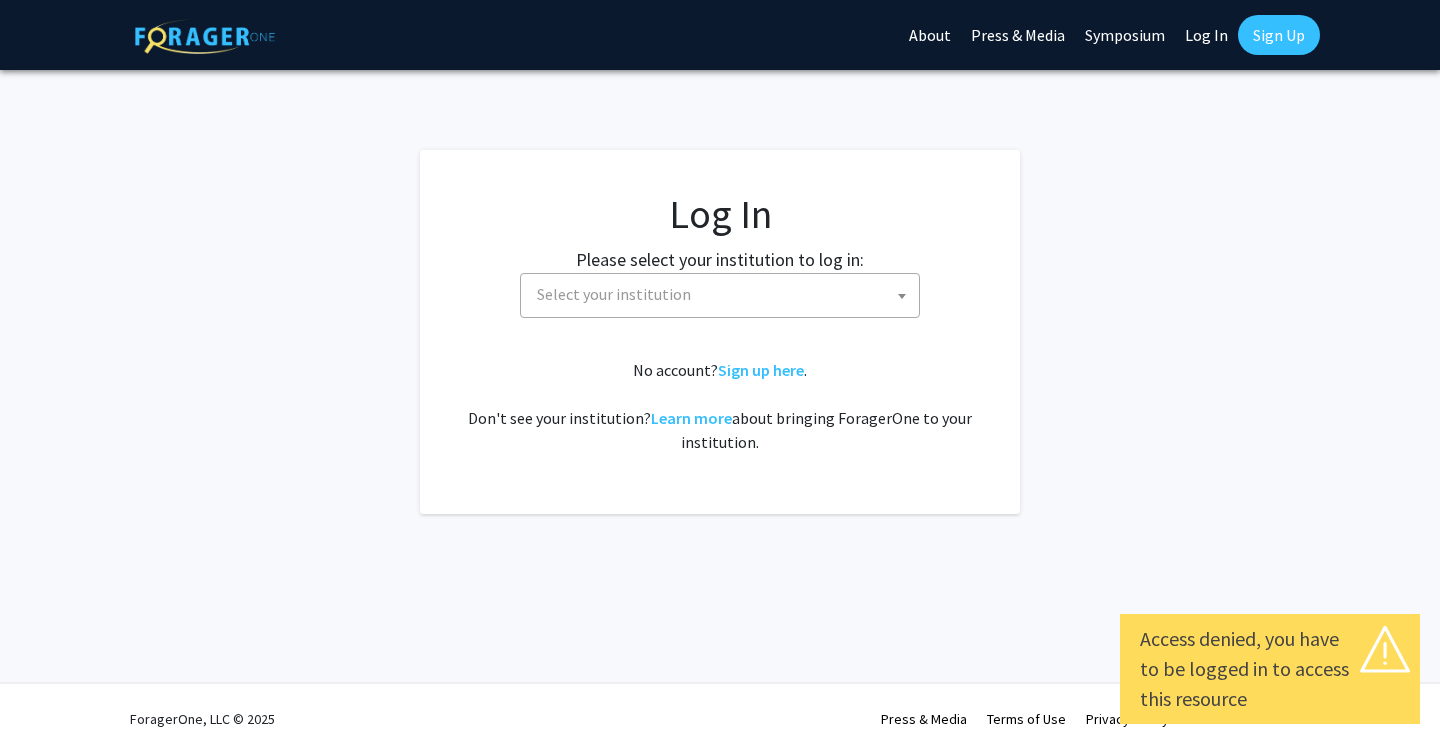scroll, scrollTop: 0, scrollLeft: 0, axis: both 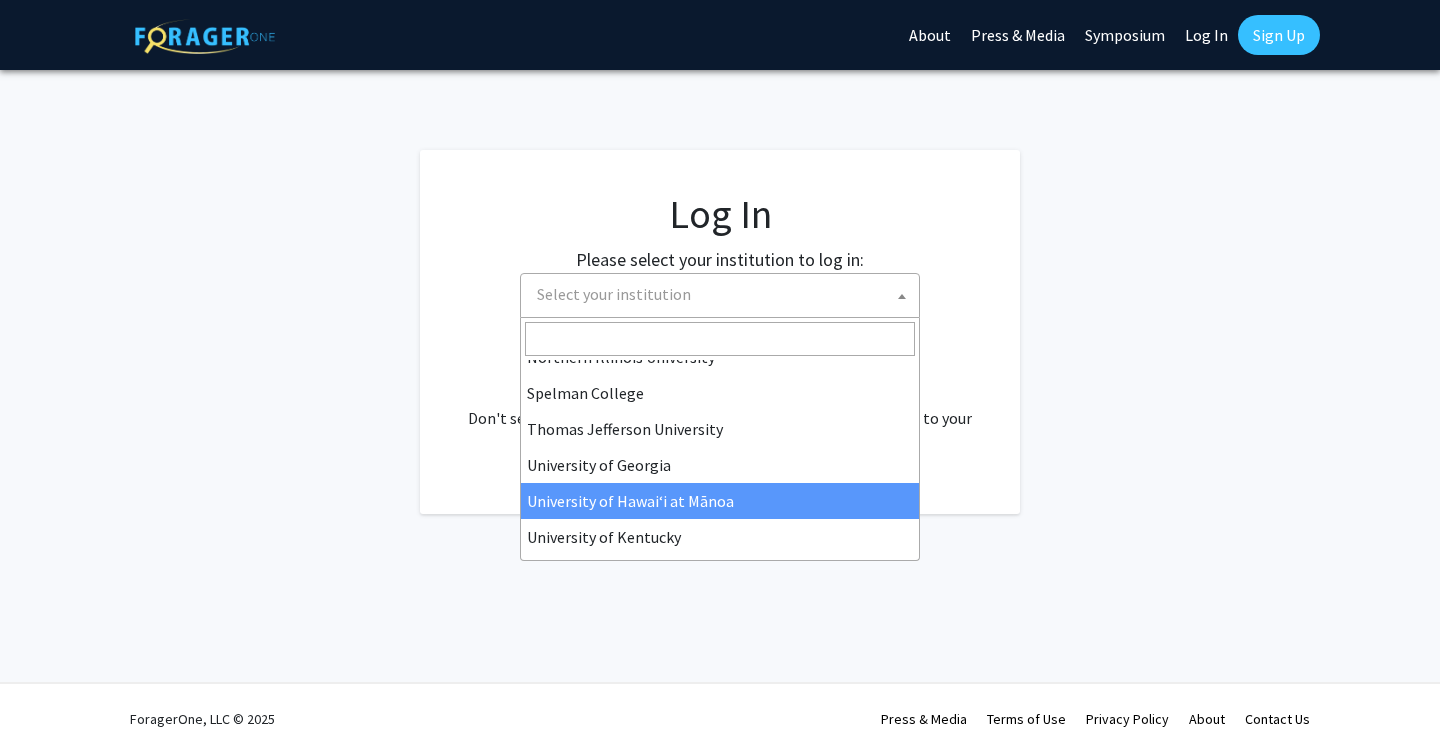 select on "24" 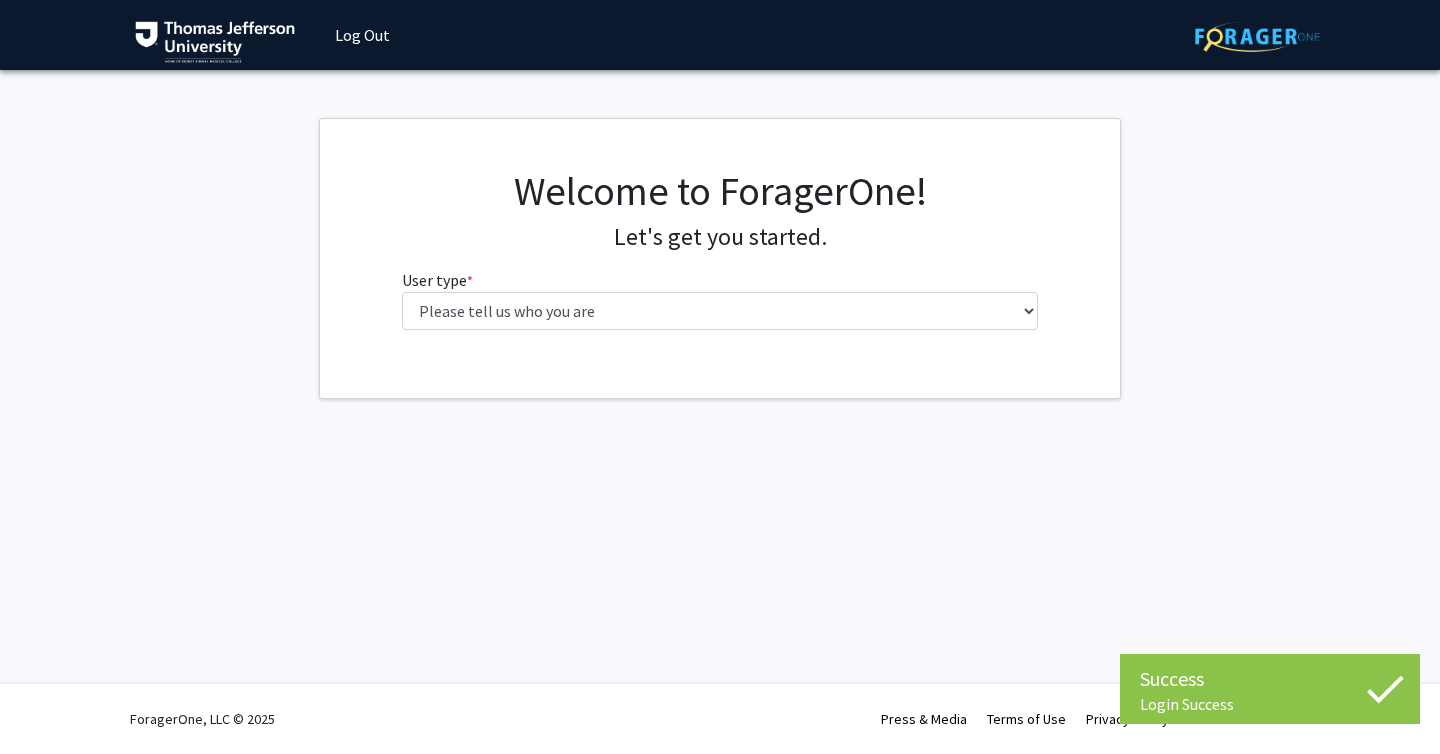 scroll, scrollTop: 0, scrollLeft: 0, axis: both 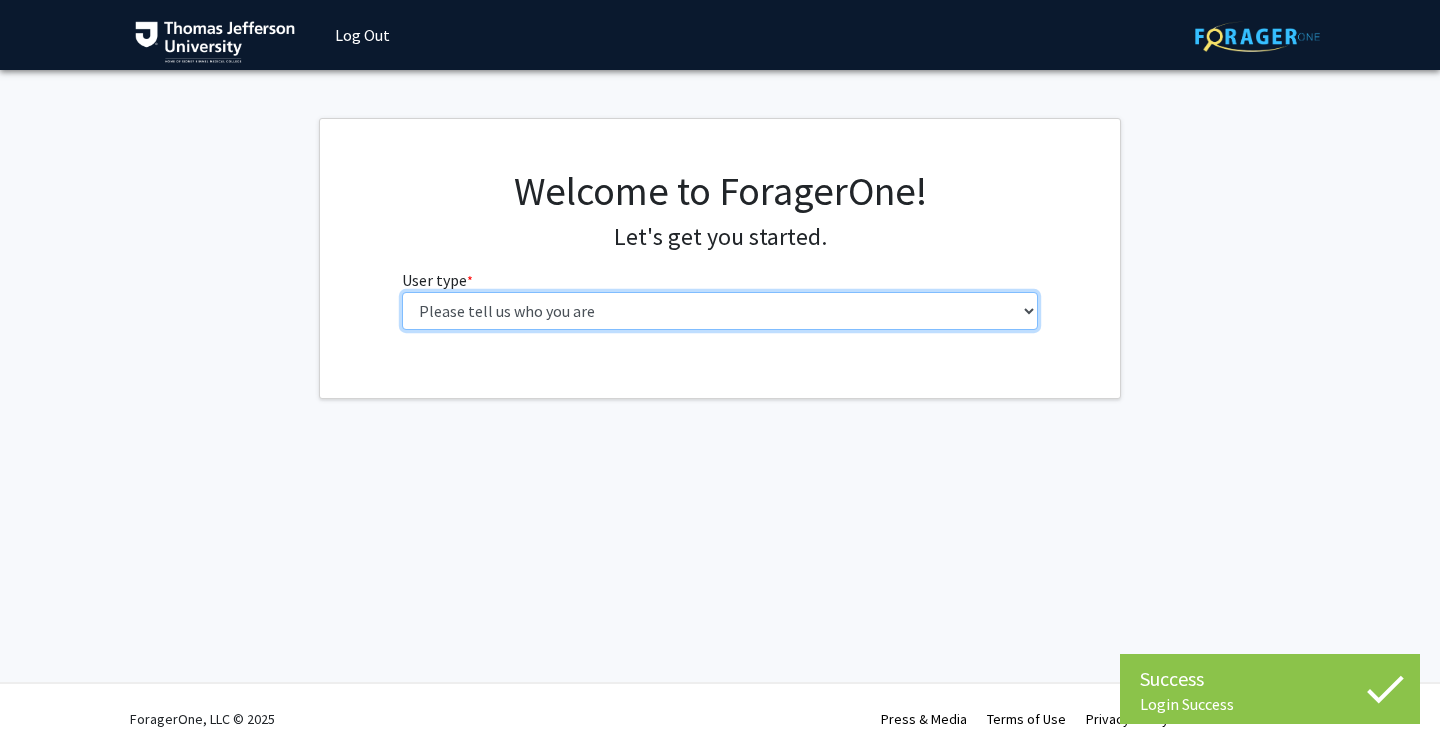 click on "Please tell us who you are  Undergraduate Student   Master's Student   Doctoral Candidate (PhD, MD, DMD, PharmD, etc.)   Postdoctoral Researcher / Research Staff / Medical Resident / Medical Fellow   Faculty   Administrative Staff" at bounding box center [720, 311] 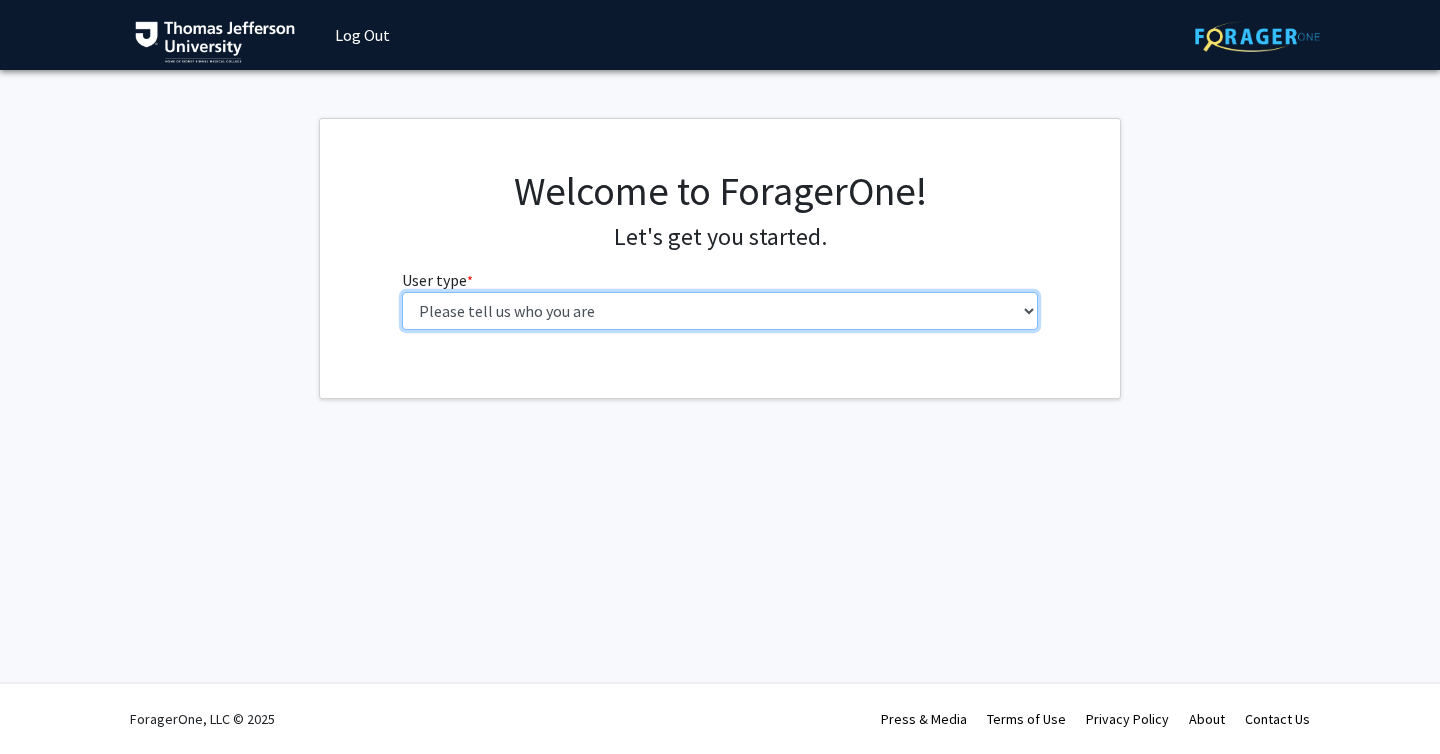 select on "3: doc" 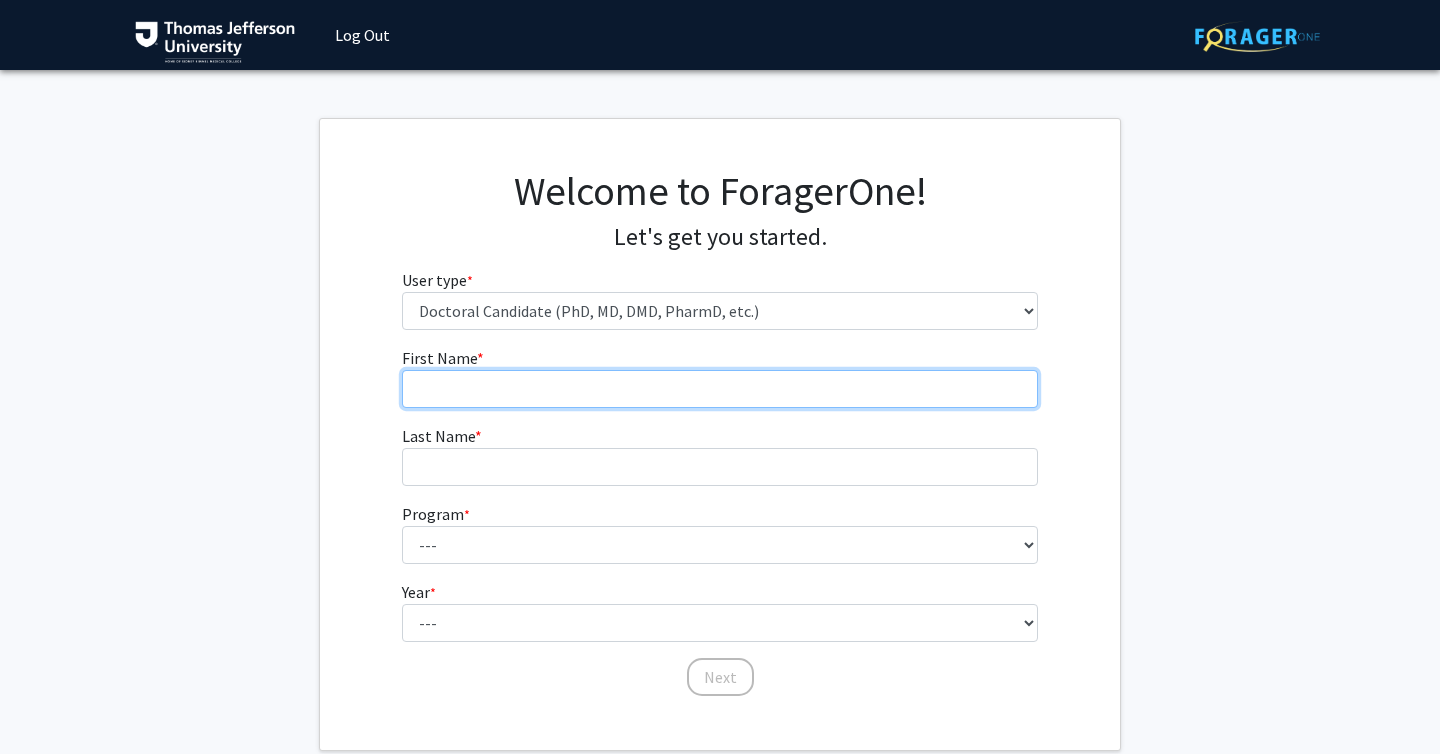 click on "First Name * required" at bounding box center [720, 389] 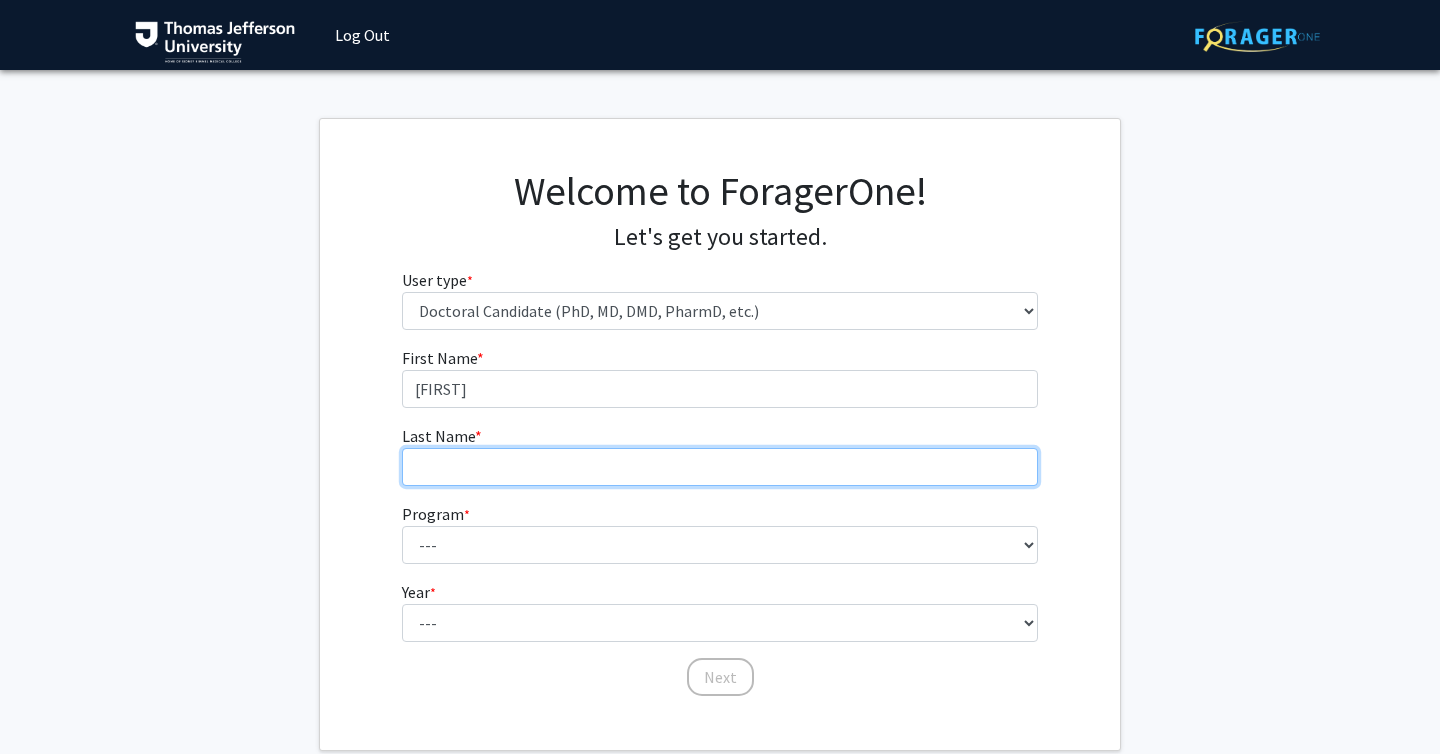 type on "[LAST]" 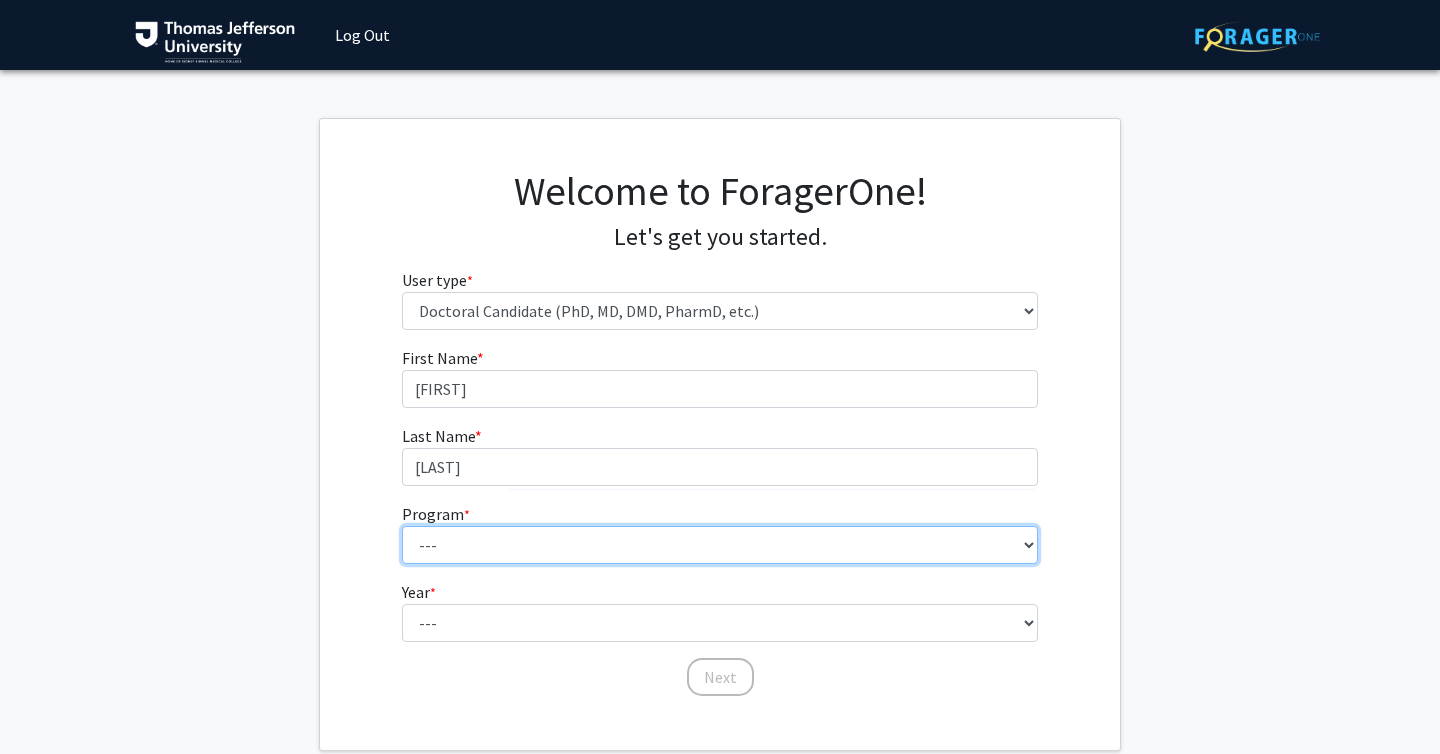 click on "---  Accelerated 3+3 BS in Health Sciences/Doctor of Occupational Therapy   Accelerated 3+3 BS in Health Sciences/Doctor of Occupational Therapy   Accelerated 3+3 BS in Psychology/Doctor of Occupational Therapy   Accelerated 3+3 BS in Psychology/Doctor of Occupational Therapy   Architecture & Design Research   Architecture & Design Research   Biochemistry, Structural & Molecular Biology   Biochemistry, Structural & Molecular Biology   Biologics Process Engineering   Biologics Process Engineering   Cell Biology & Regenerative Medicine   Cell Biology & Regenerative Medicine   Exercise Science (BS) & Occupational Therapy (OTD) 3+3   Exercise Science (BS) & Occupational Therapy (OTD) 3+3   Exercise Science (BS) & Physical Therapy (DPT) 3+3   Exercise Science (BS) & Physical Therapy (DPT) 3+3   Genetics, Genomics & Cancer Biology   Genetics, Genomics & Cancer Biology   Health Science   Health Science   Immunology & Microbial Pathogenesis   Immunology & Microbial Pathogenesis   Integrative Physiology   Midwifery" at bounding box center (720, 545) 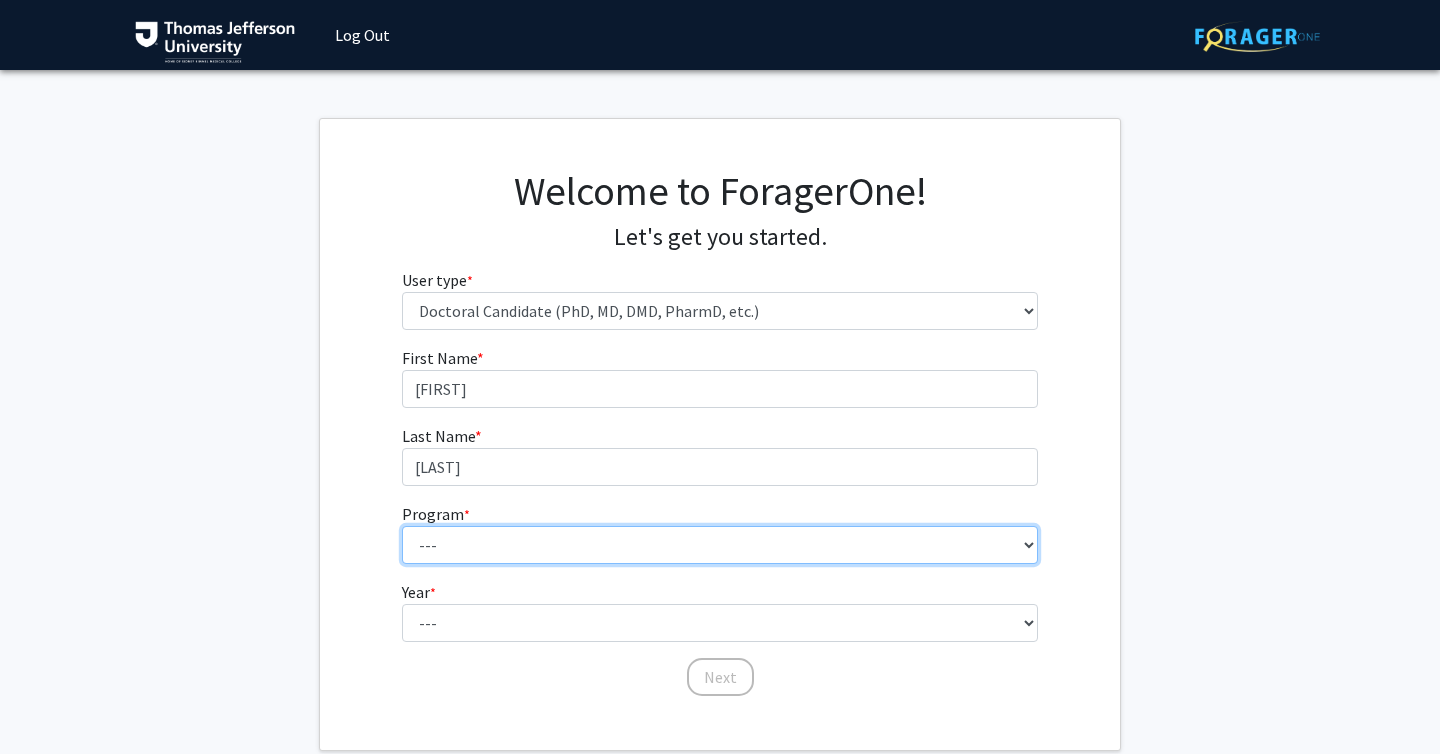 select on "35: 815" 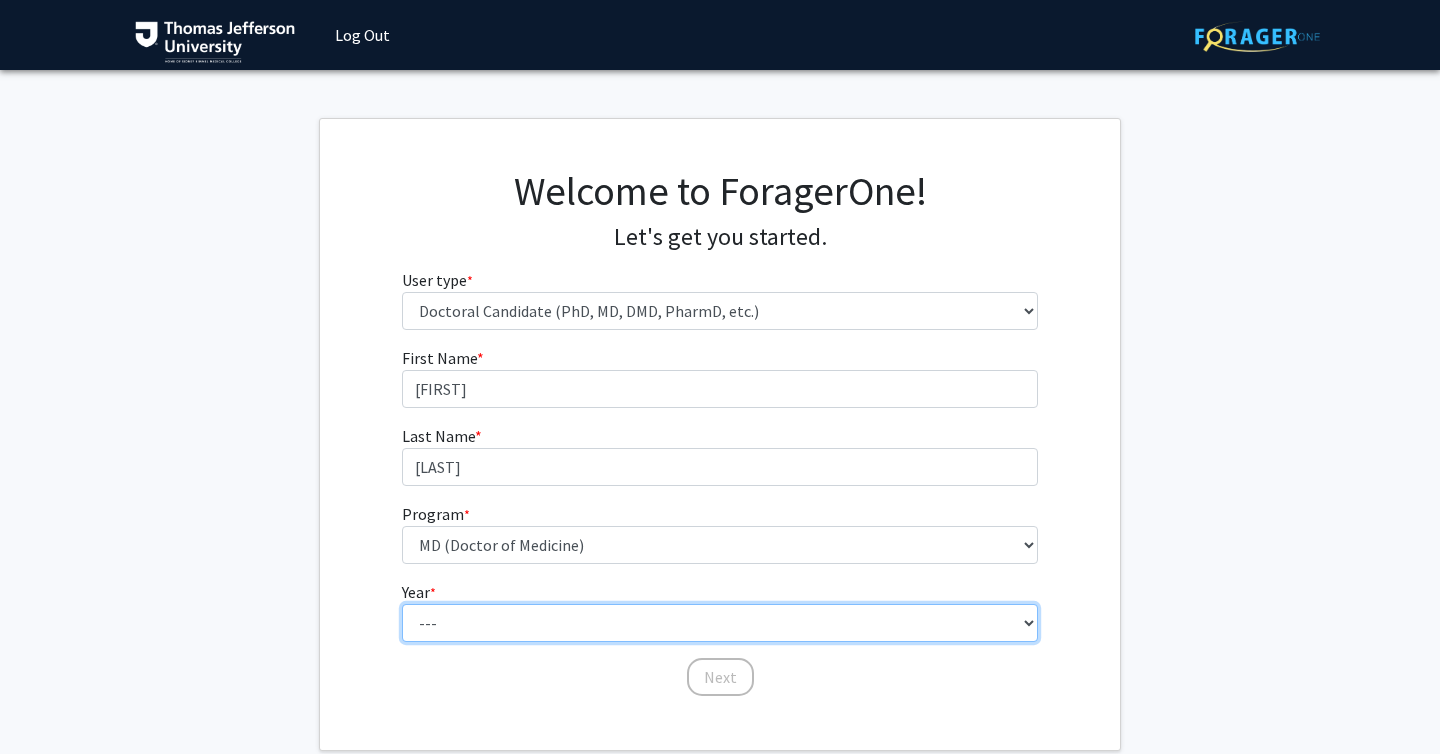 click on "---  First Year   Second Year   Third Year   Fourth Year   Fifth Year   Sixth Year   Seventh Year   Eighth Year   Ninth Year   Tenth Year" at bounding box center [720, 623] 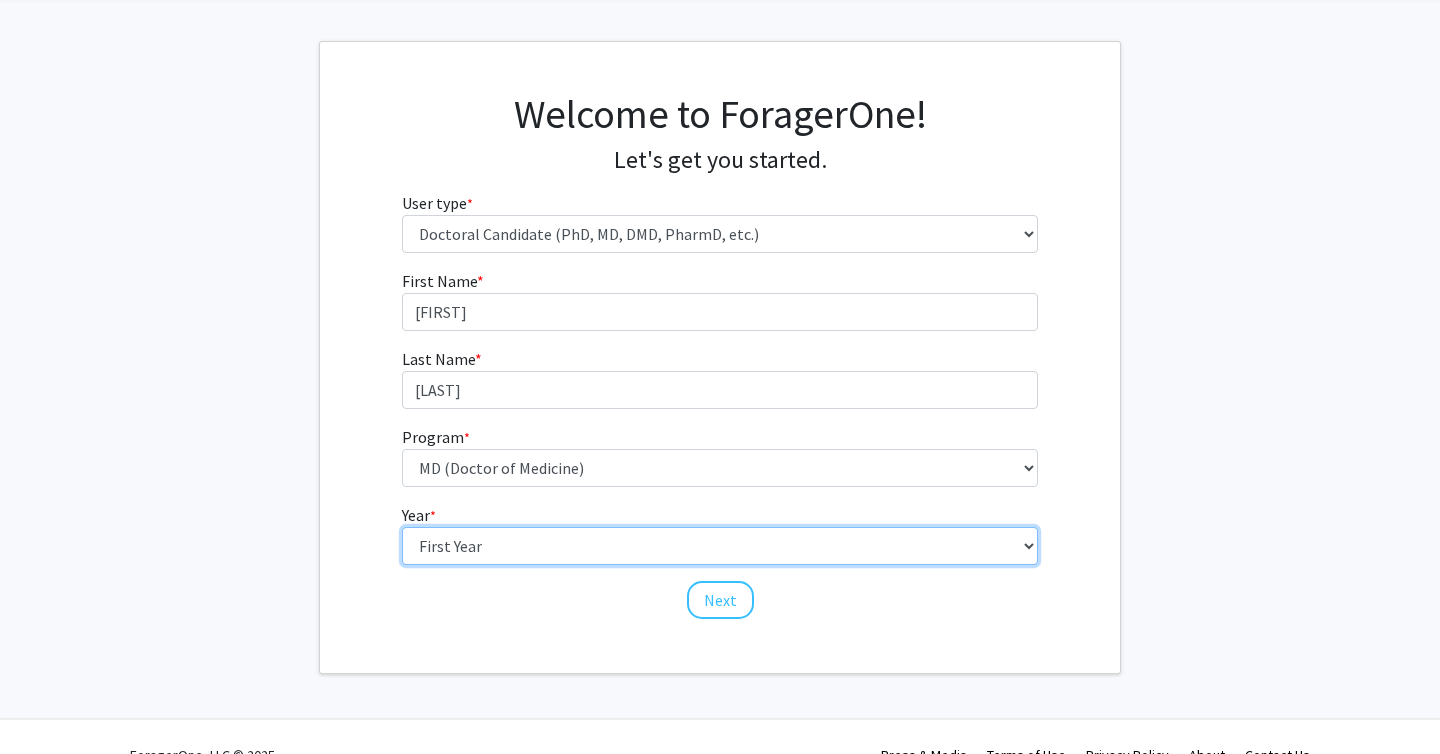 scroll, scrollTop: 113, scrollLeft: 0, axis: vertical 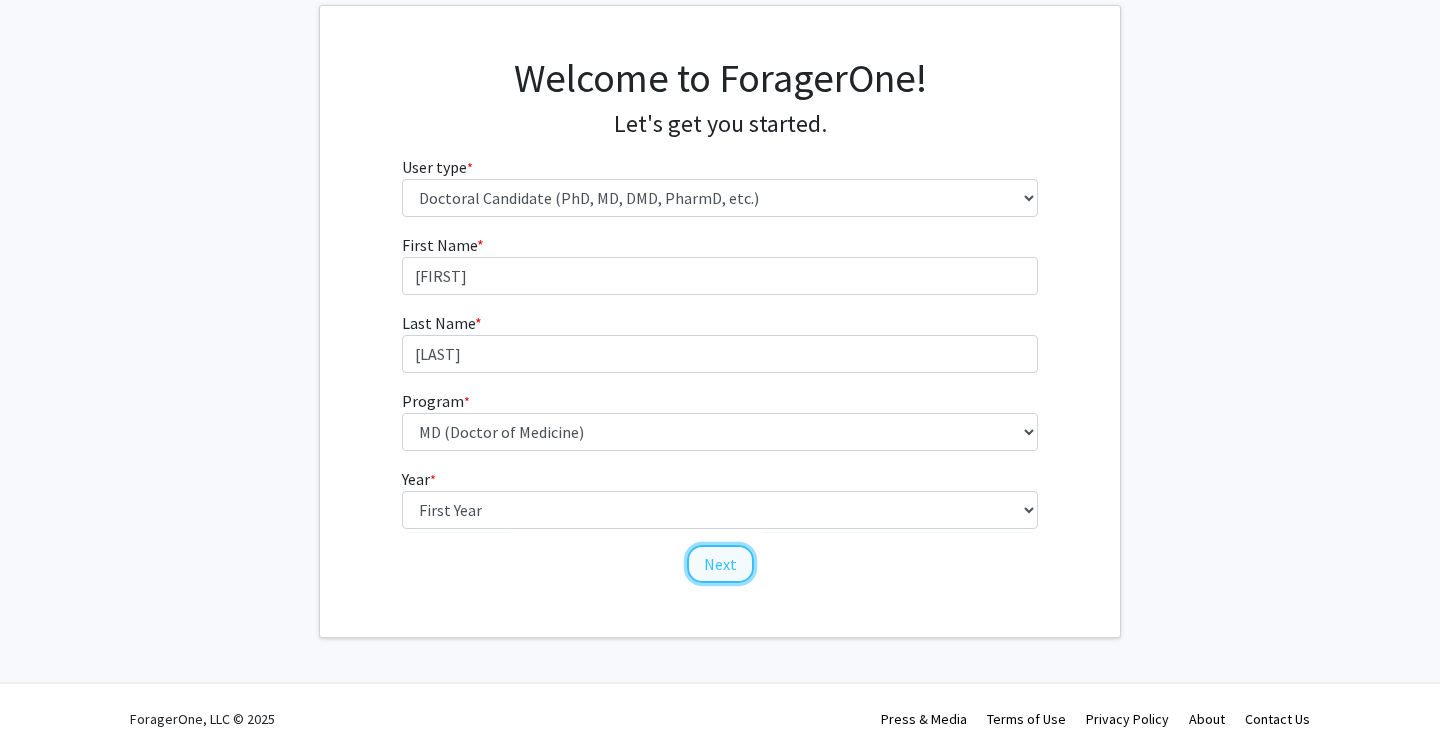 click on "Next" 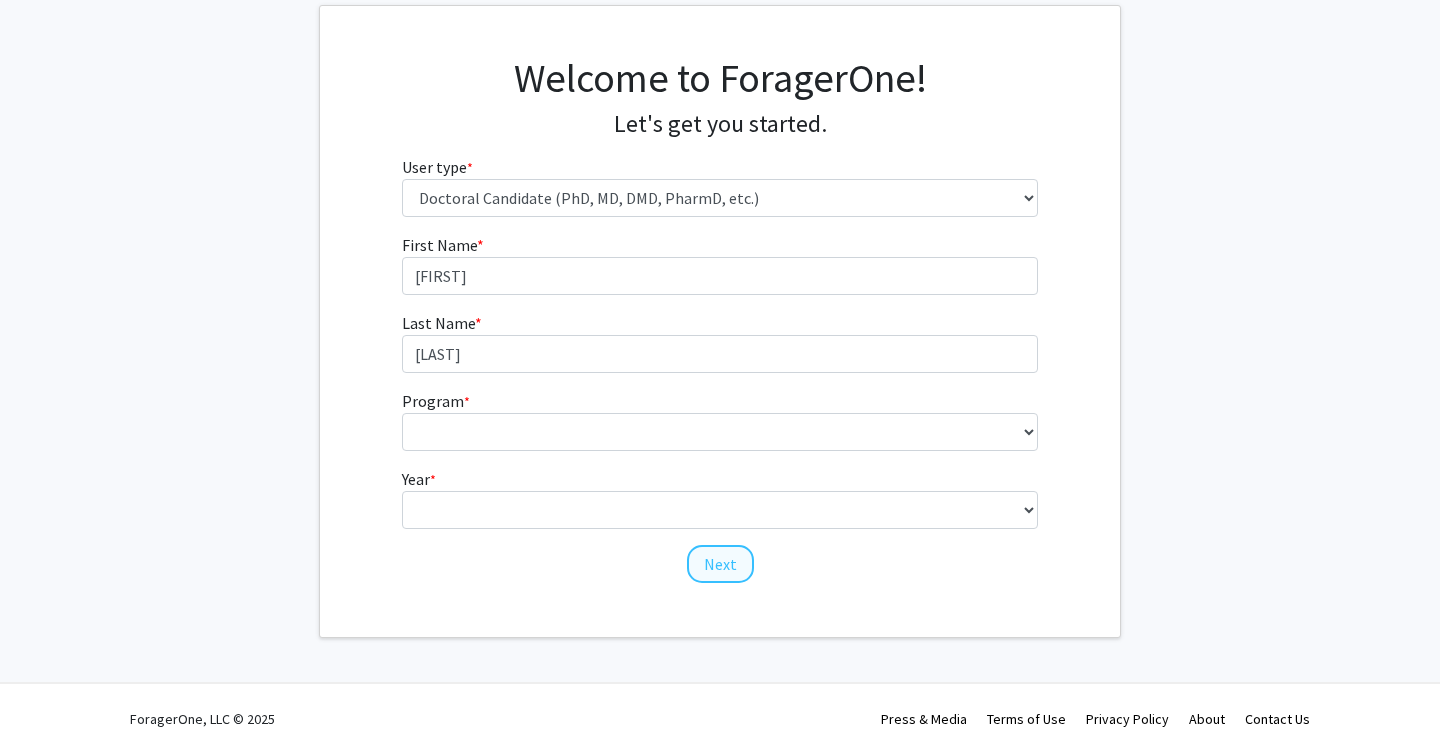 scroll, scrollTop: 0, scrollLeft: 0, axis: both 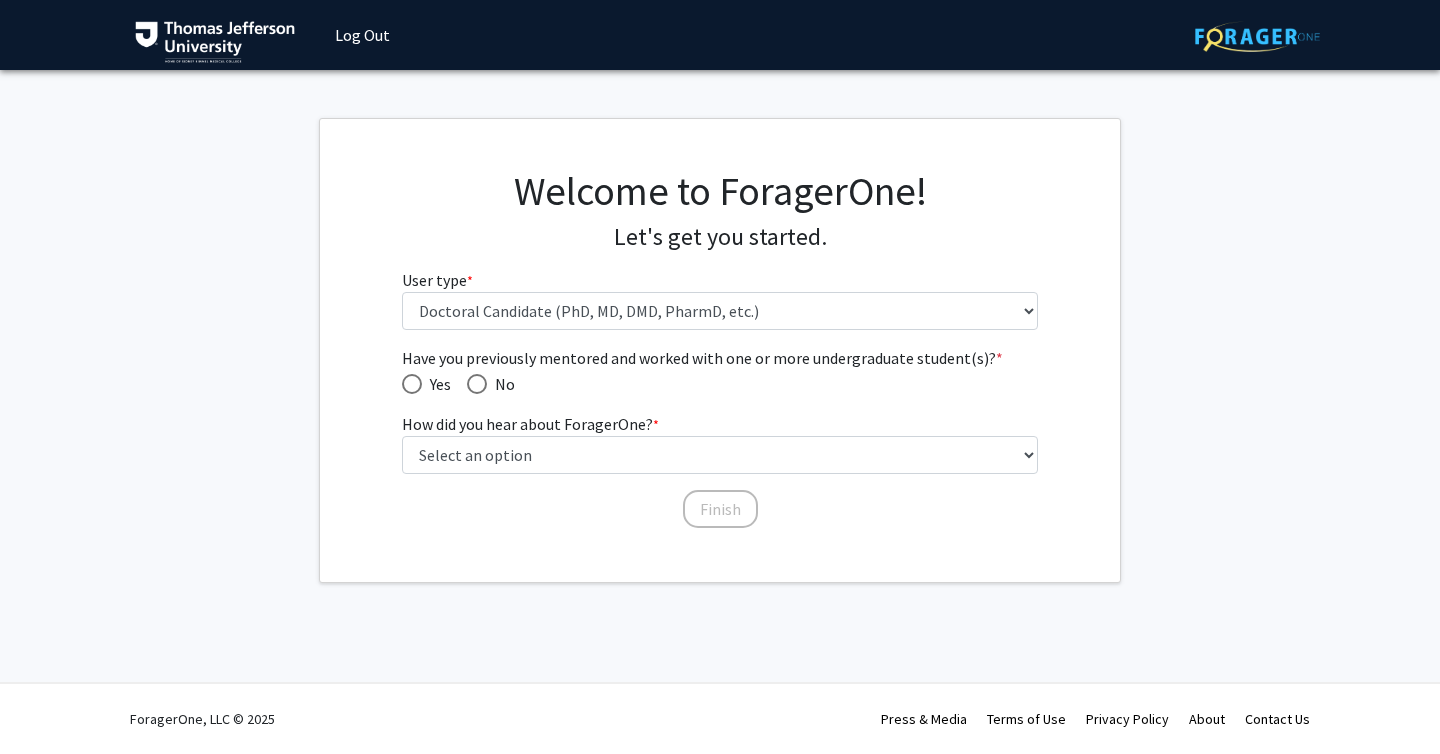 click at bounding box center (477, 384) 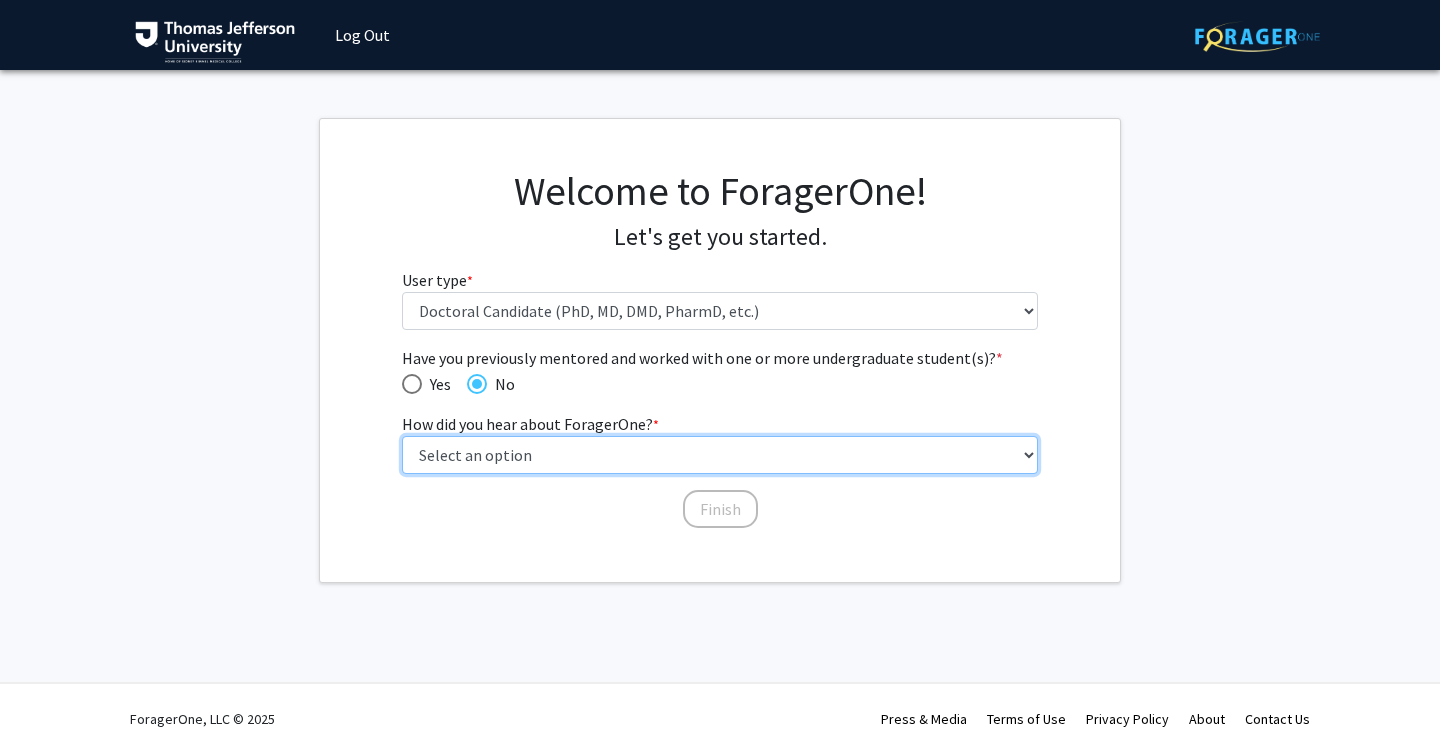 click on "Select an option  Peer/student recommendation   Faculty/staff recommendation   University website   University email or newsletter   Other" at bounding box center (720, 455) 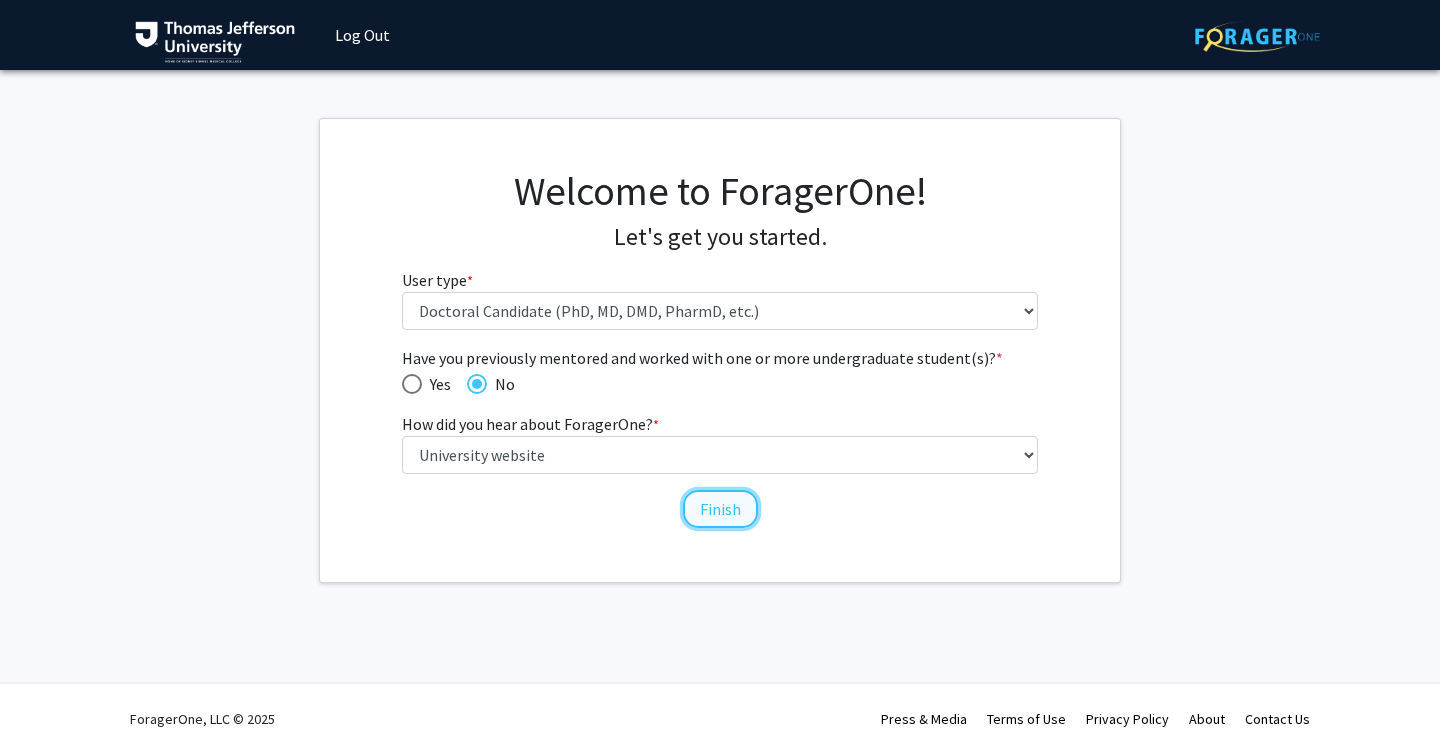 click on "Finish" 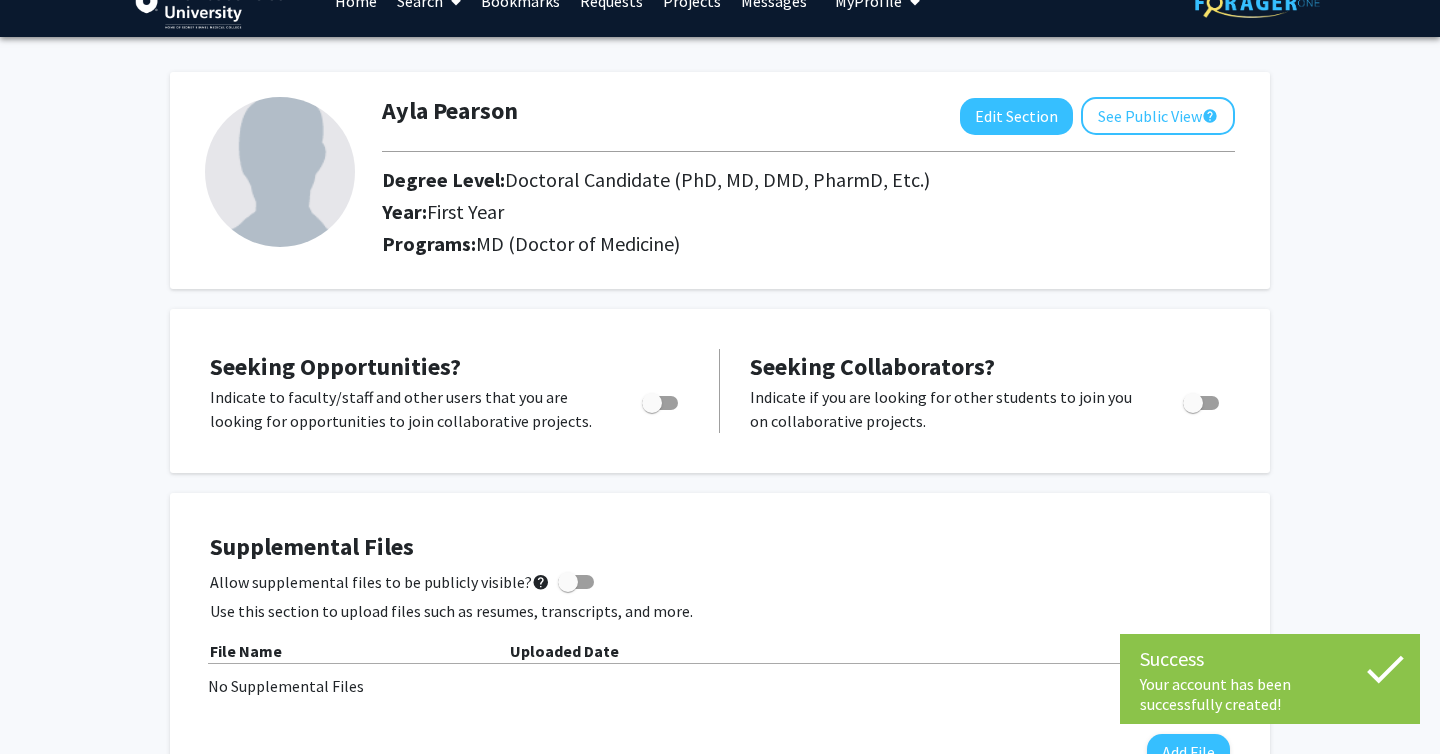scroll, scrollTop: 0, scrollLeft: 0, axis: both 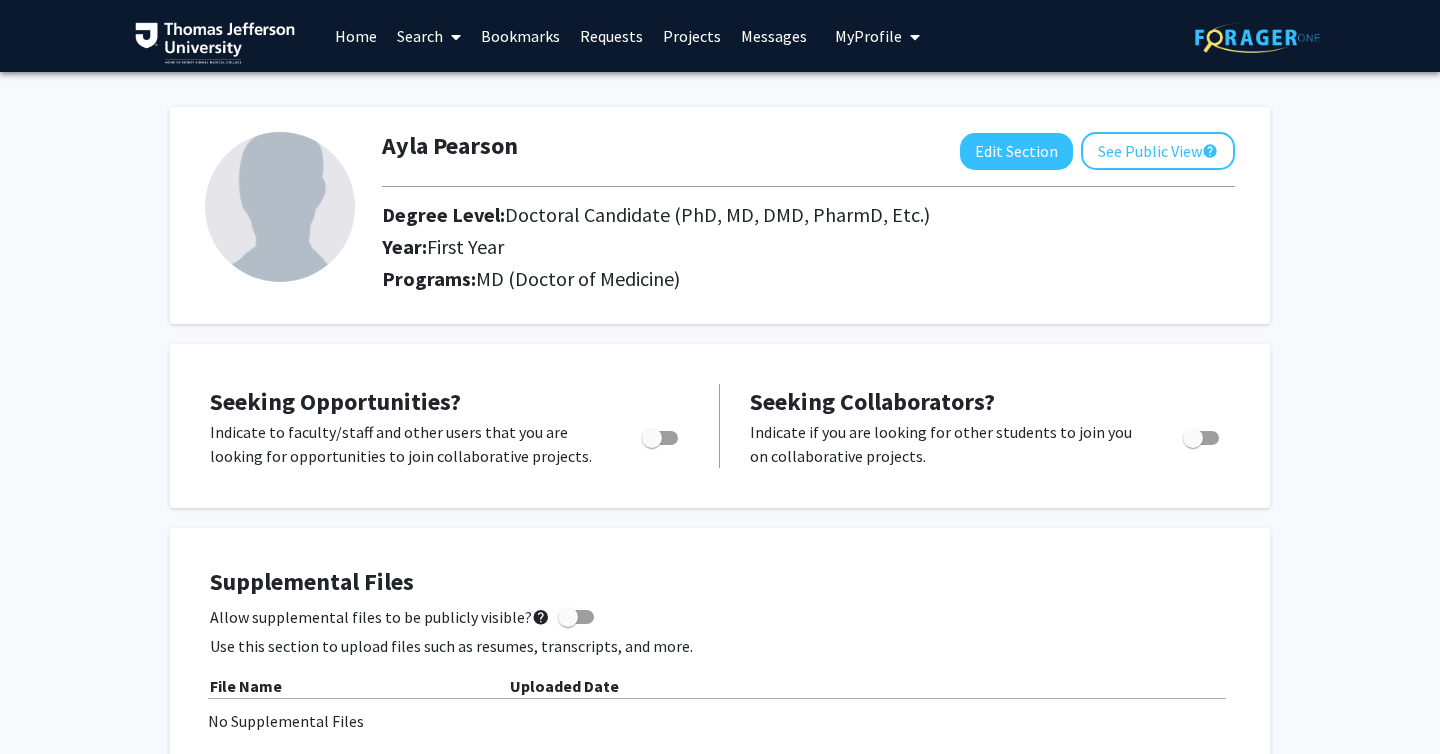 click at bounding box center [452, 37] 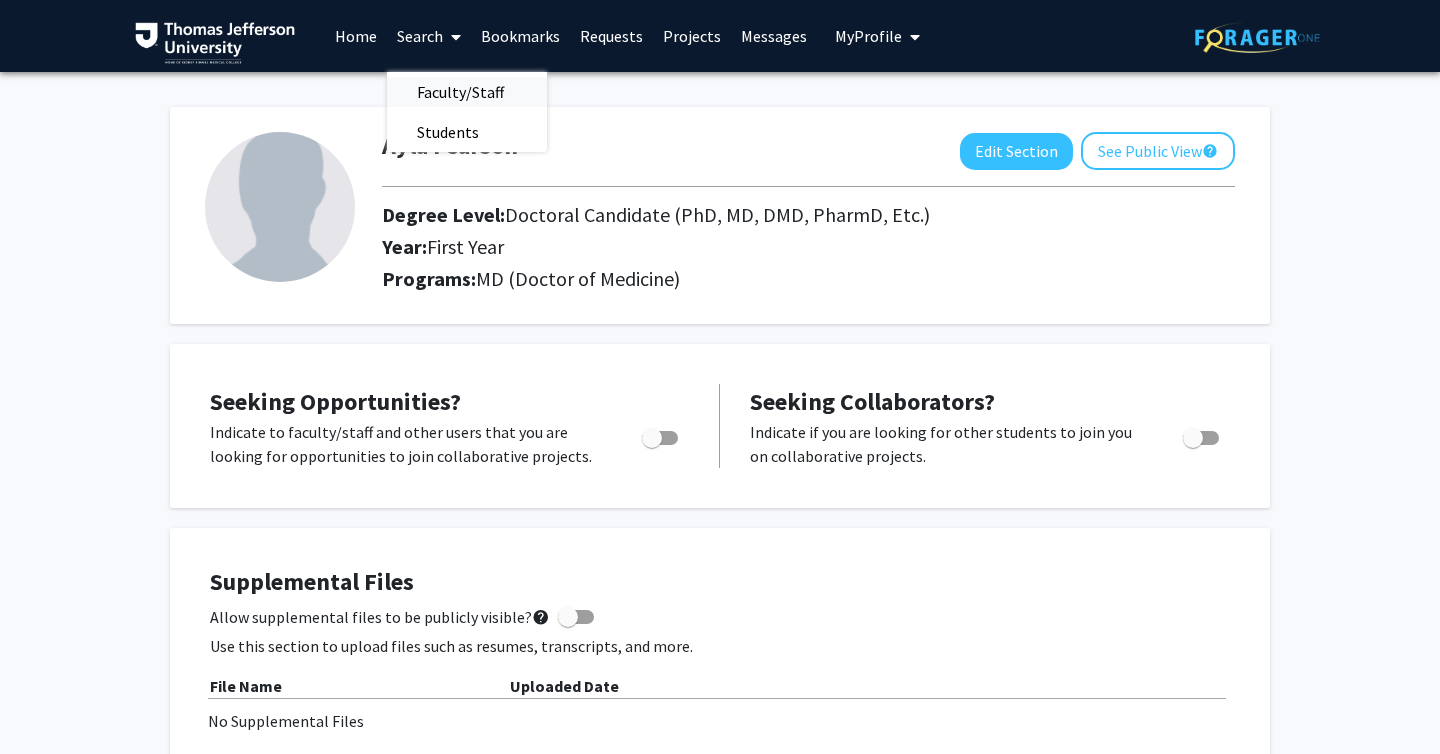 click on "Faculty/Staff" at bounding box center (460, 92) 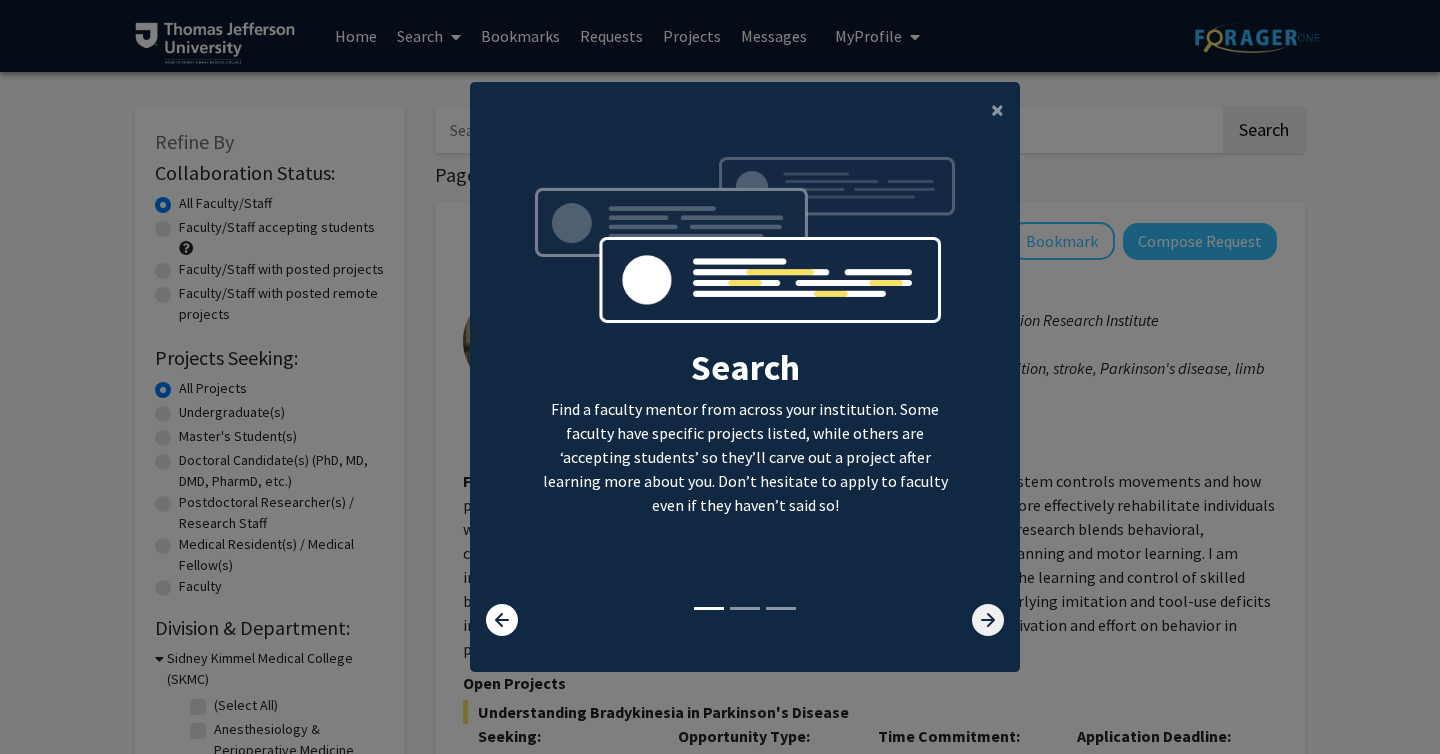 click 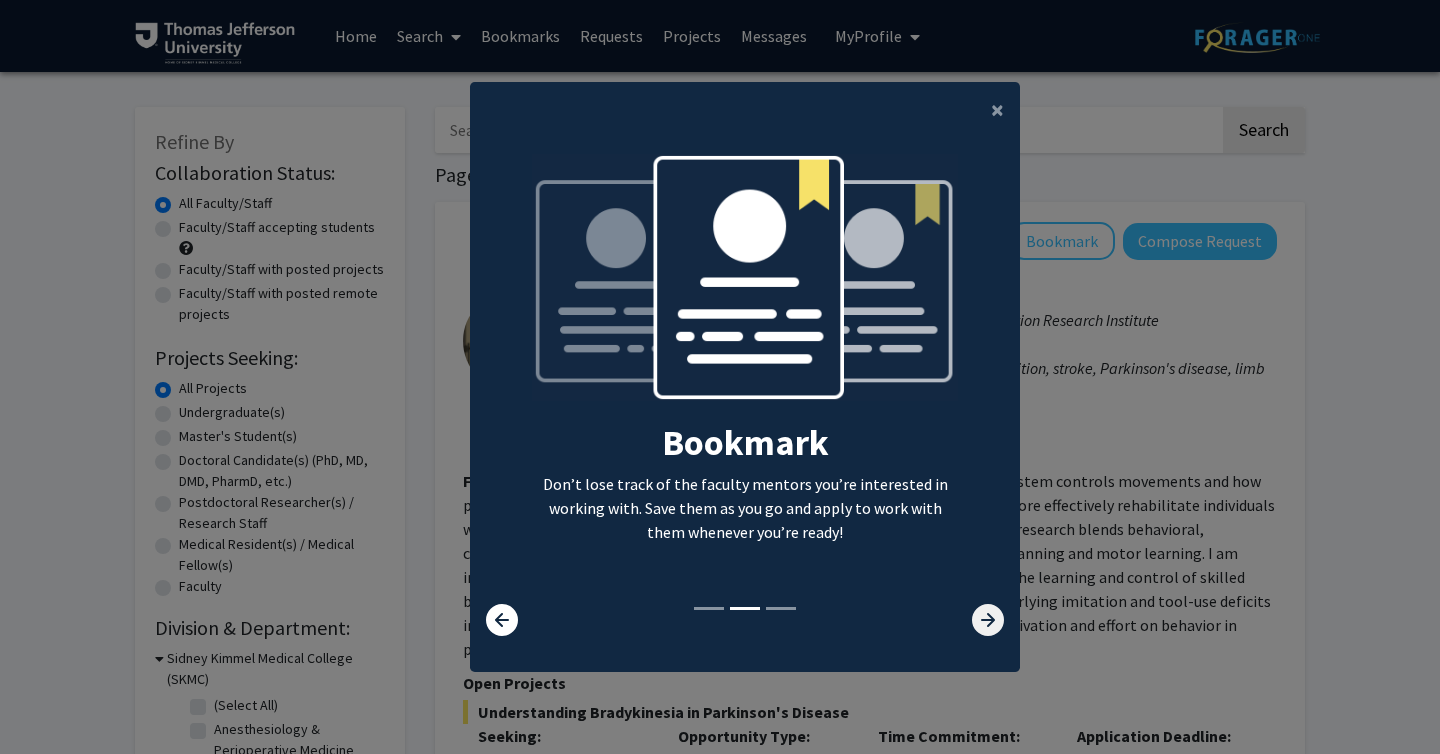 click 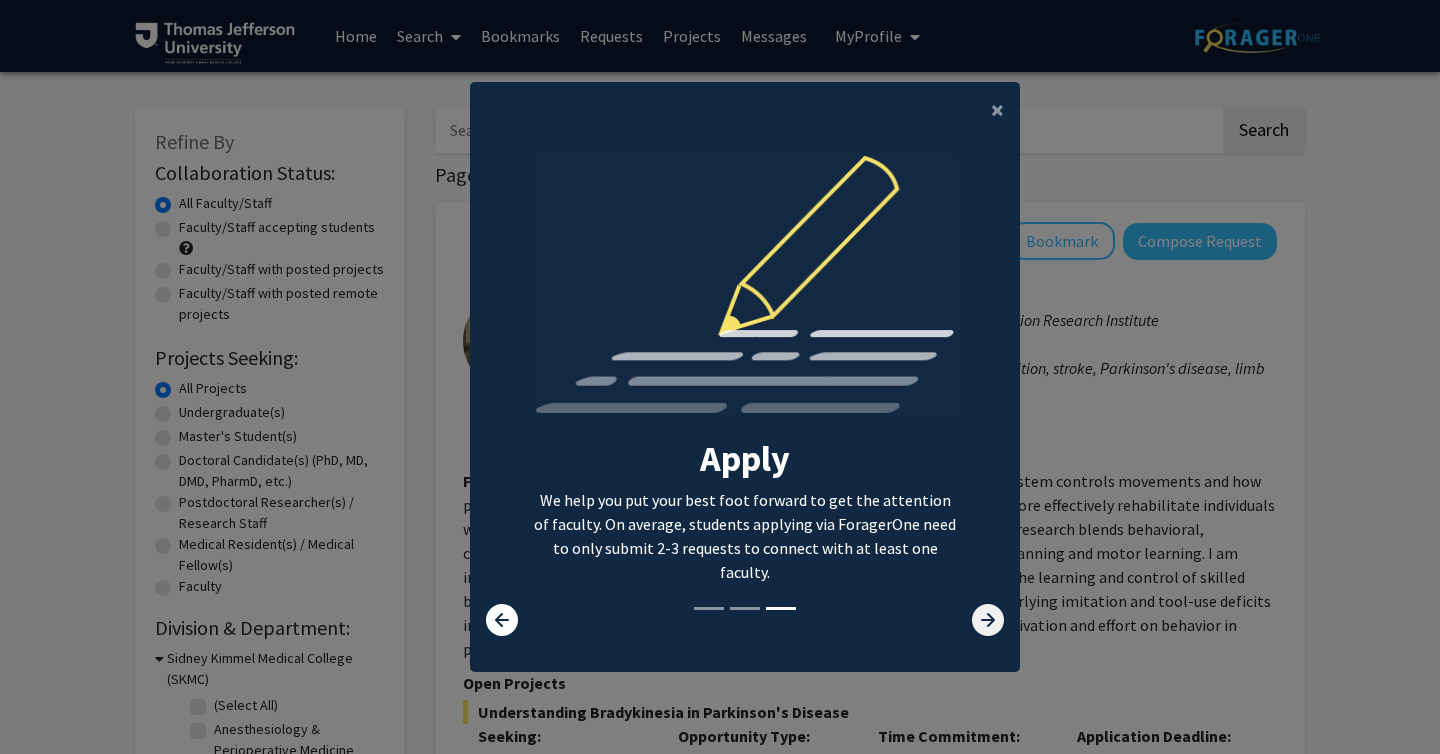 click 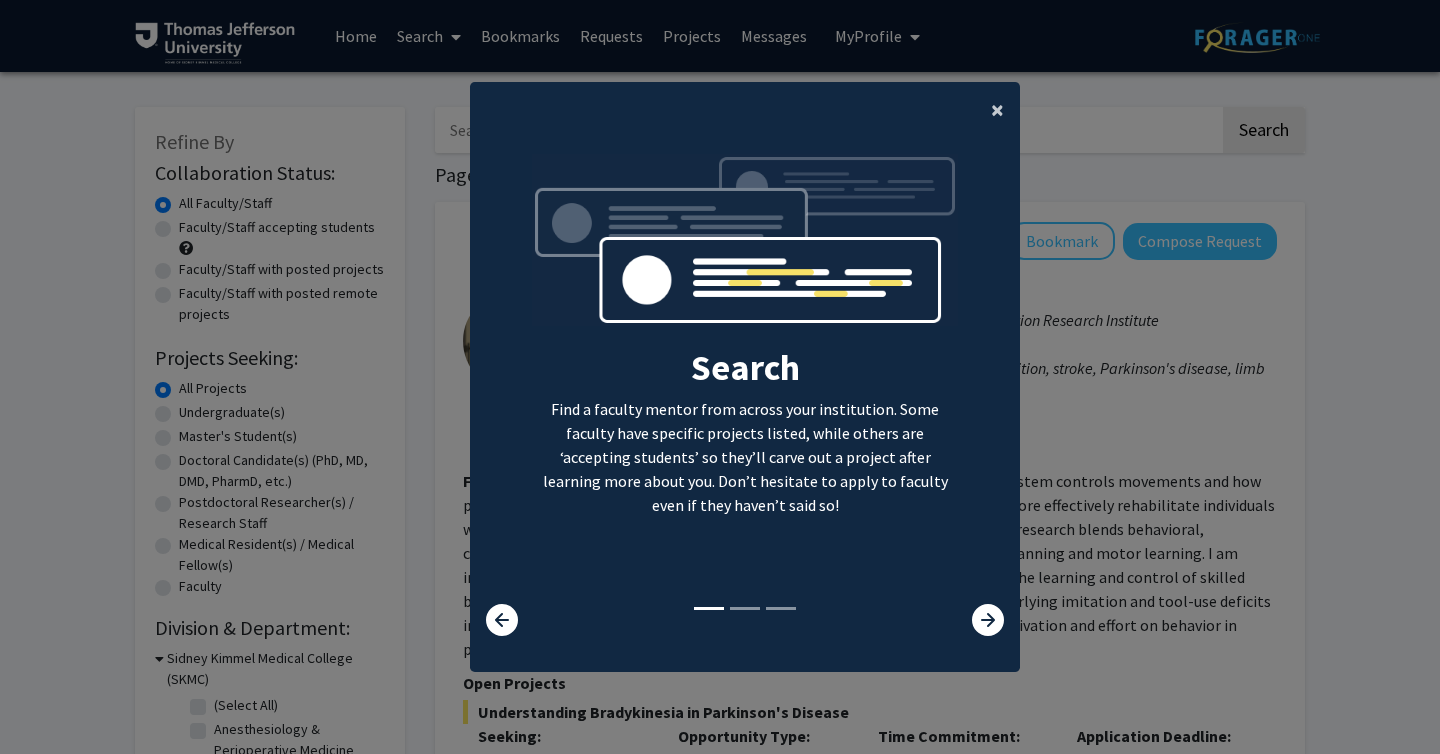 click on "×" 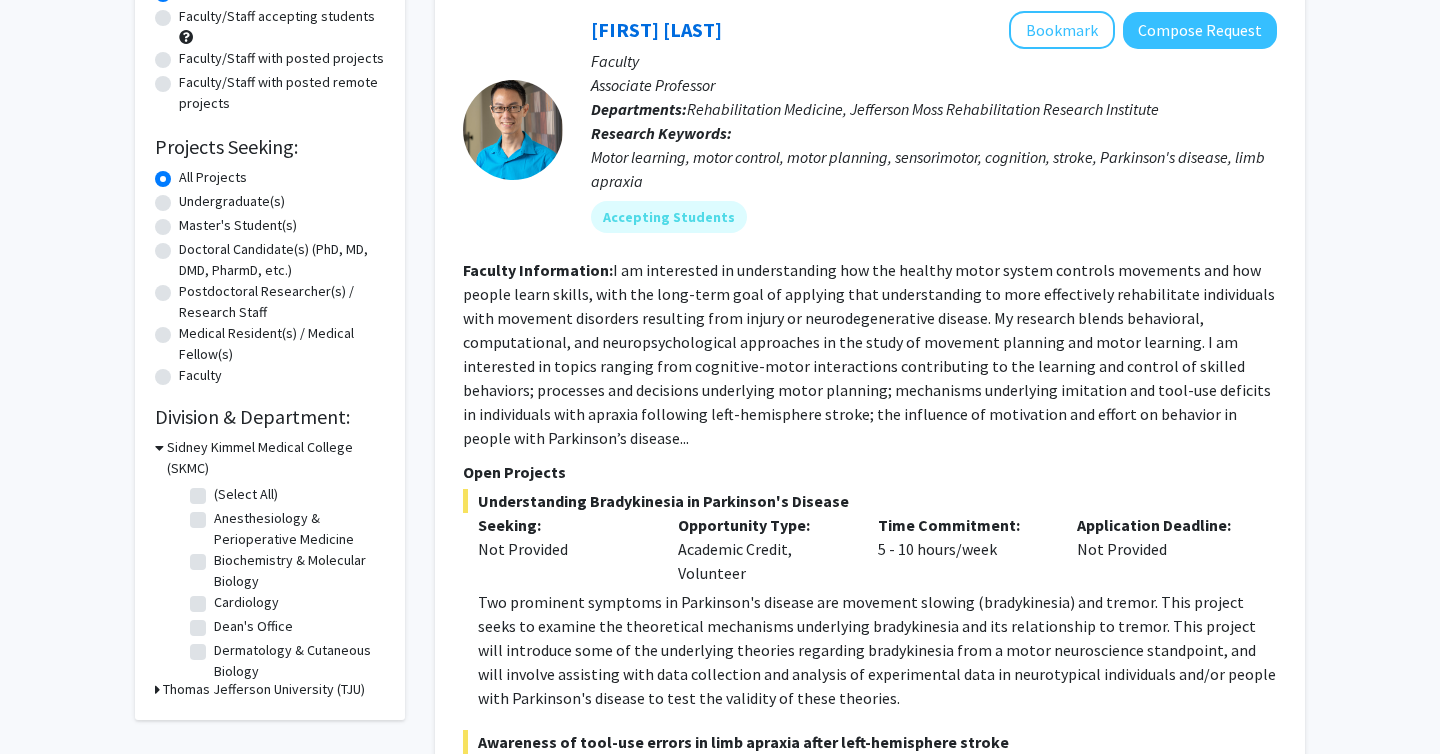 scroll, scrollTop: 215, scrollLeft: 0, axis: vertical 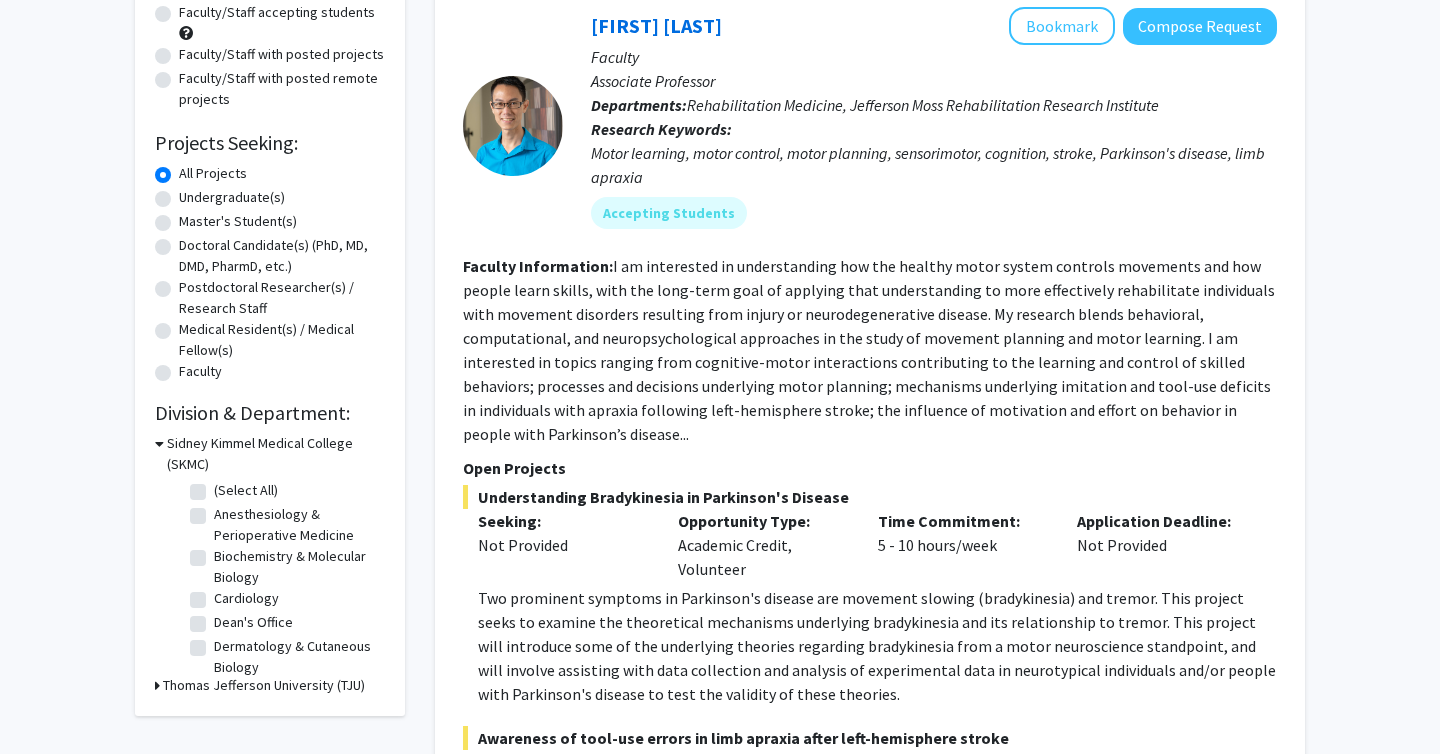 click on "Anesthesiology & Perioperative Medicine" 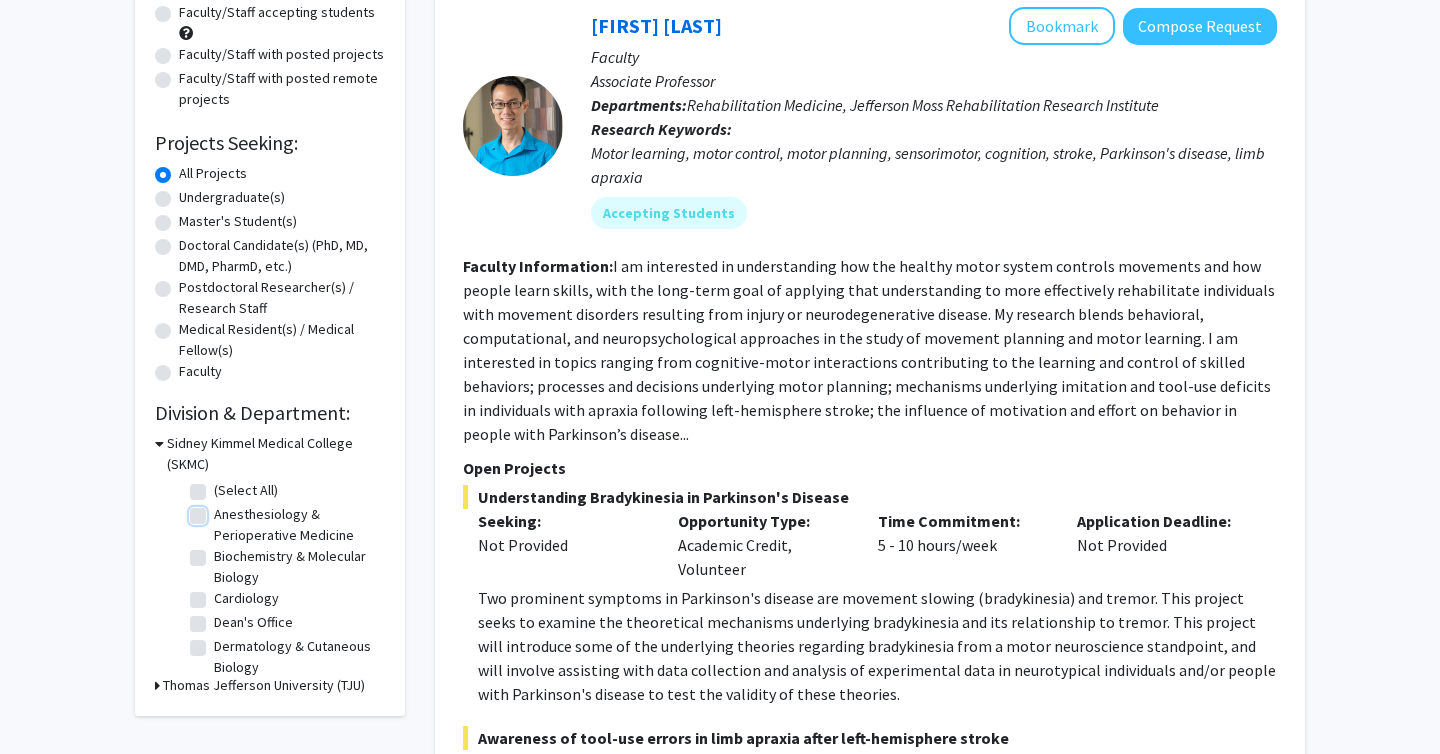 click on "Anesthesiology & Perioperative Medicine" at bounding box center [220, 510] 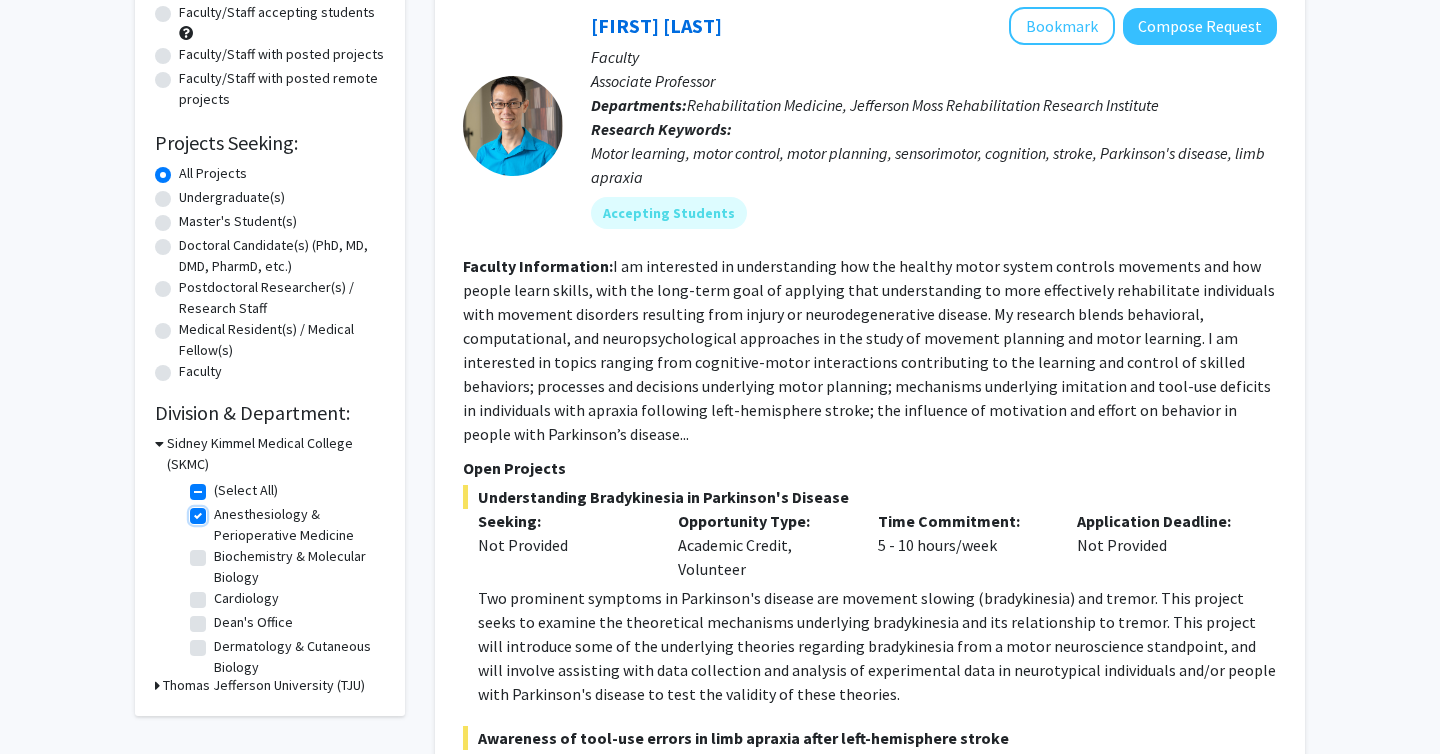 checkbox on "true" 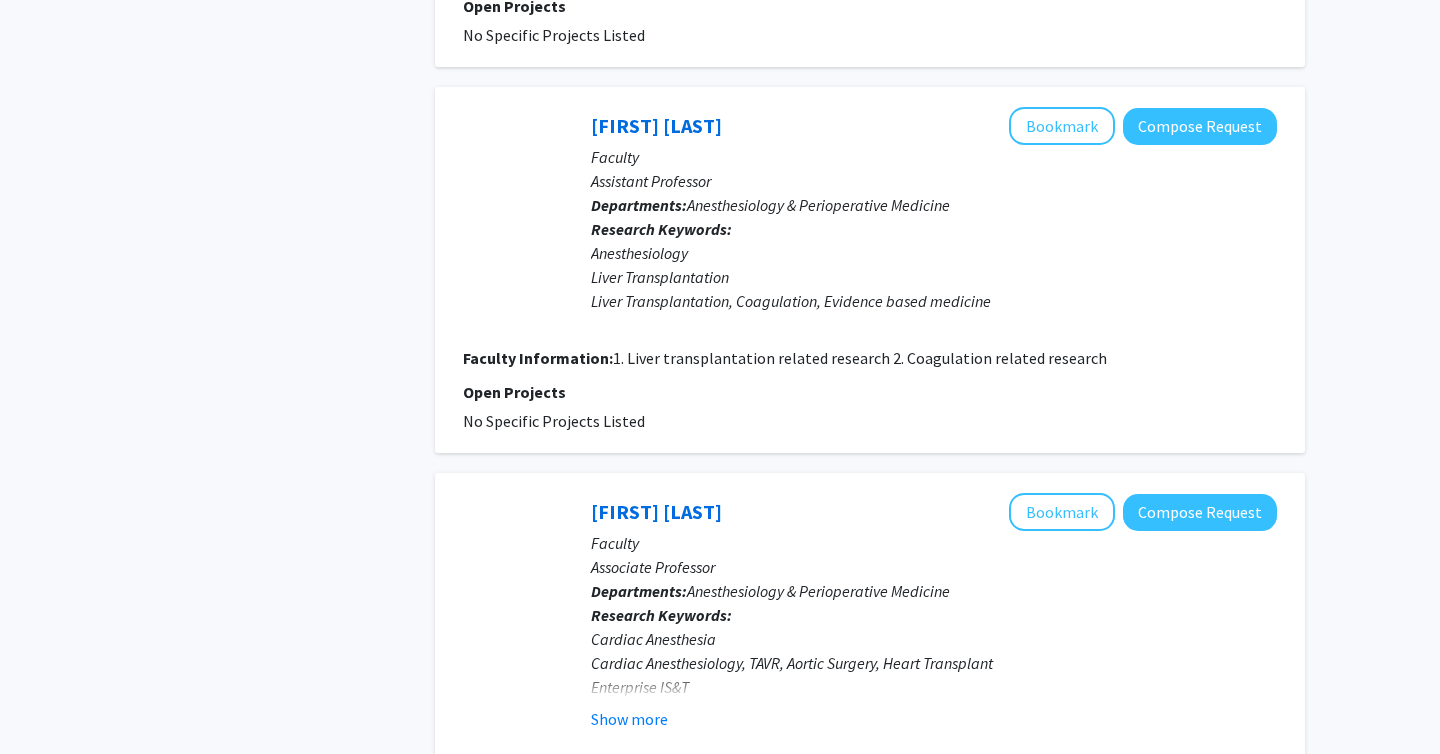 scroll, scrollTop: 1990, scrollLeft: 0, axis: vertical 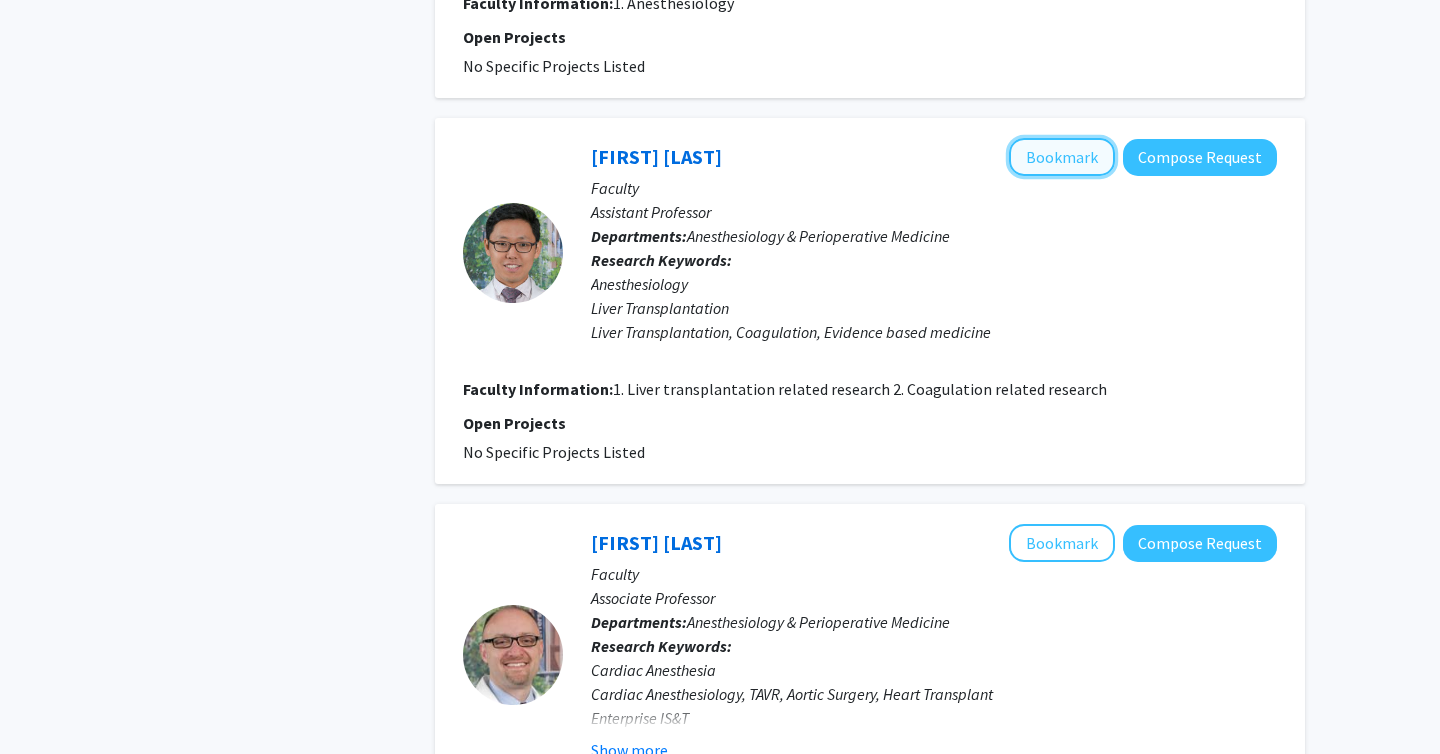 click on "Bookmark" 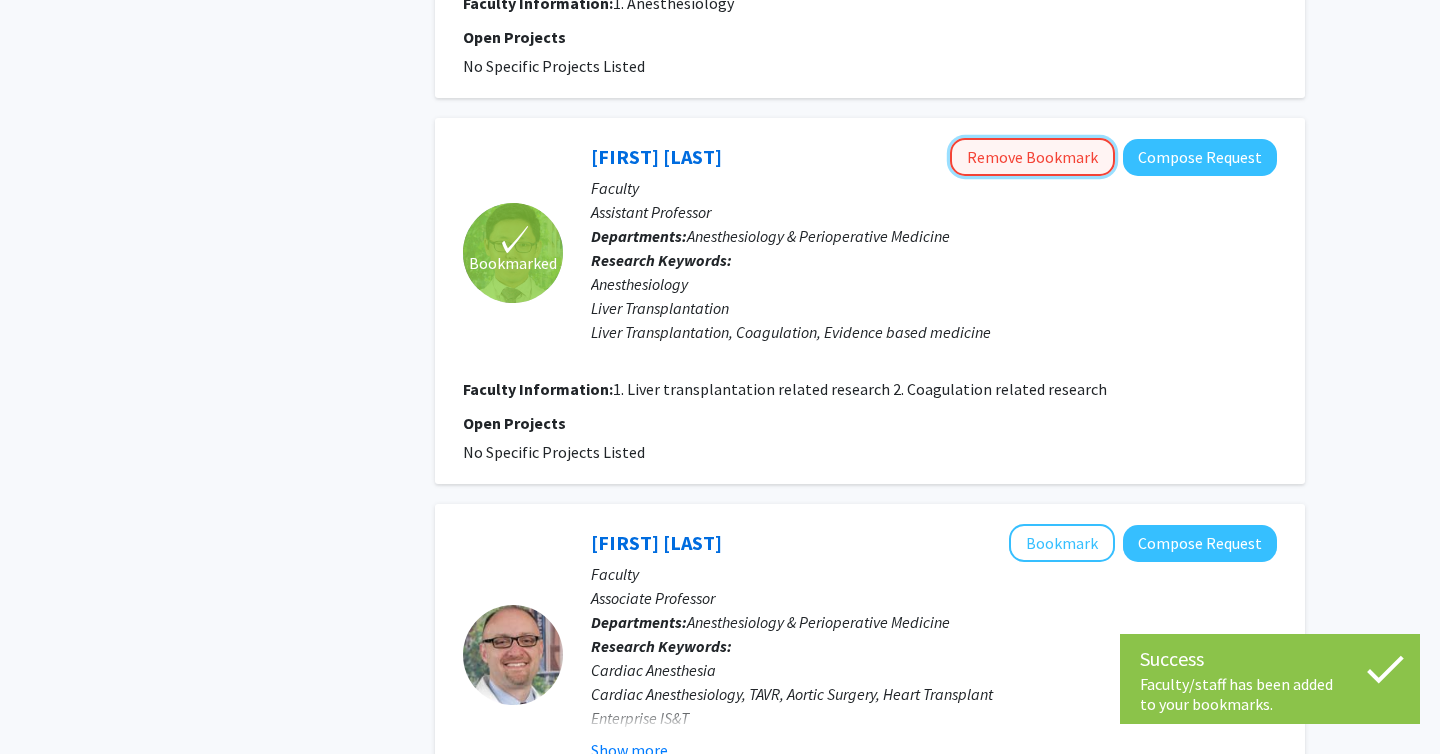 click on "Remove Bookmark" 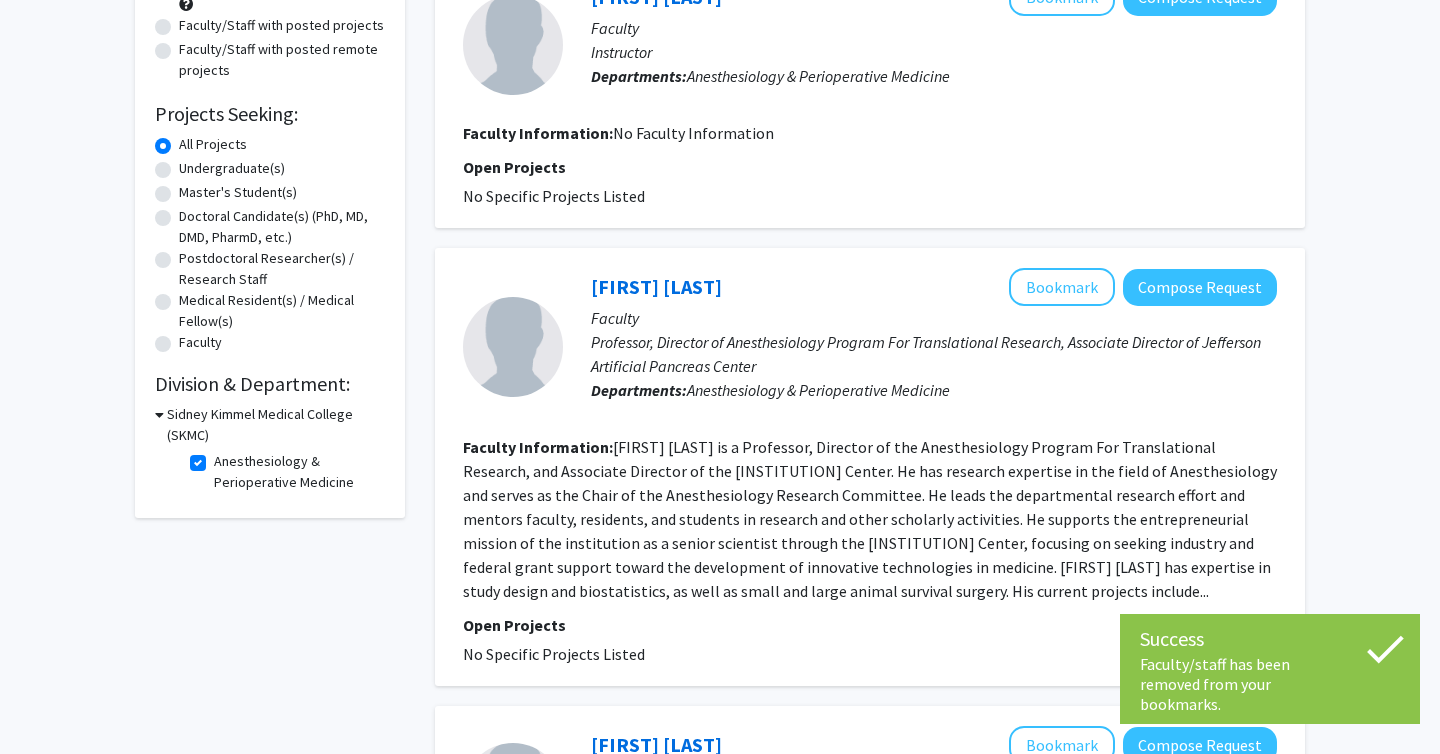 scroll, scrollTop: 248, scrollLeft: 0, axis: vertical 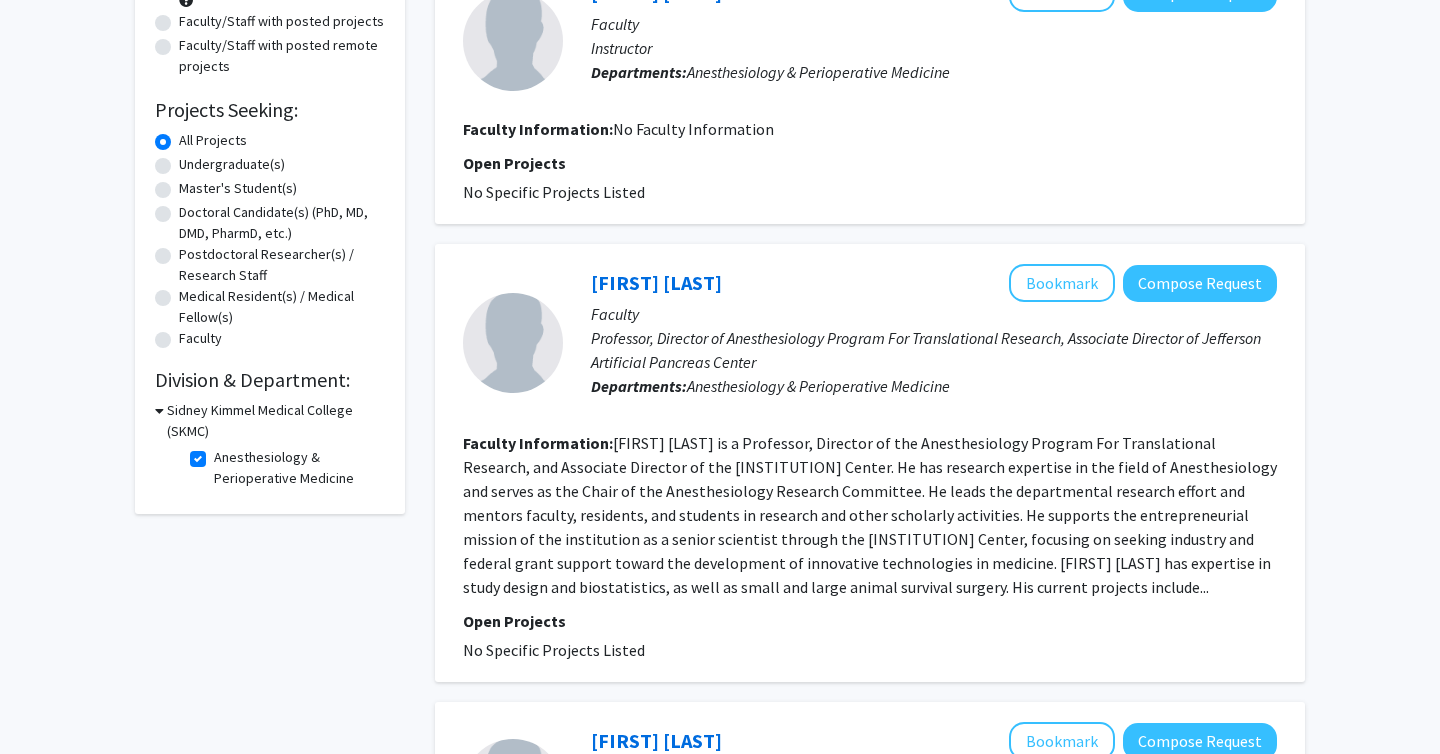click on "Anesthesiology & Perioperative Medicine" 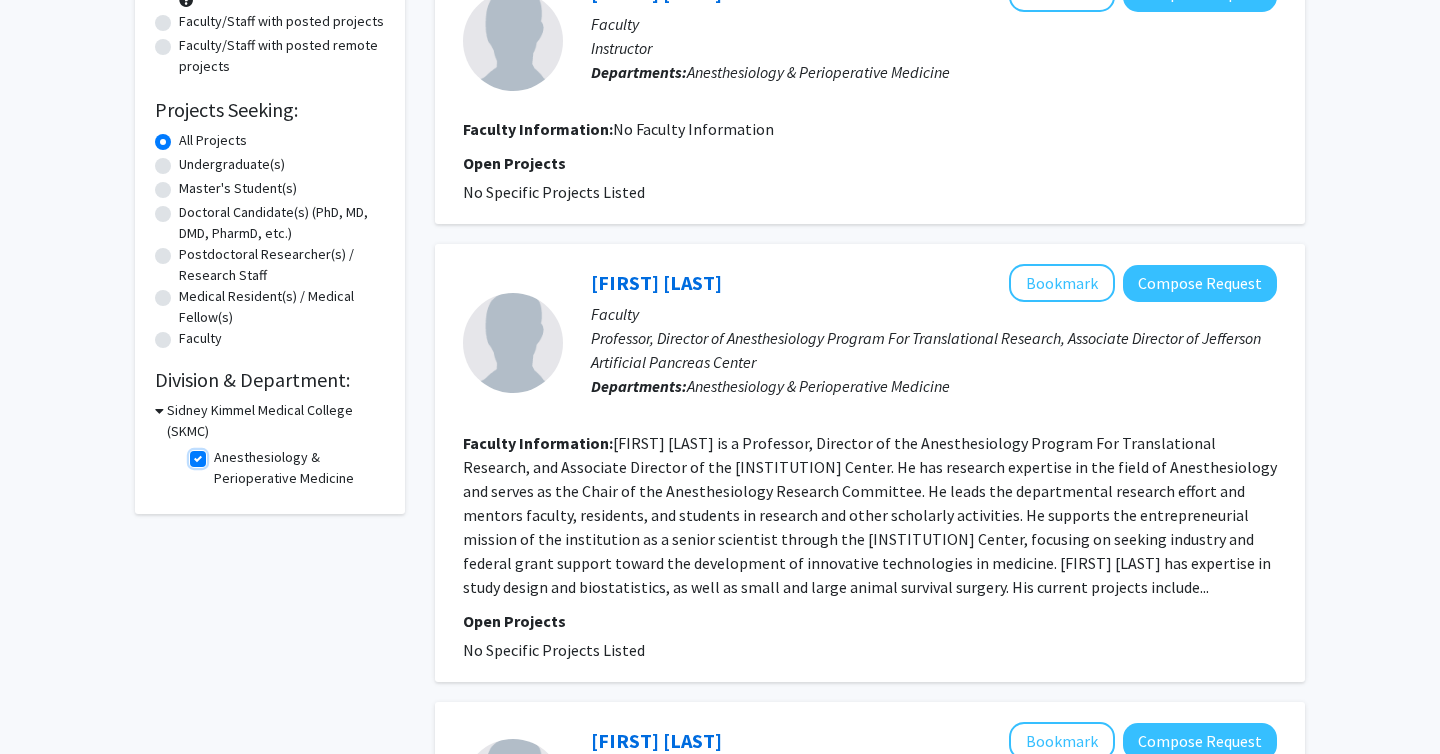 click on "Anesthesiology & Perioperative Medicine" at bounding box center [220, 453] 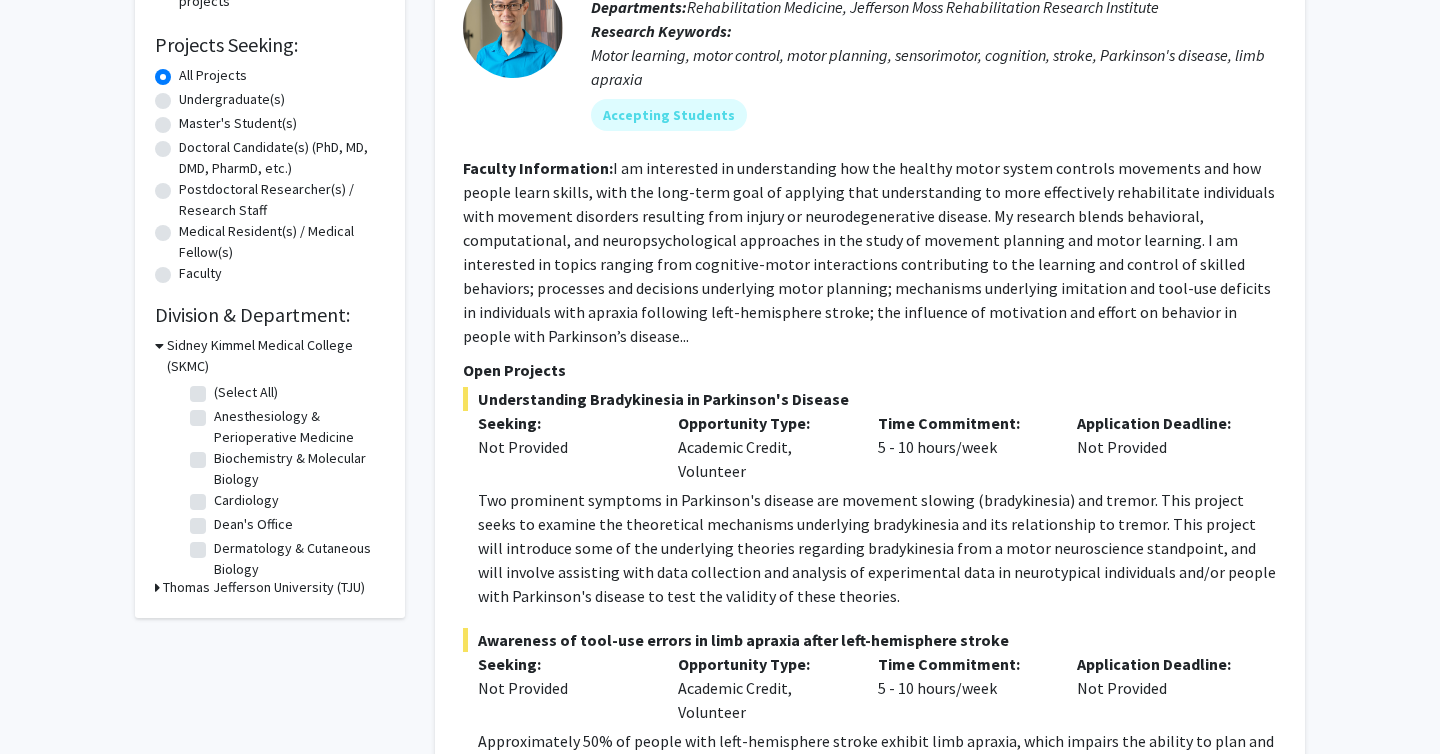 scroll, scrollTop: 320, scrollLeft: 0, axis: vertical 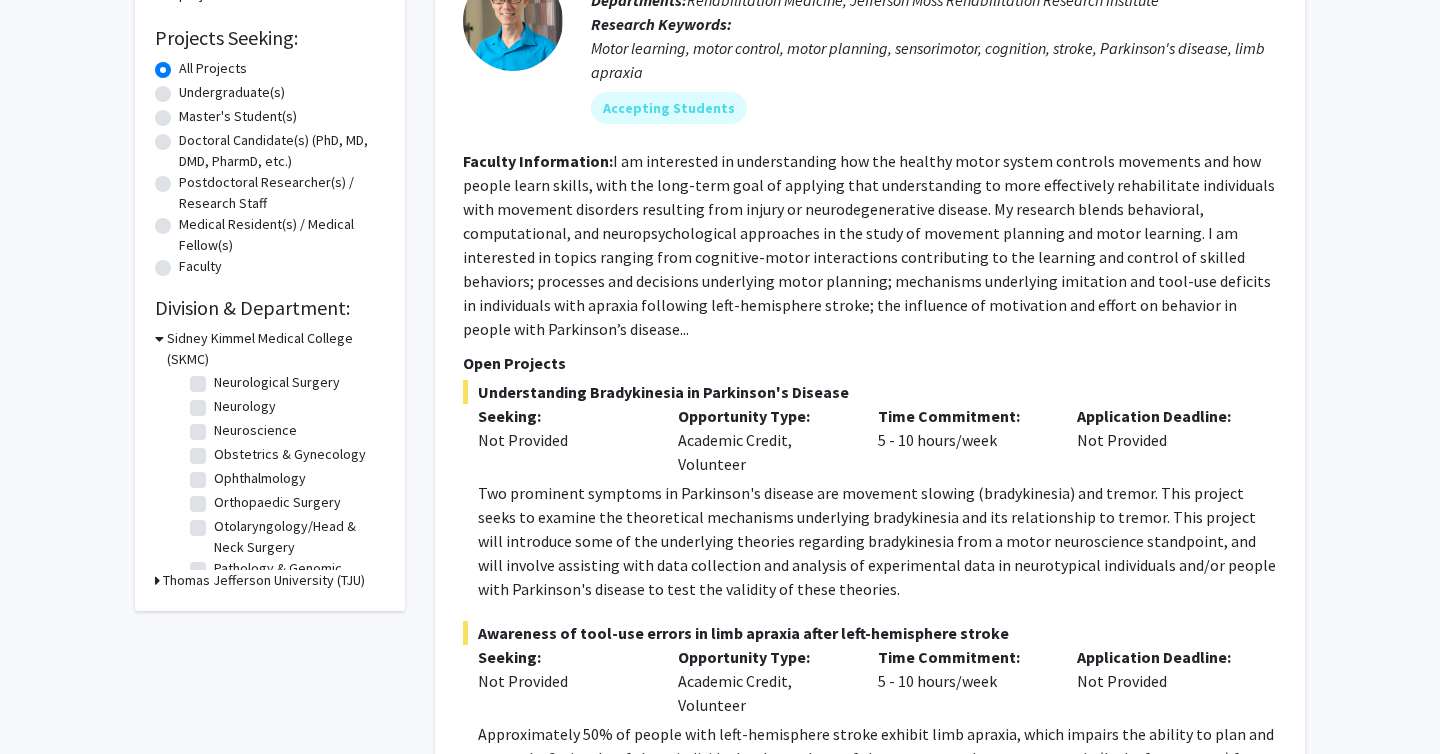 click on "Neurological Surgery" 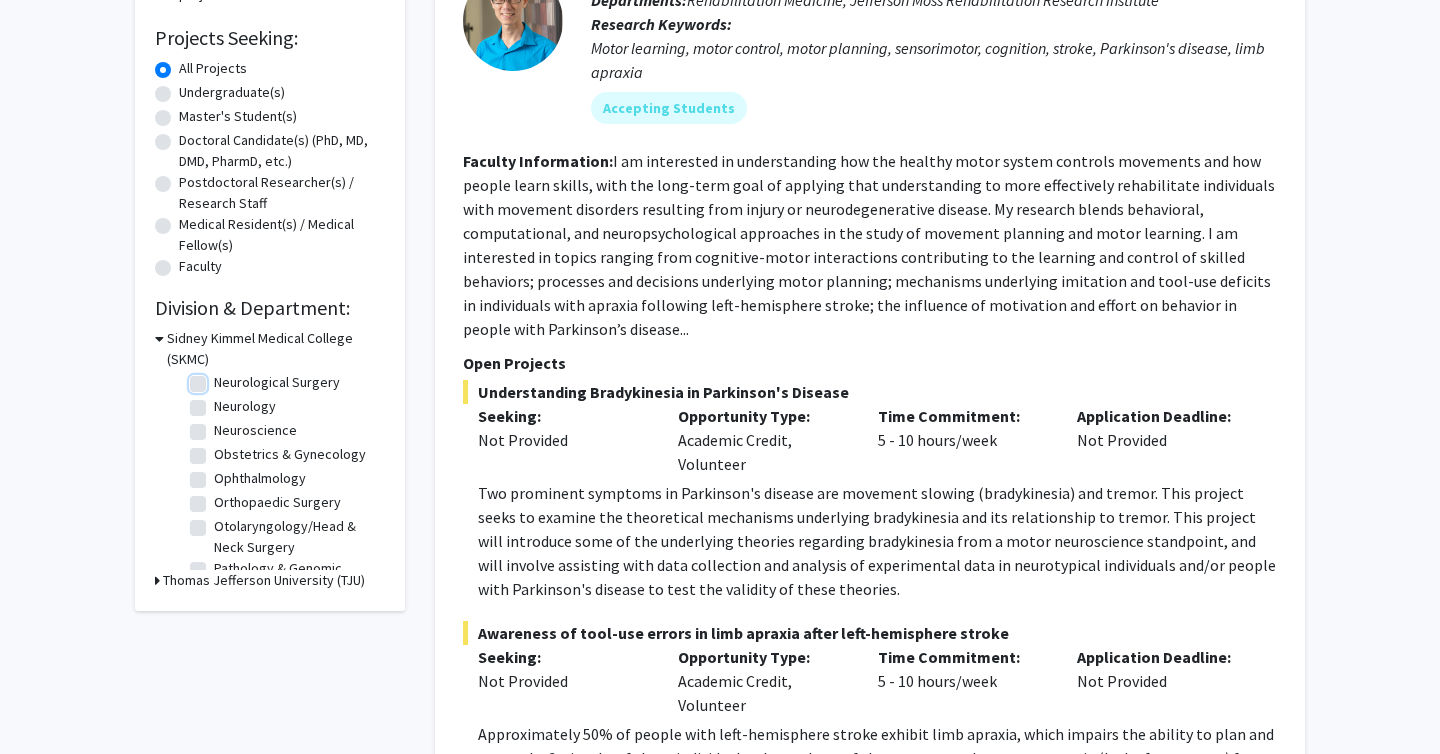 click on "Neurological Surgery" at bounding box center [220, 378] 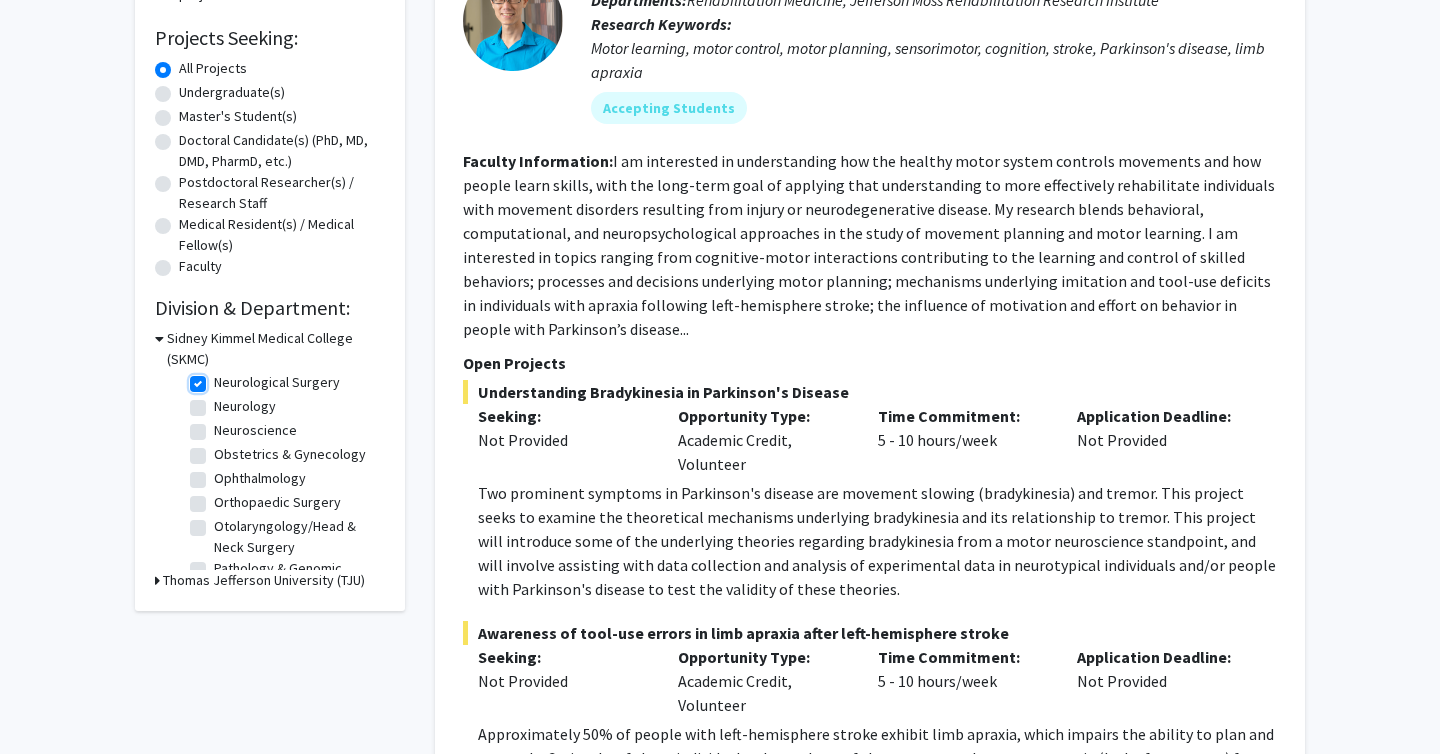 checkbox on "true" 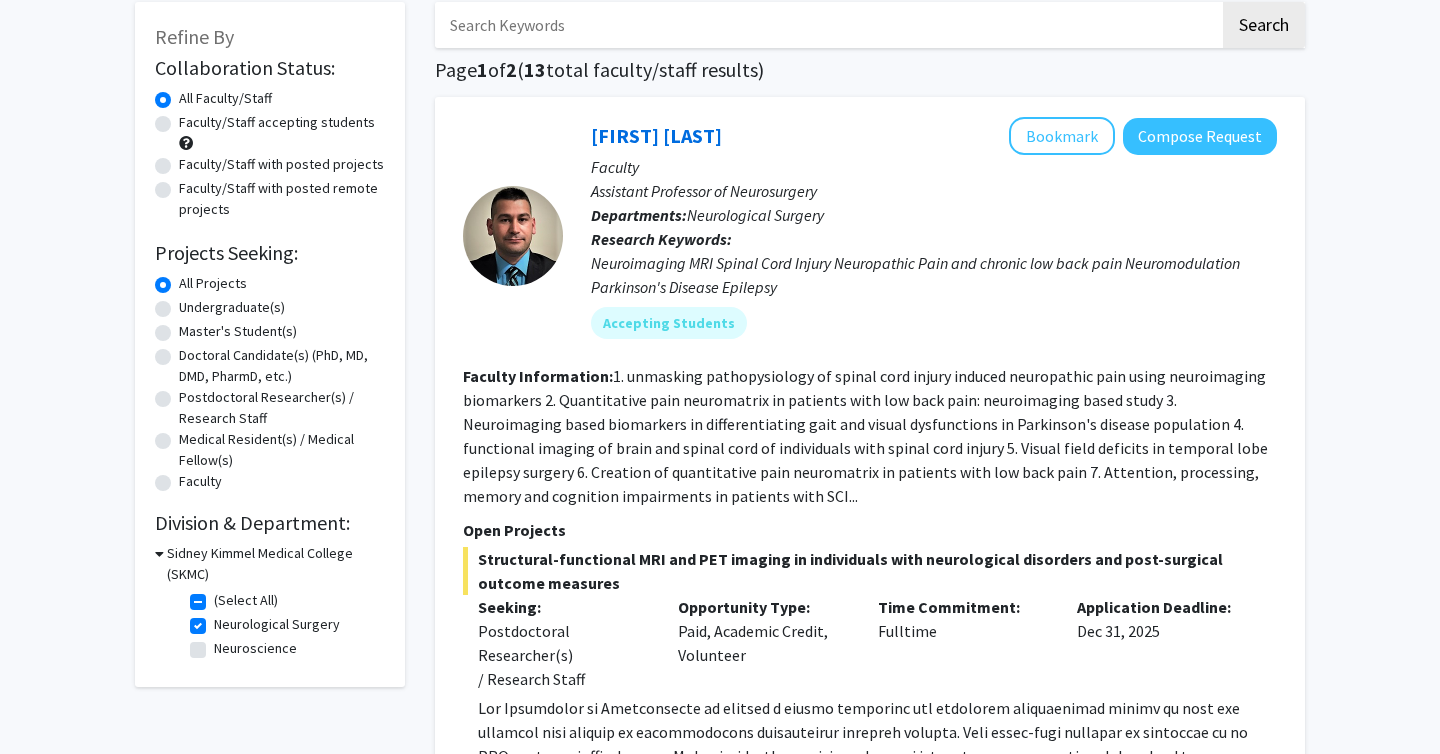 scroll, scrollTop: 108, scrollLeft: 0, axis: vertical 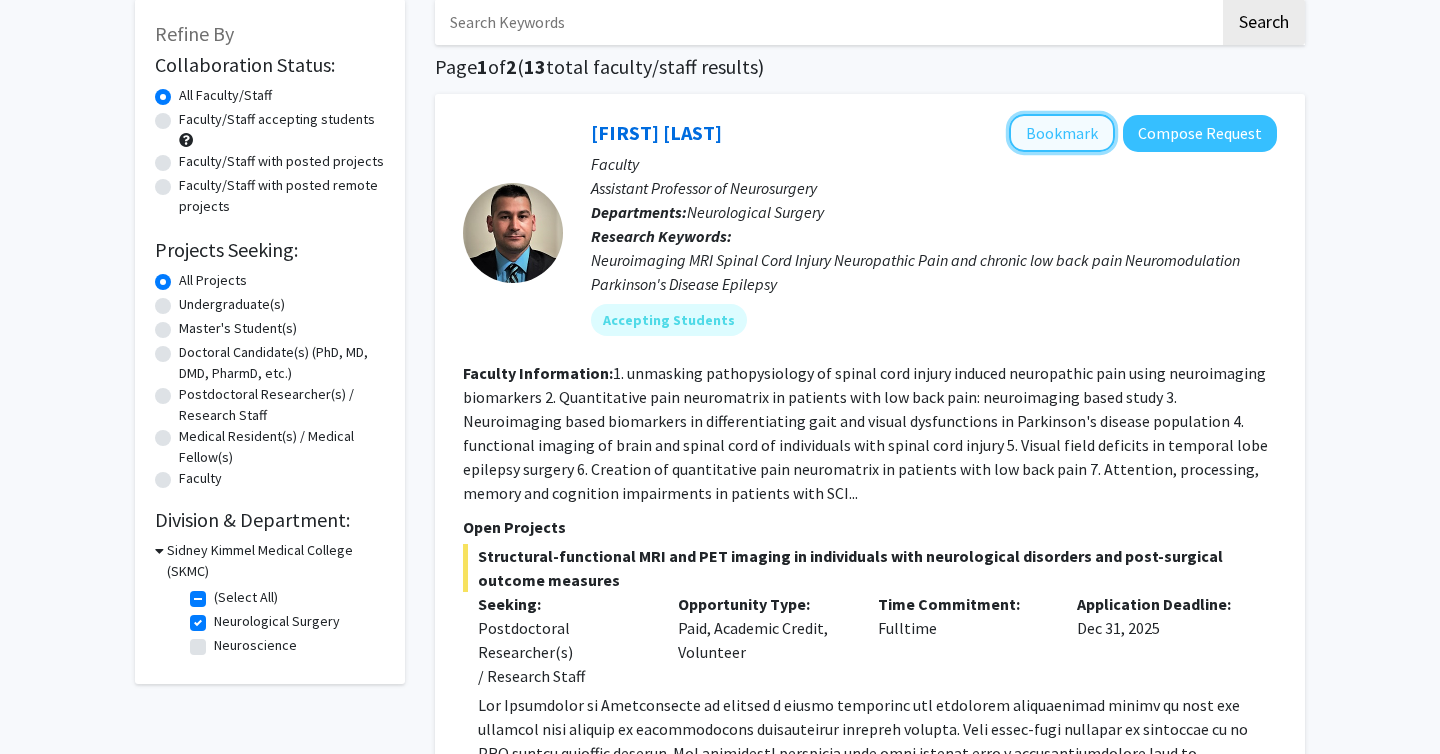click on "Bookmark" 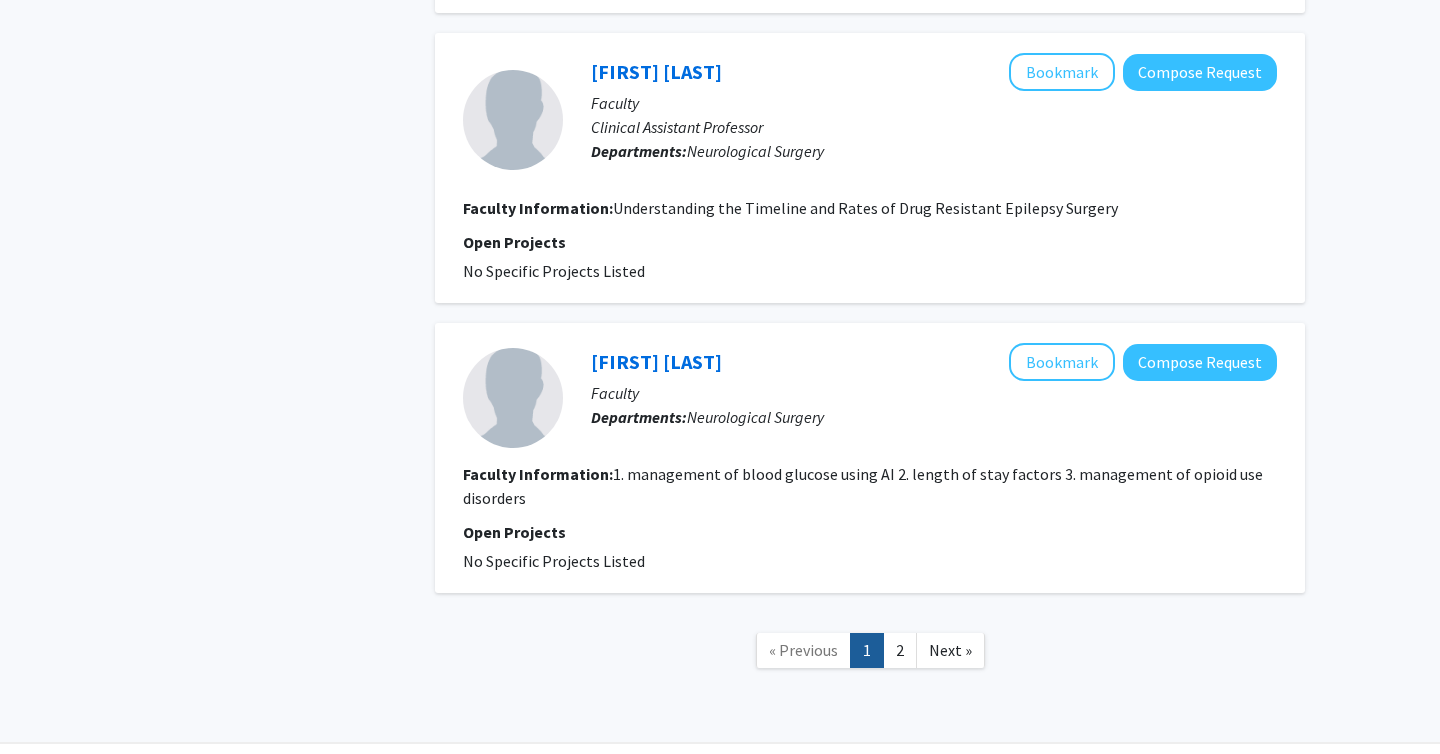 scroll, scrollTop: 4950, scrollLeft: 0, axis: vertical 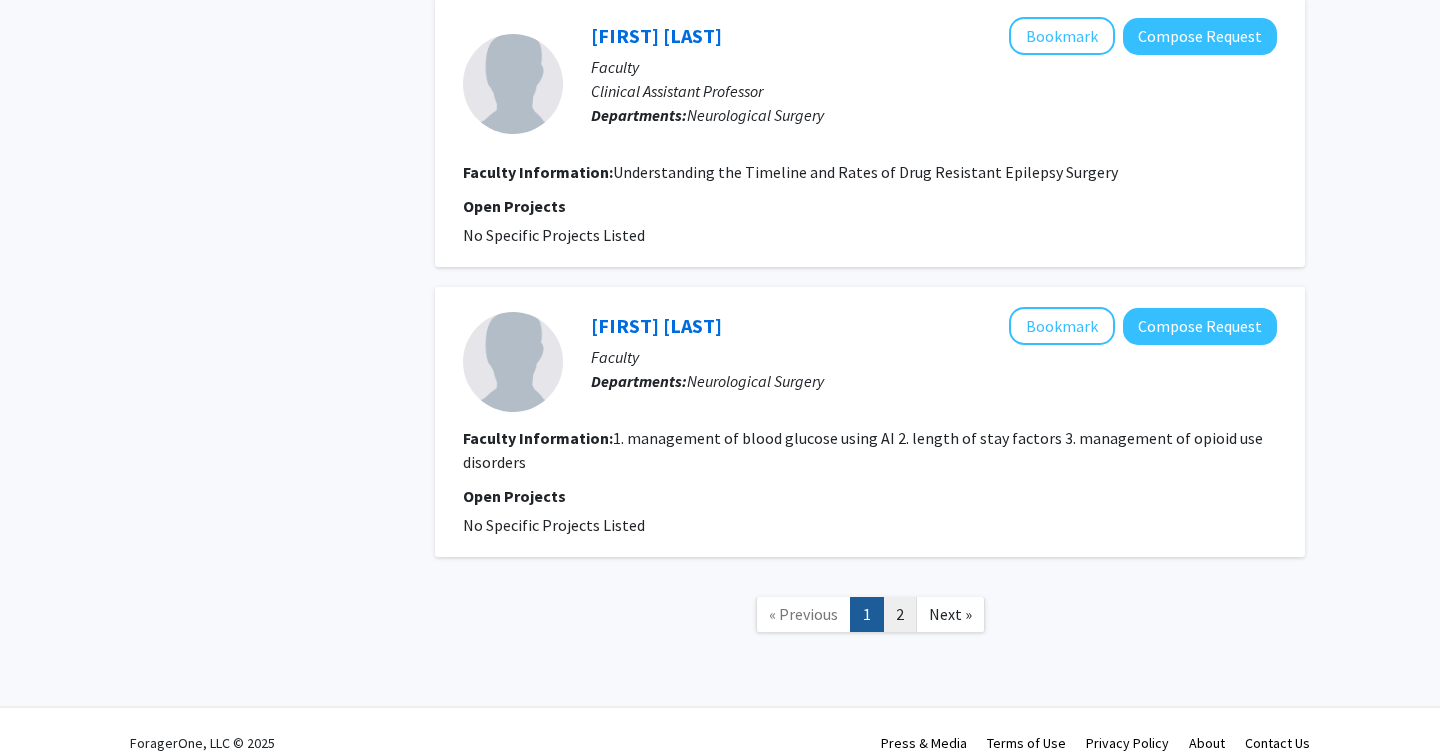 click on "2" 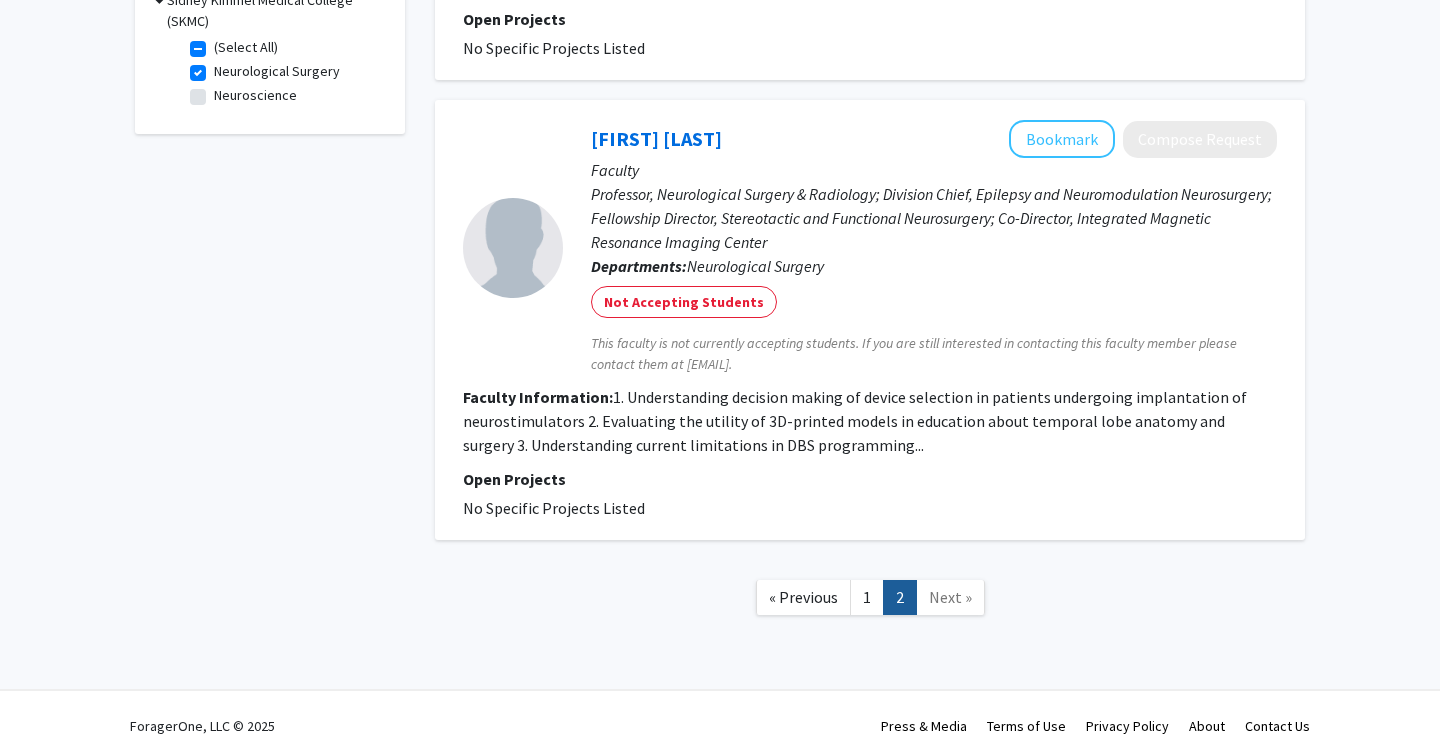 scroll, scrollTop: 665, scrollLeft: 0, axis: vertical 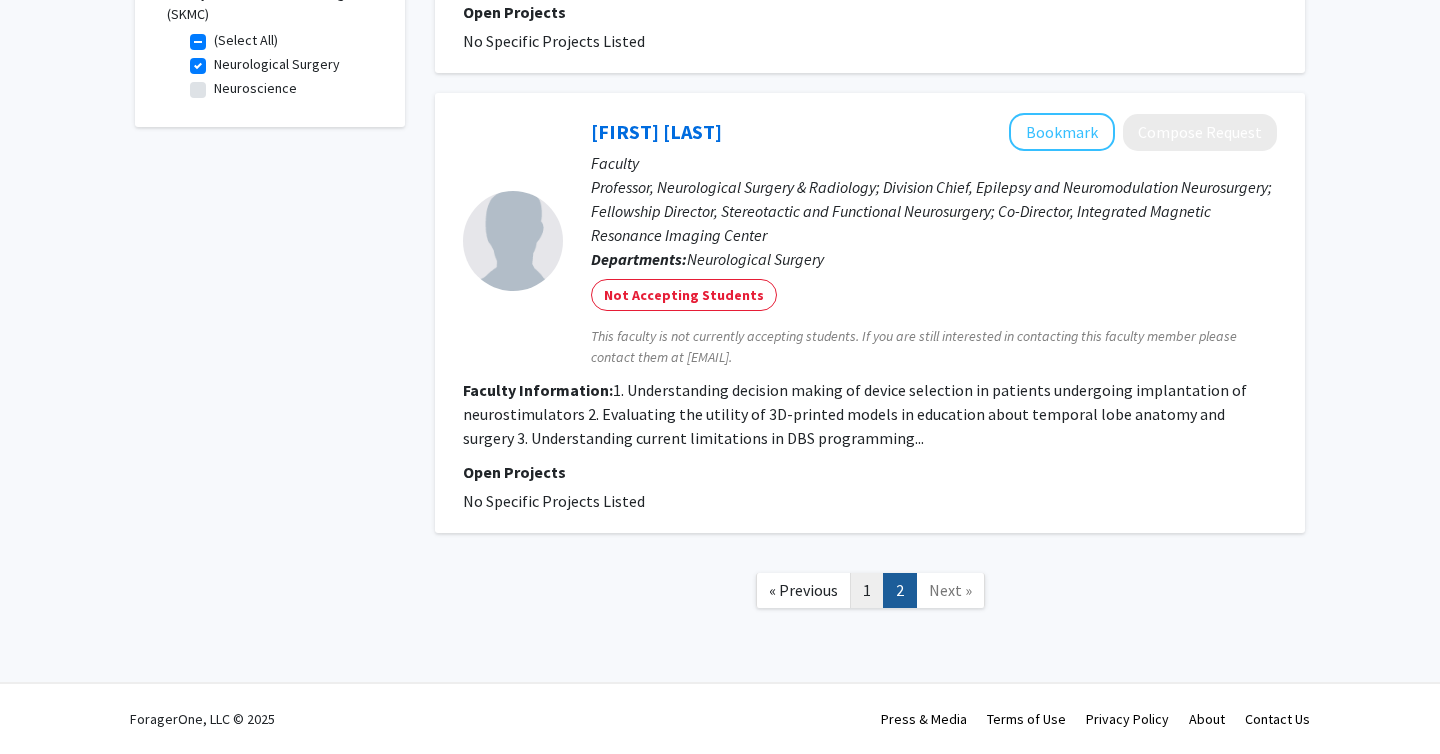 click on "1" 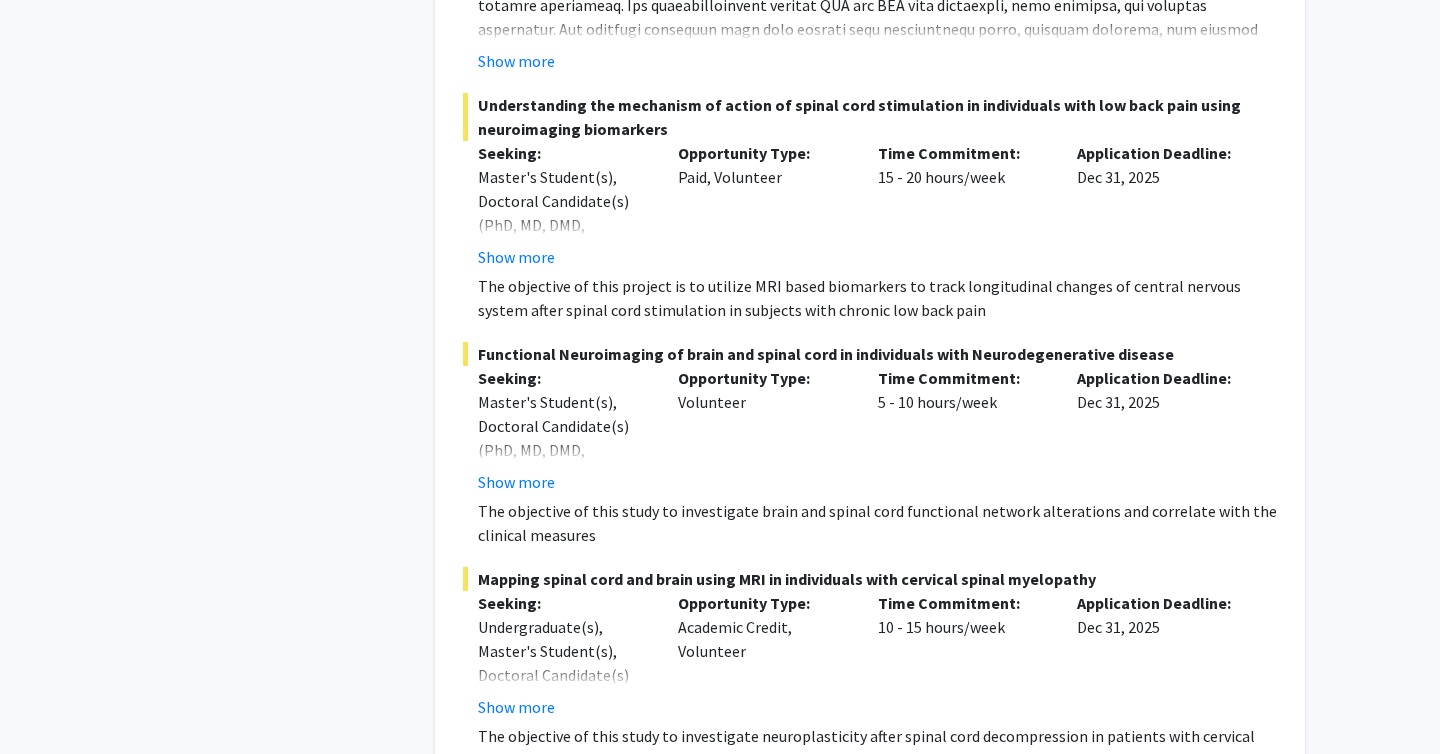 scroll, scrollTop: 1181, scrollLeft: 0, axis: vertical 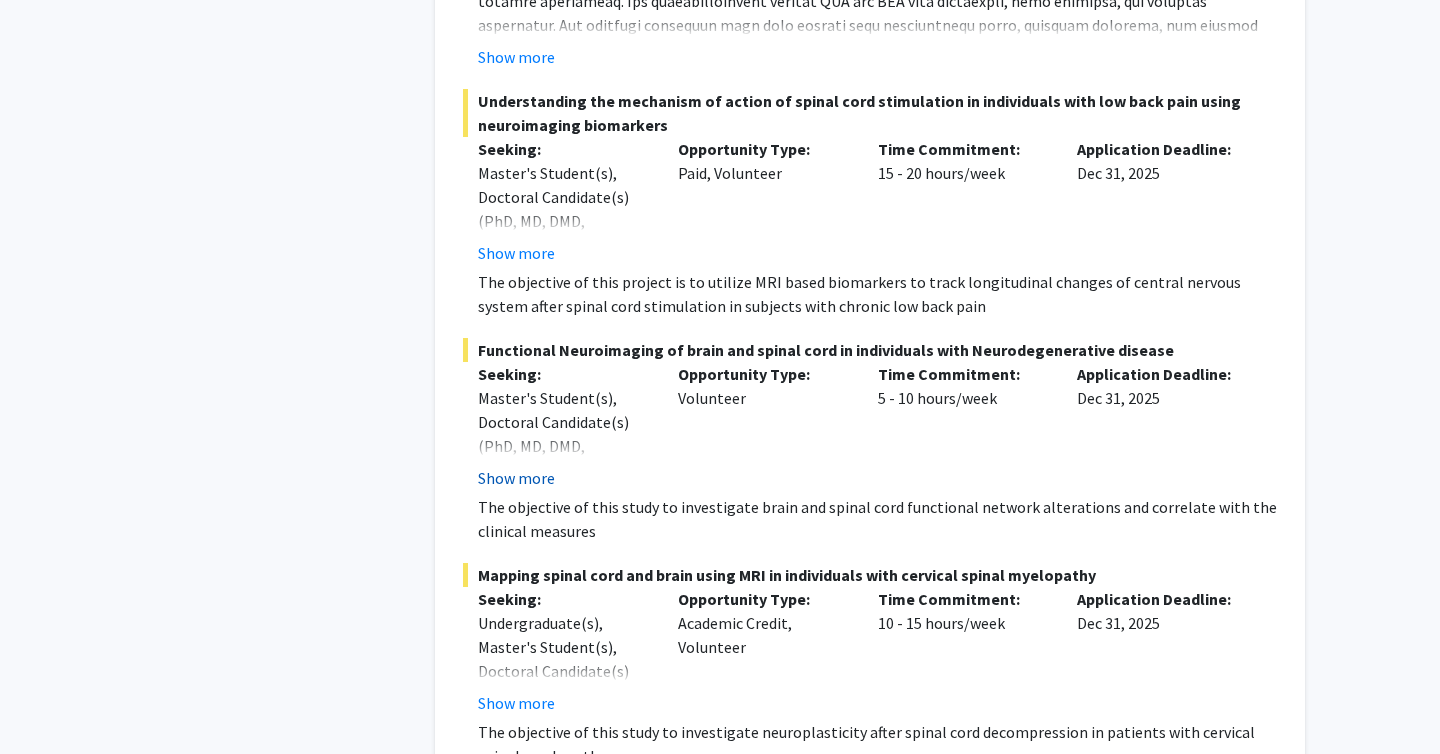 click on "Show more" 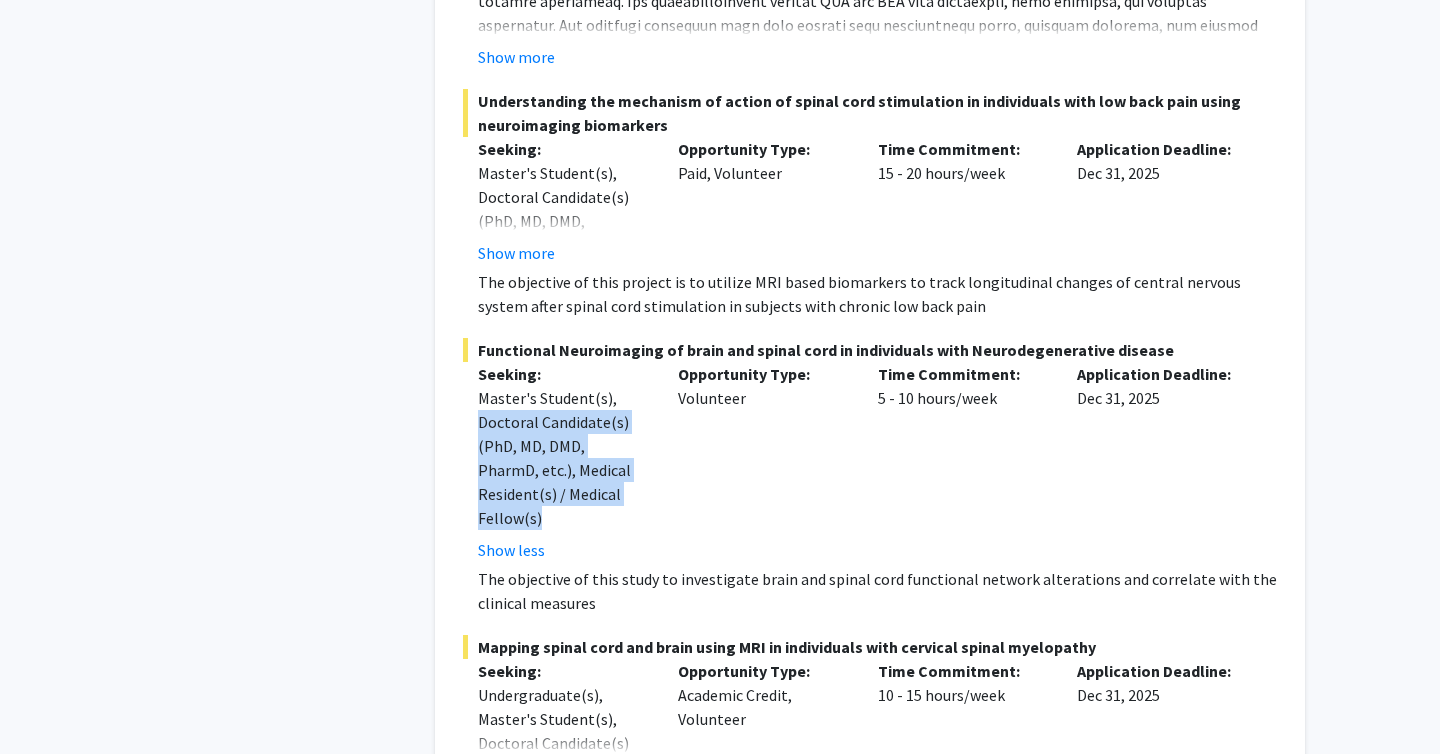 drag, startPoint x: 476, startPoint y: 414, endPoint x: 645, endPoint y: 497, distance: 188.28171 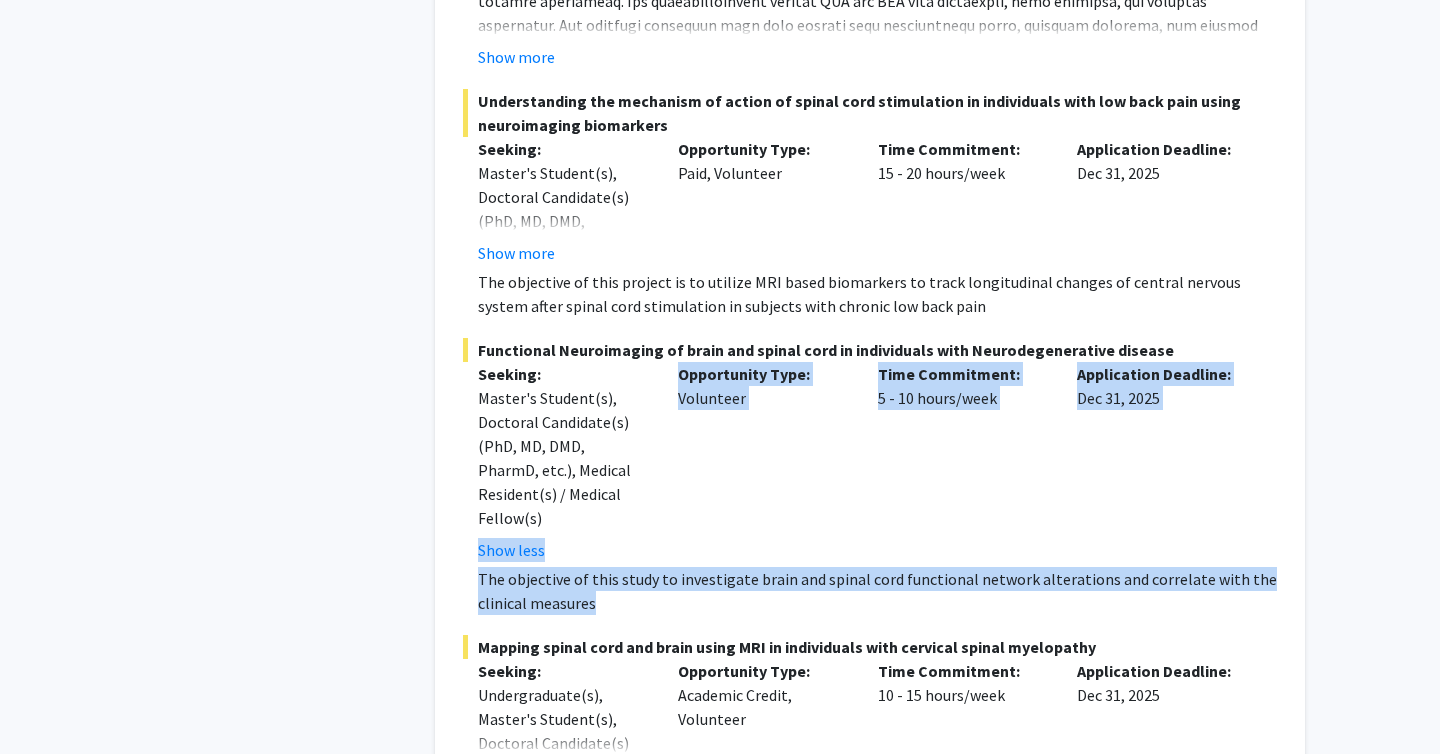 drag, startPoint x: 612, startPoint y: 577, endPoint x: 438, endPoint y: 547, distance: 176.56726 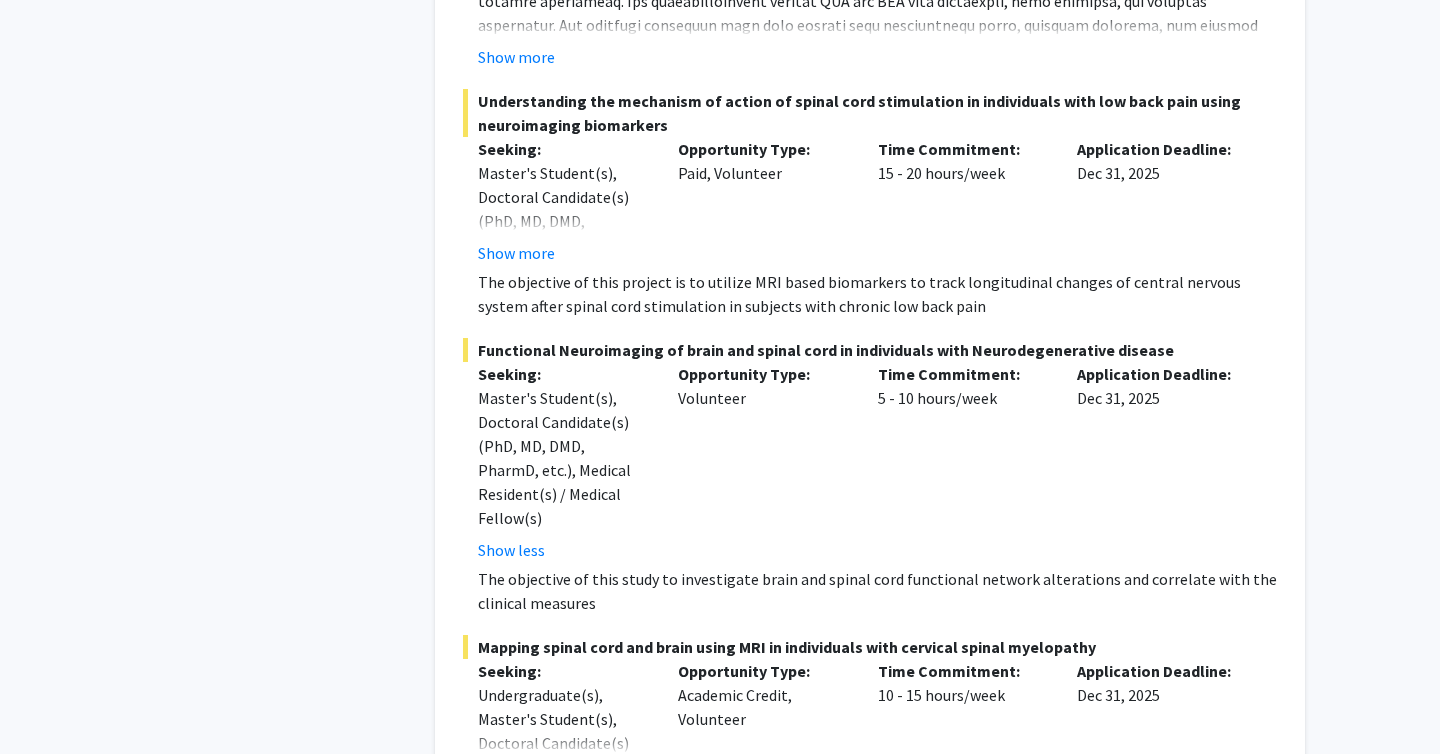 click on "✓ Bookmarked  [FIRST] [LAST]  Remove Bookmark  Compose Request  Faculty Assistant Professor of Neurosurgery  Departments:  Neurological Surgery Research Keywords:  Neuroimaging  MRI  Spinal Cord Injury  Neuropathic Pain and chronic low back pain  Neuromodulation  Parkinson's Disease  Epilepsy Accepting Students Faculty Information:  1. unmasking pathopysiology of spinal cord injury induced neuropathic pain using neuroimaging biomarkers
2. Quantitative pain neuromatrix in patients with low back pain: neuroimaging based study
3. Neuroimaging based biomarkers in differentiating gait and visual dysfunctions in Parkinson's disease population
4. functional imaging of brain and spinal cord of individuals with spinal cord injury
5. Visual field deficits in temporal lobe epilepsy surgery
6. Creation of quantitative pain neuromatrix in patients with low back pain
7. Attention, processing, memory and cognition impairments in patients with SCI... Open Projects Seeking: Opportunity Type:  Fulltime" 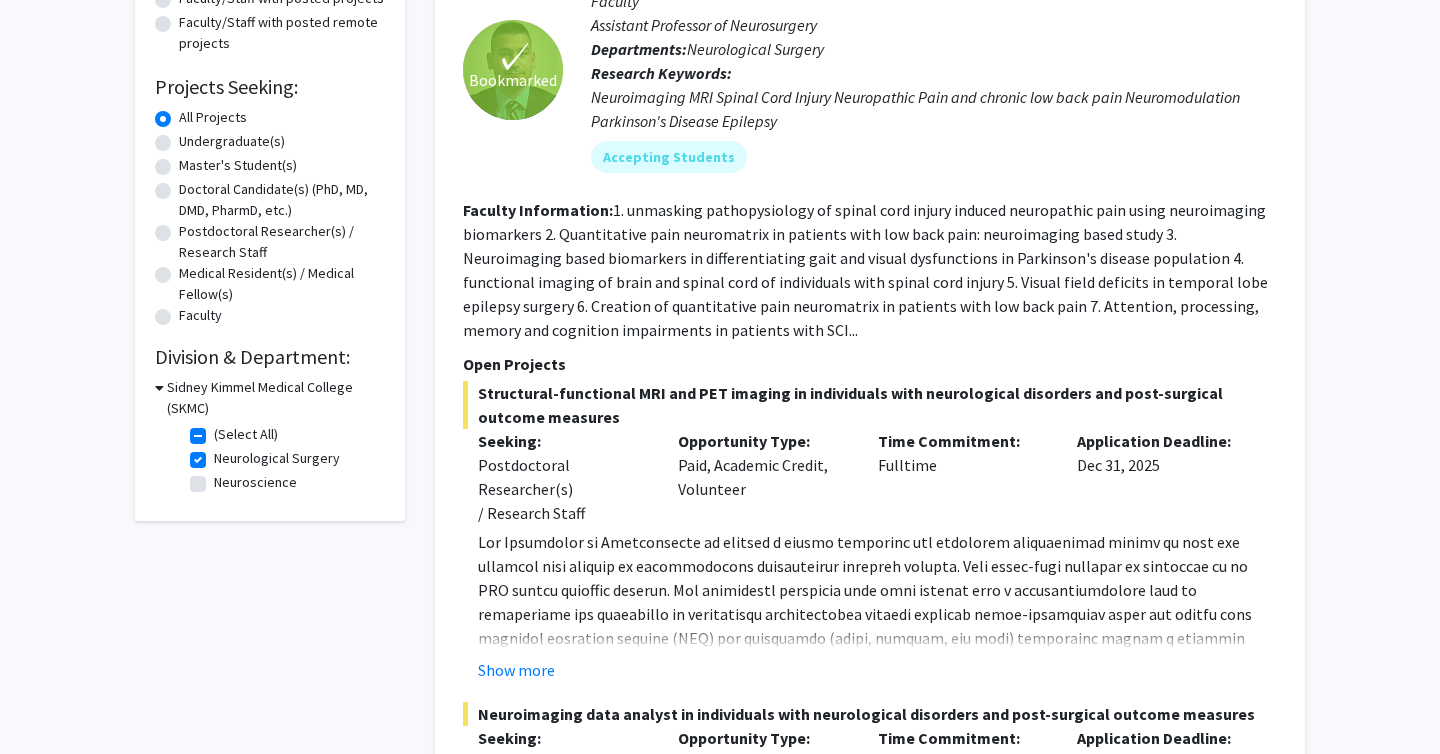 scroll, scrollTop: 0, scrollLeft: 0, axis: both 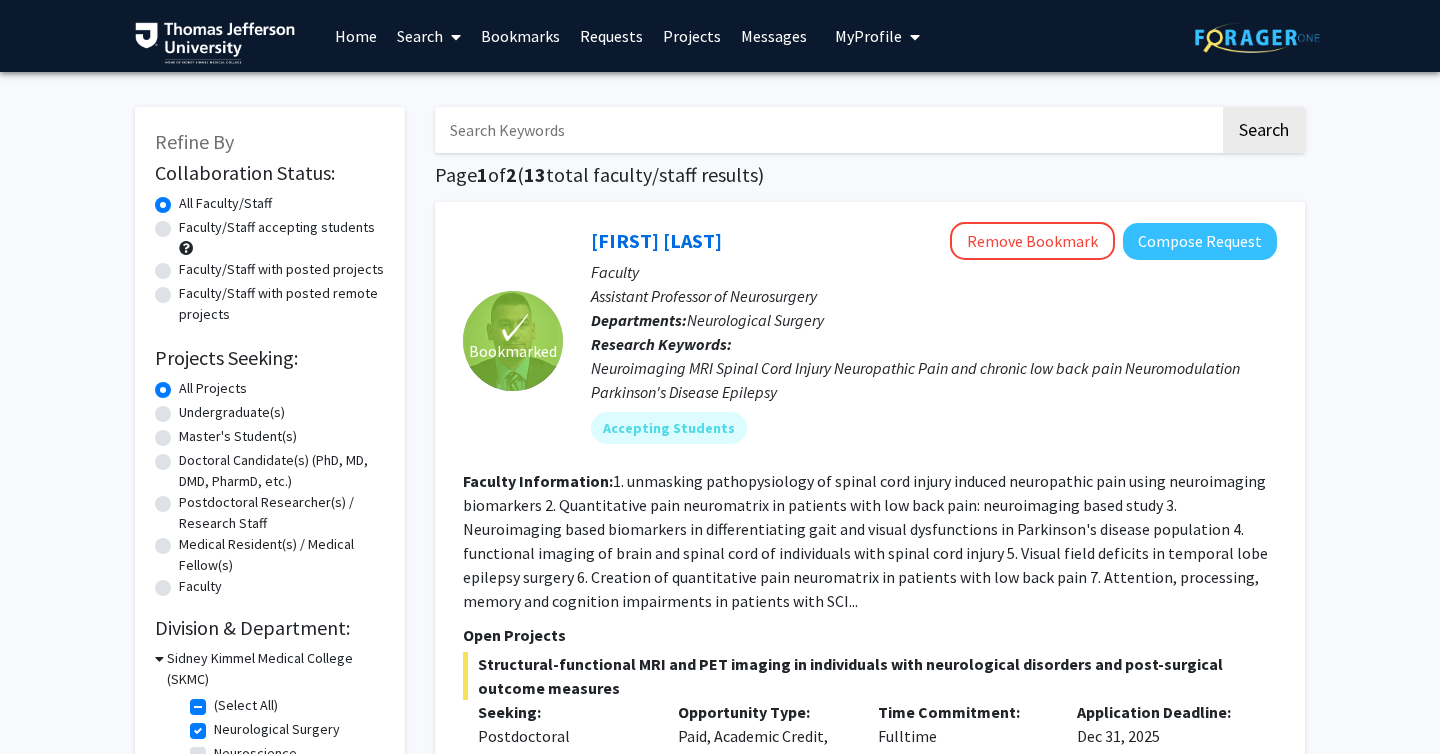 click on "Doctoral Candidate(s) (PhD, MD, DMD, PharmD, etc.)" 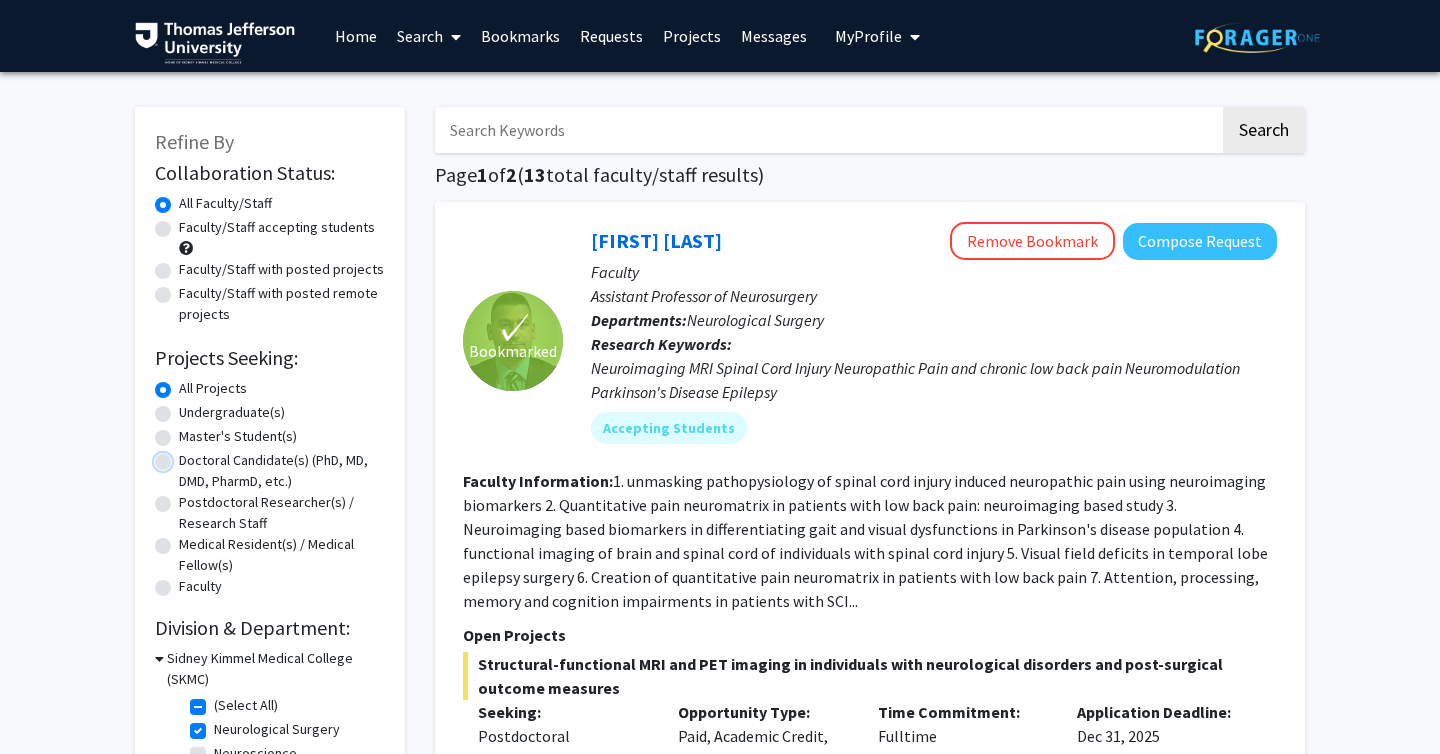 click on "Doctoral Candidate(s) (PhD, MD, DMD, PharmD, etc.)" at bounding box center [185, 456] 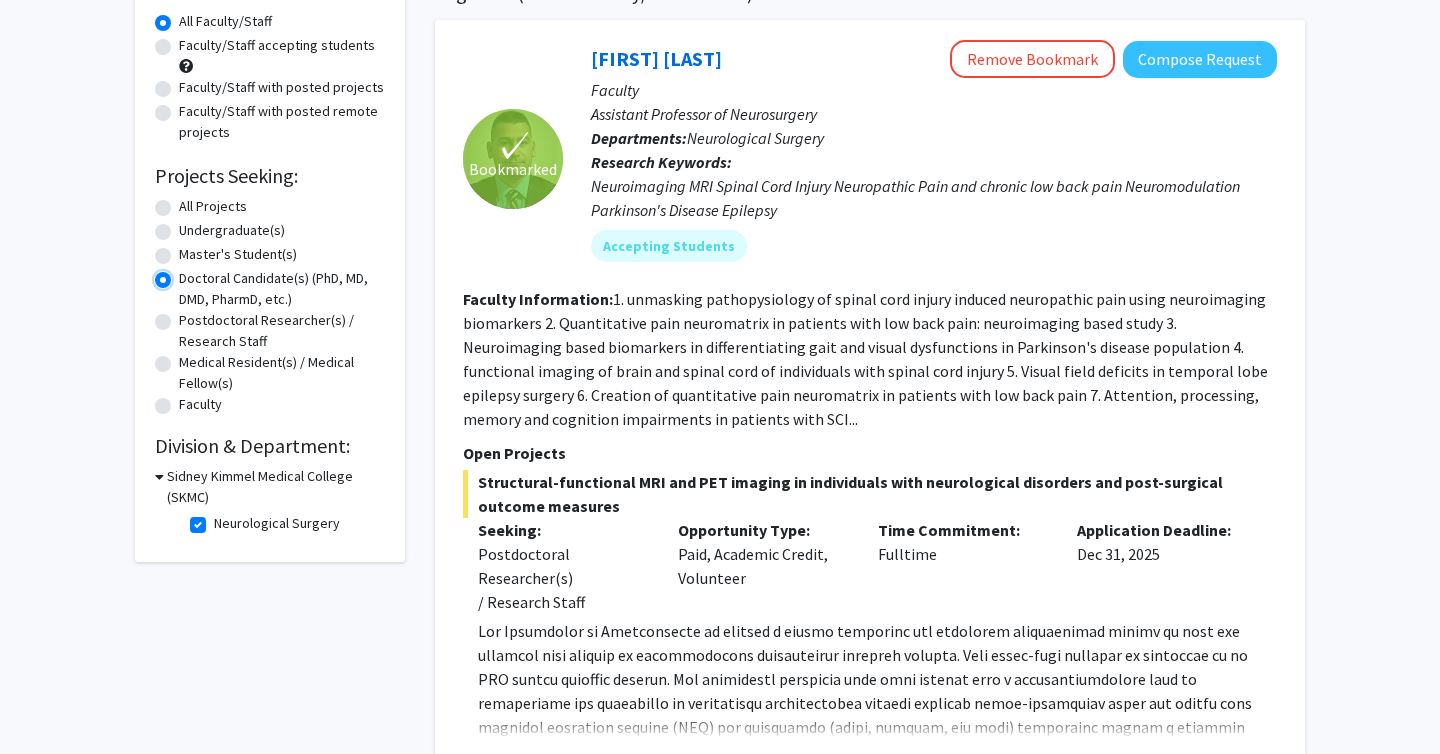 scroll, scrollTop: 186, scrollLeft: 0, axis: vertical 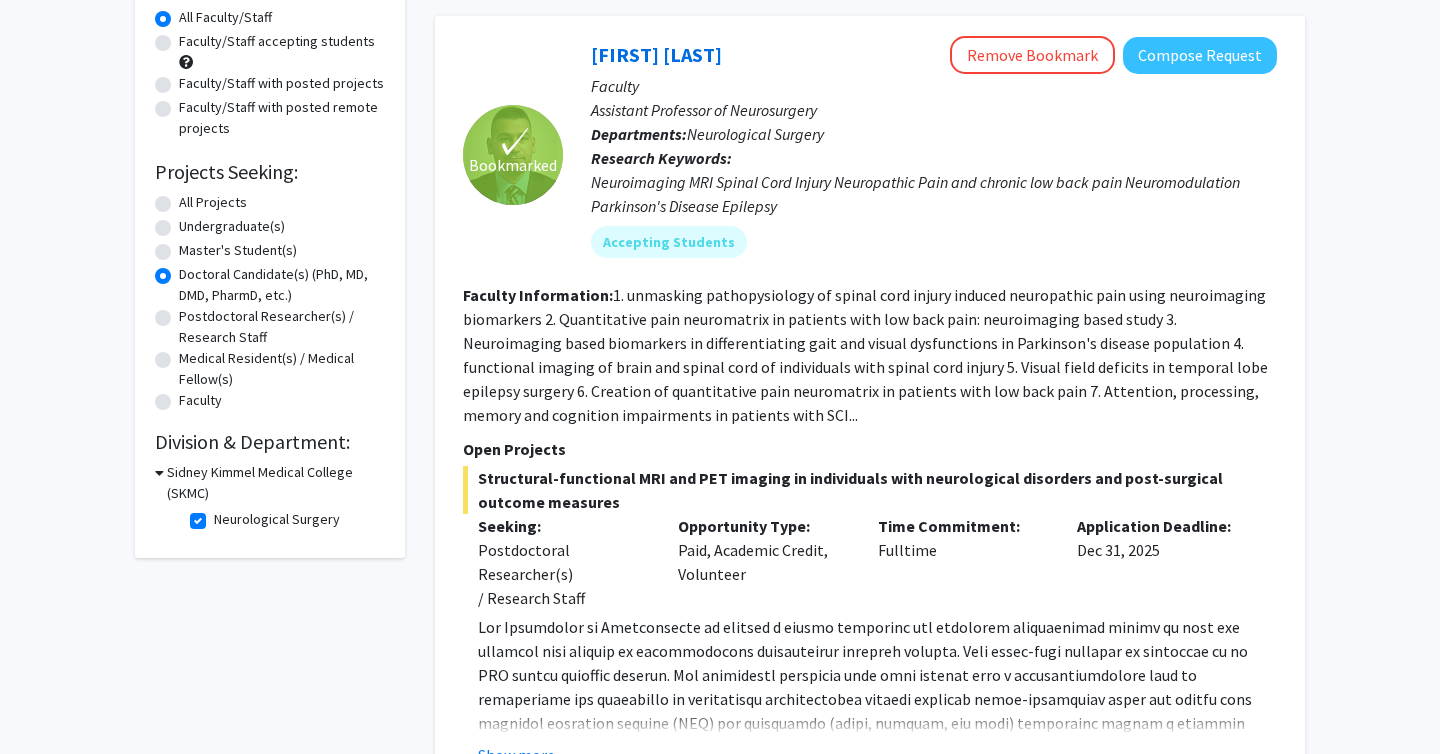 click on "Neurological Surgery" 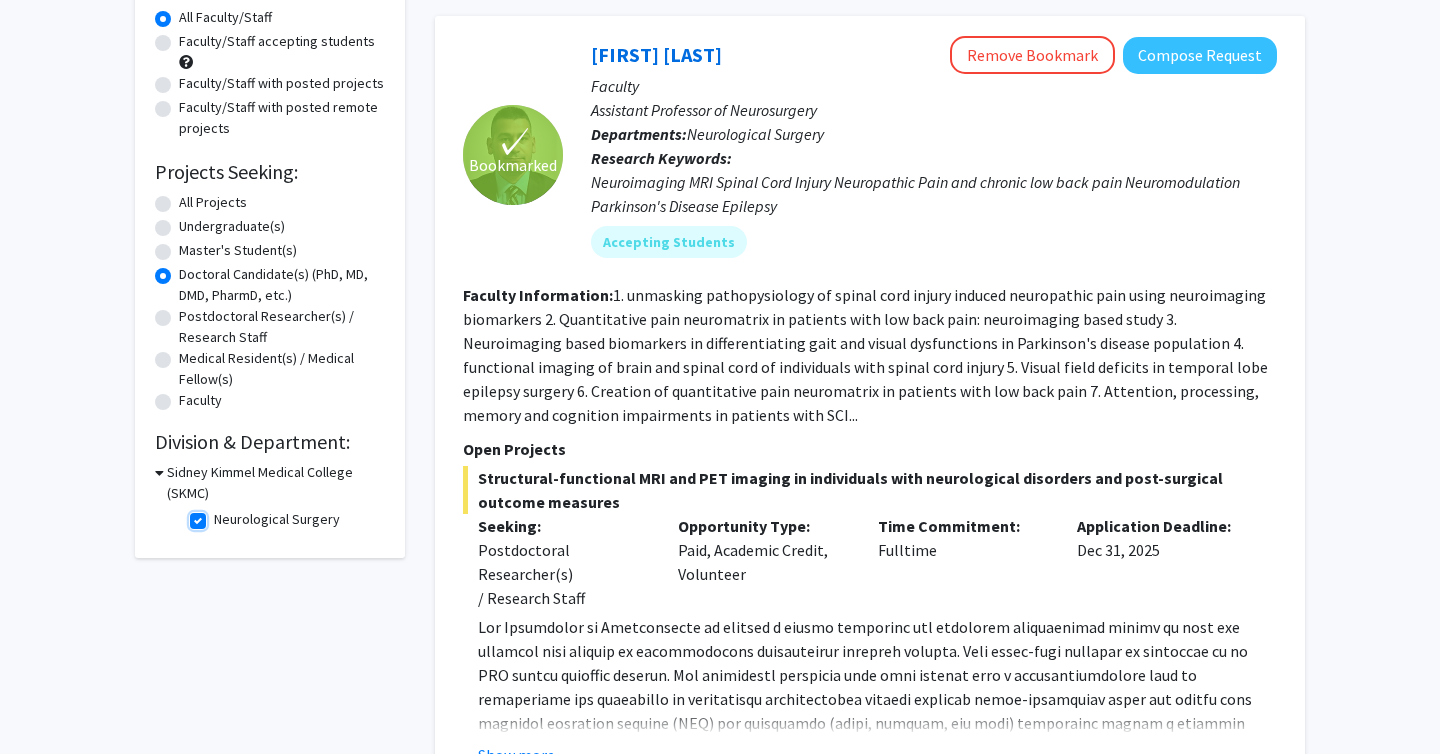 click on "Neurological Surgery" at bounding box center (220, 515) 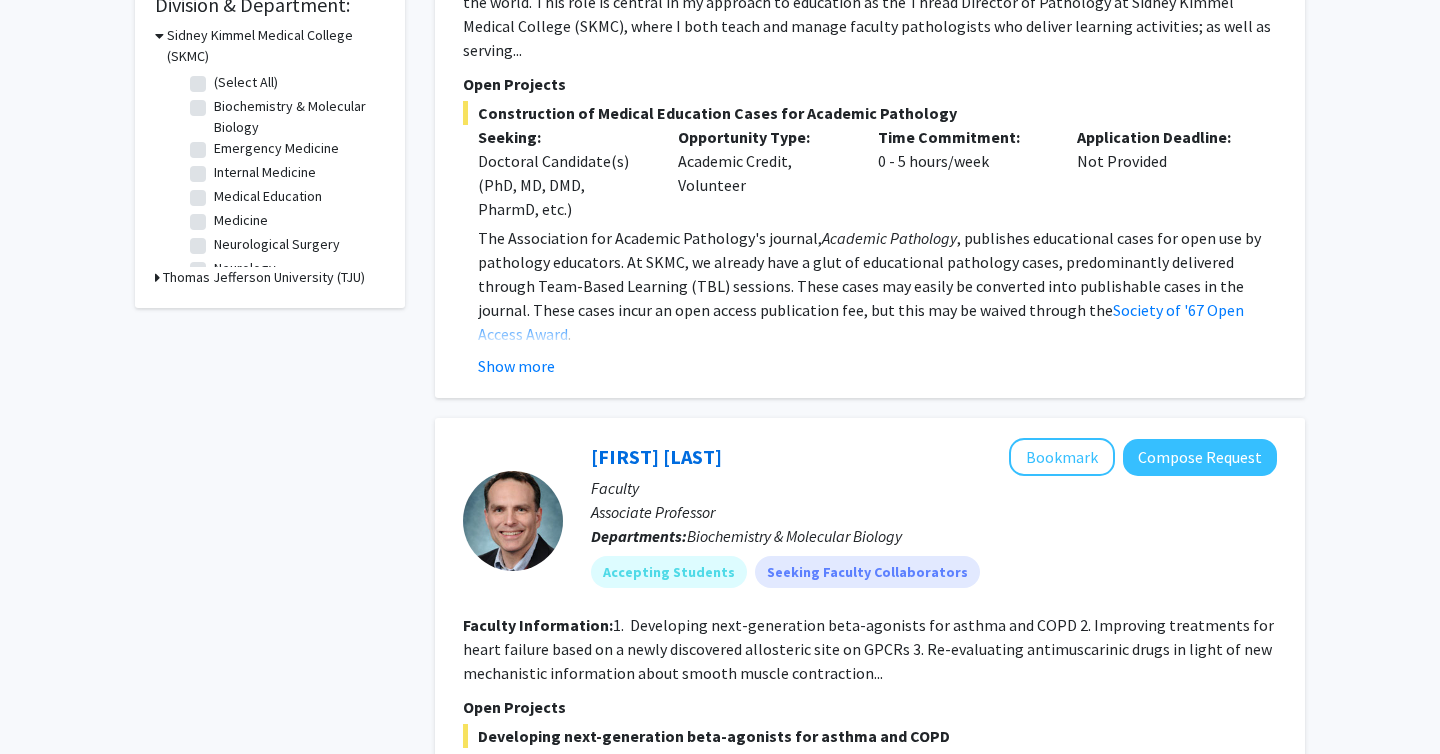 scroll, scrollTop: 629, scrollLeft: 0, axis: vertical 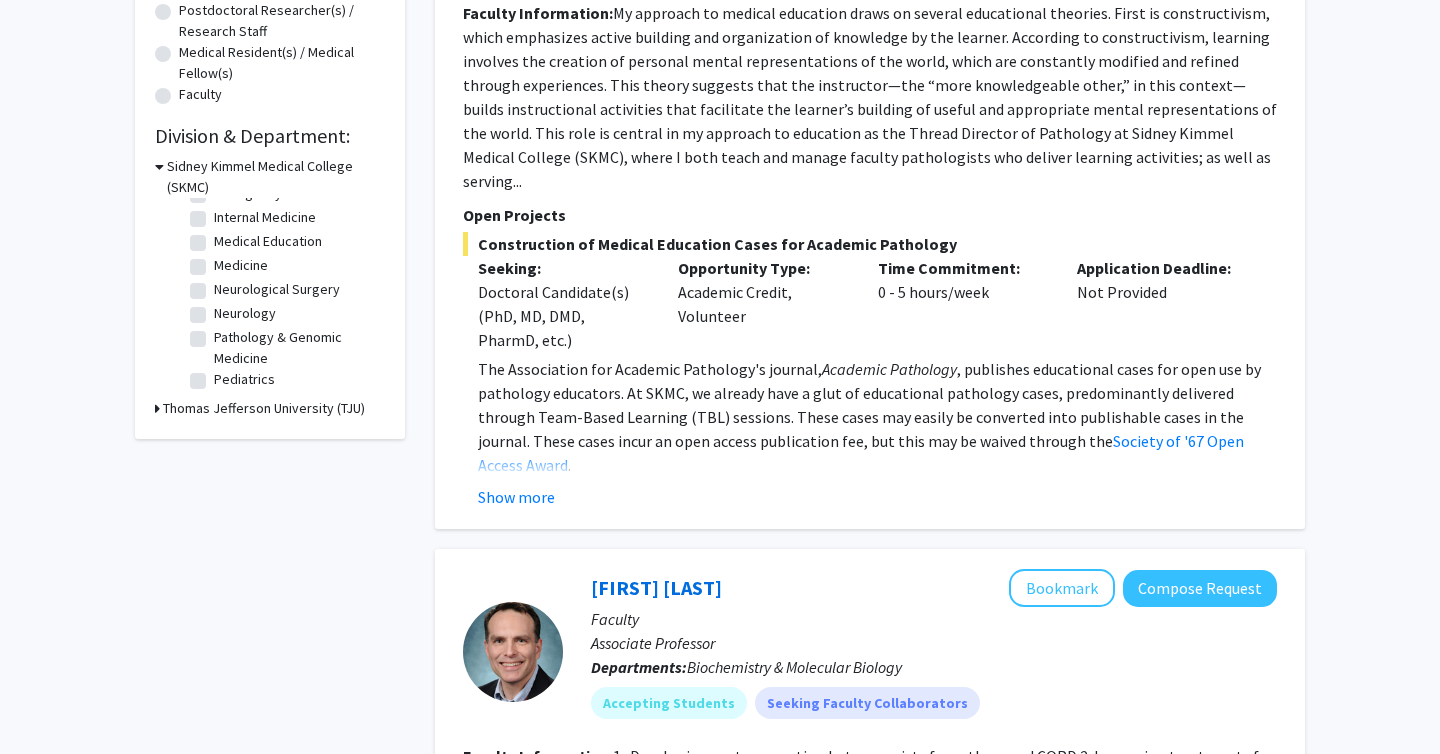 click on "Neurology" 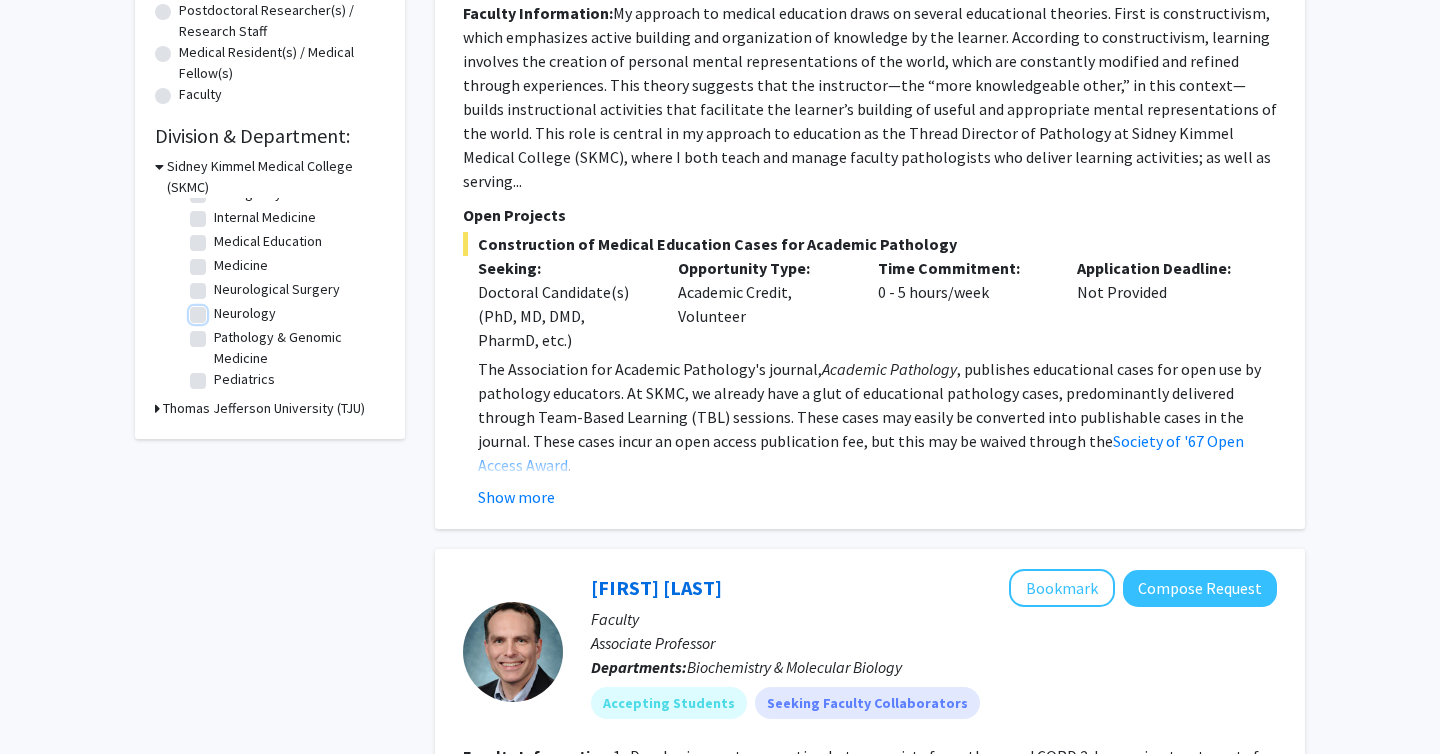 click on "Neurology" at bounding box center [220, 309] 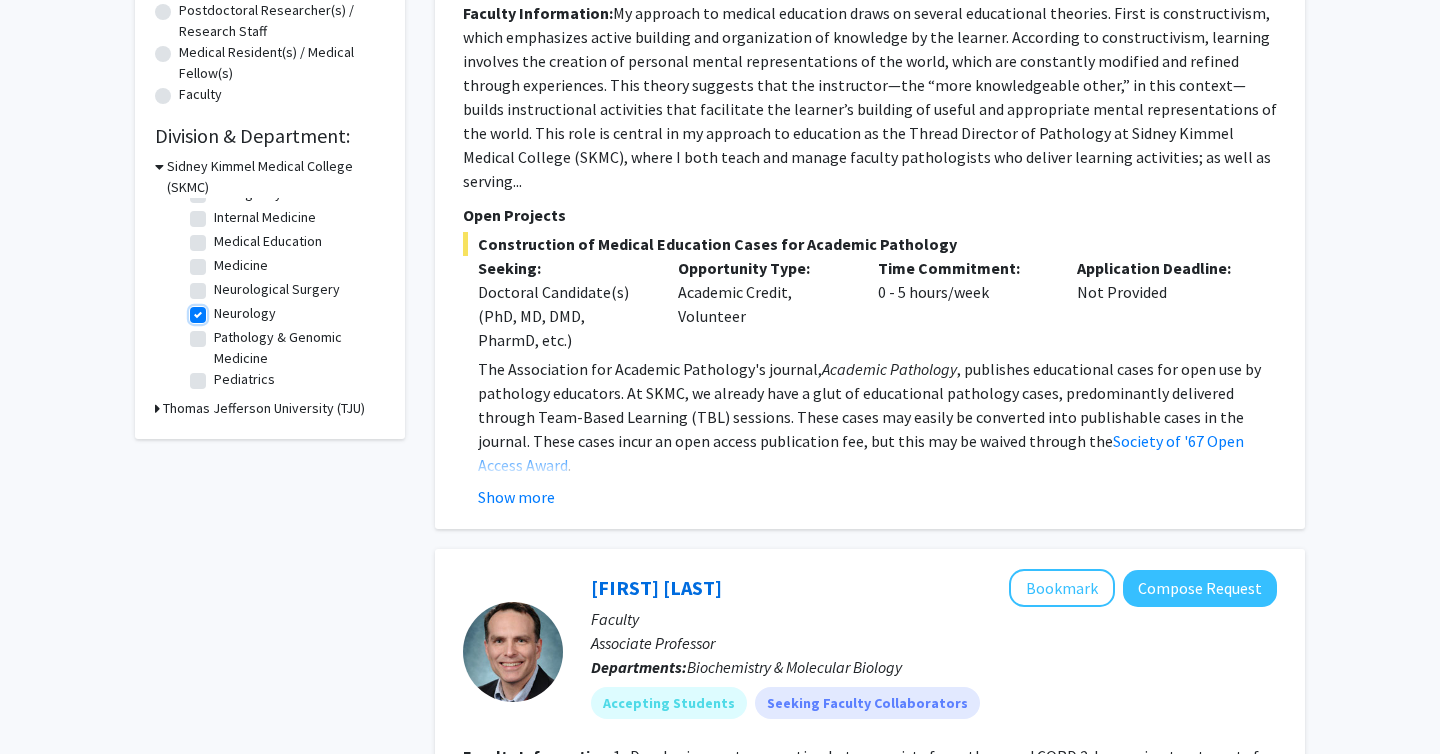 checkbox on "true" 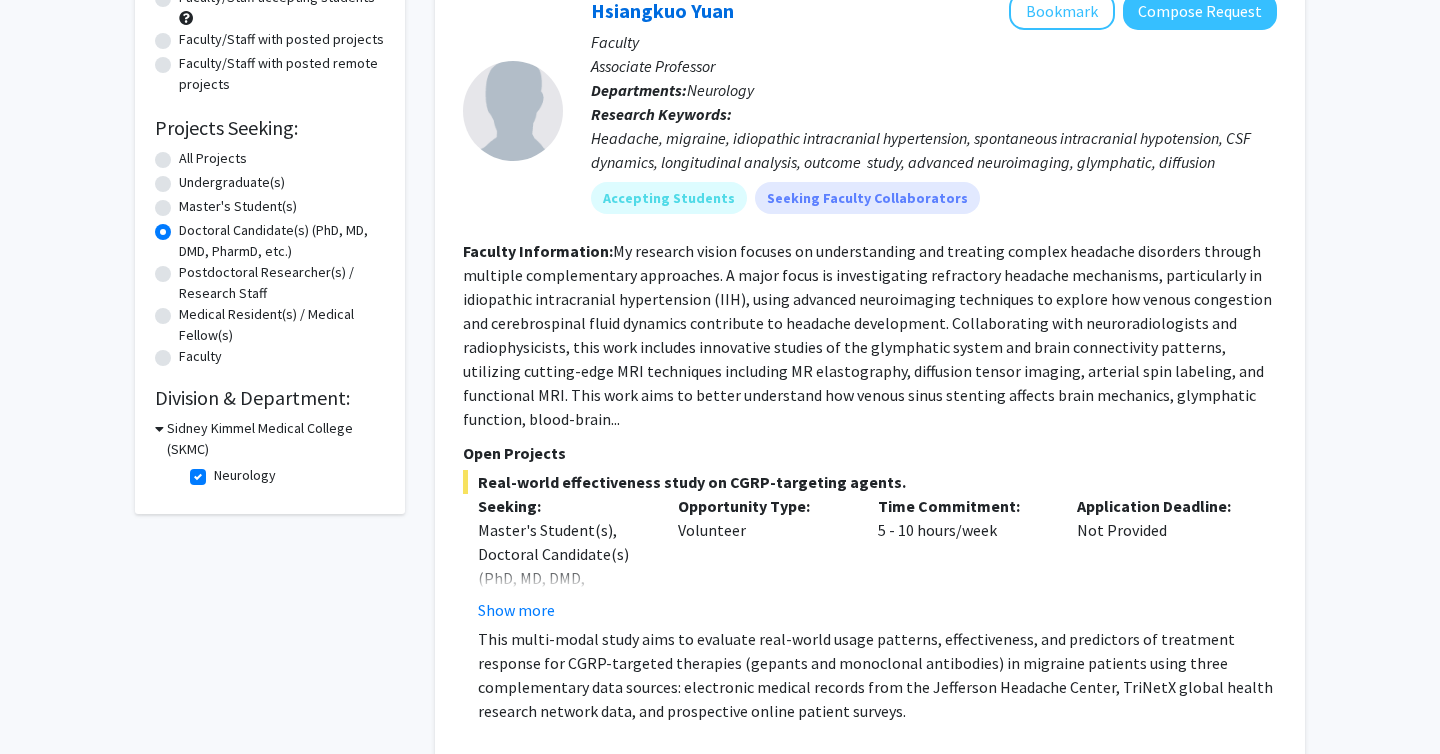 scroll, scrollTop: 222, scrollLeft: 0, axis: vertical 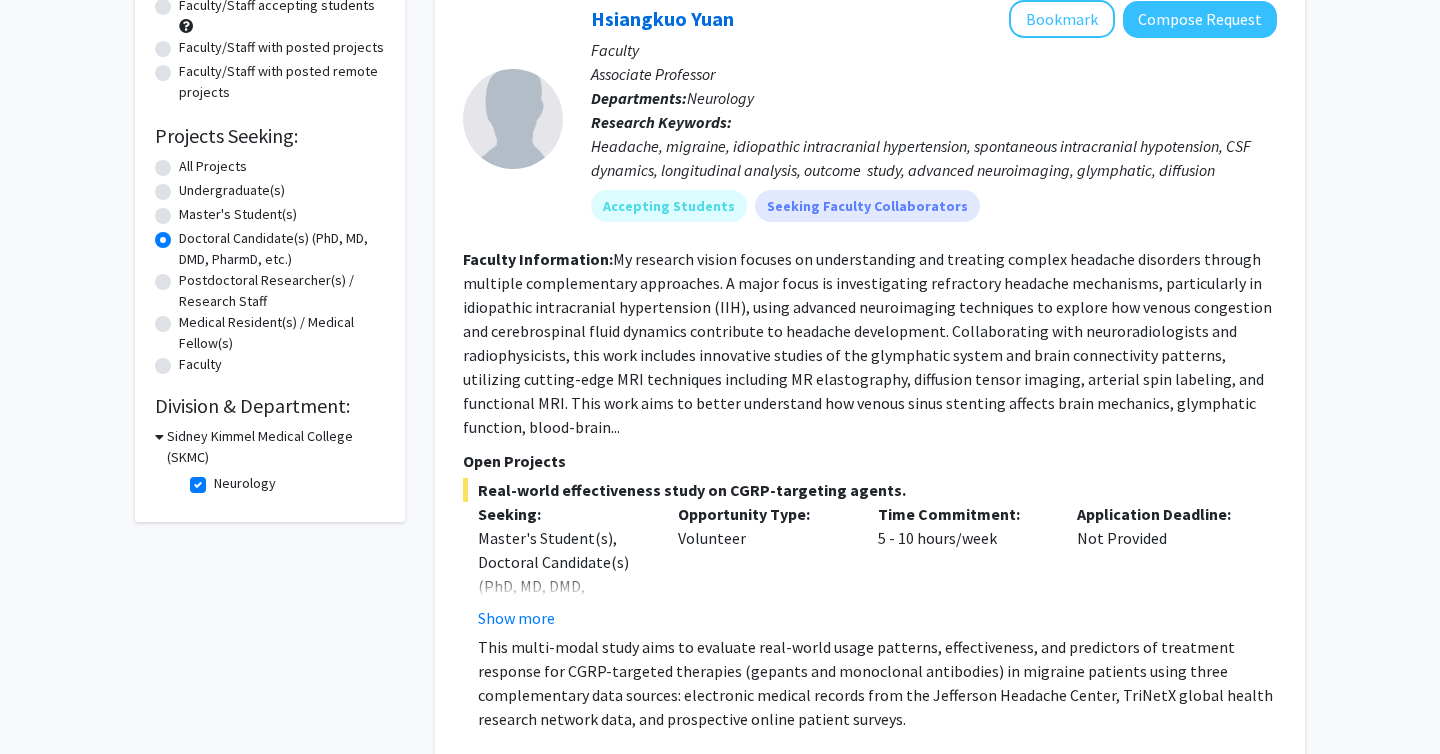 click on "Neurology" 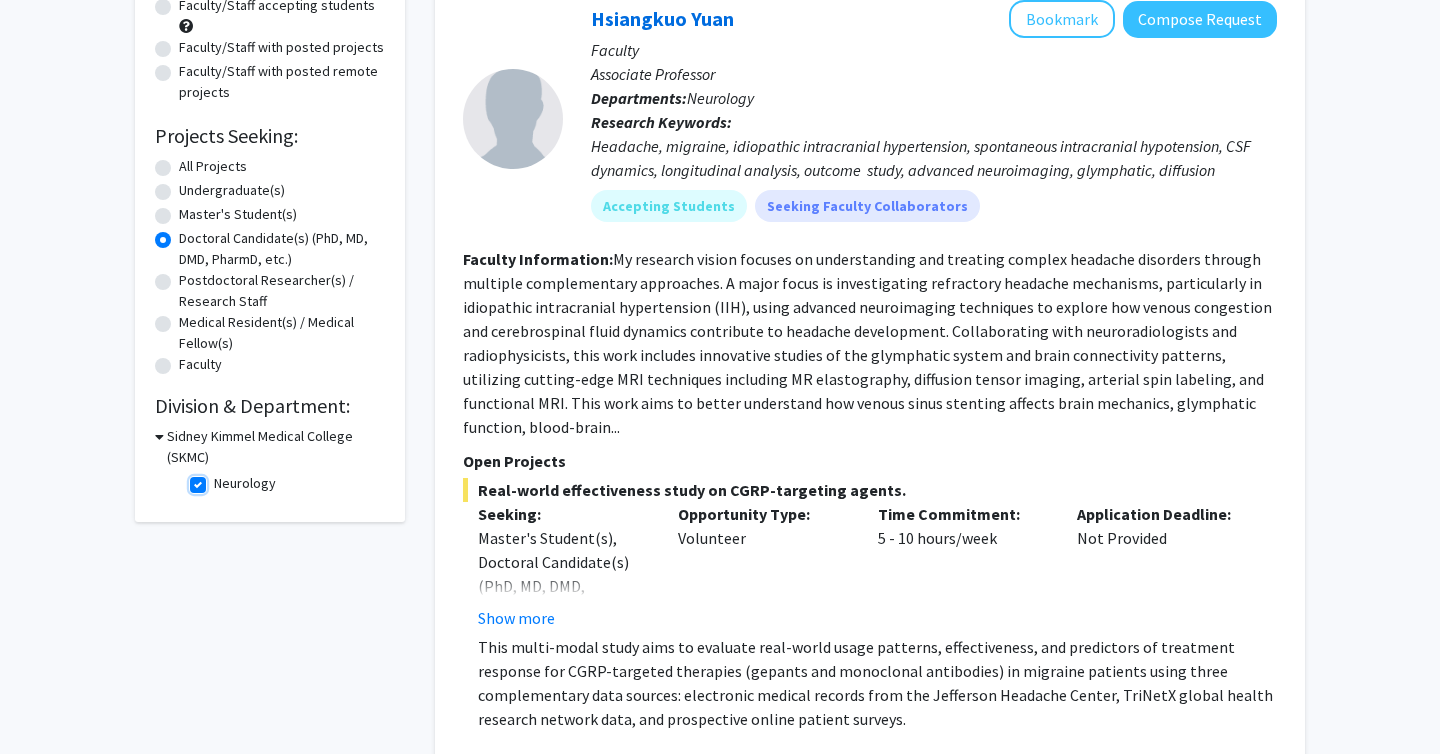 click on "Neurology" at bounding box center (220, 479) 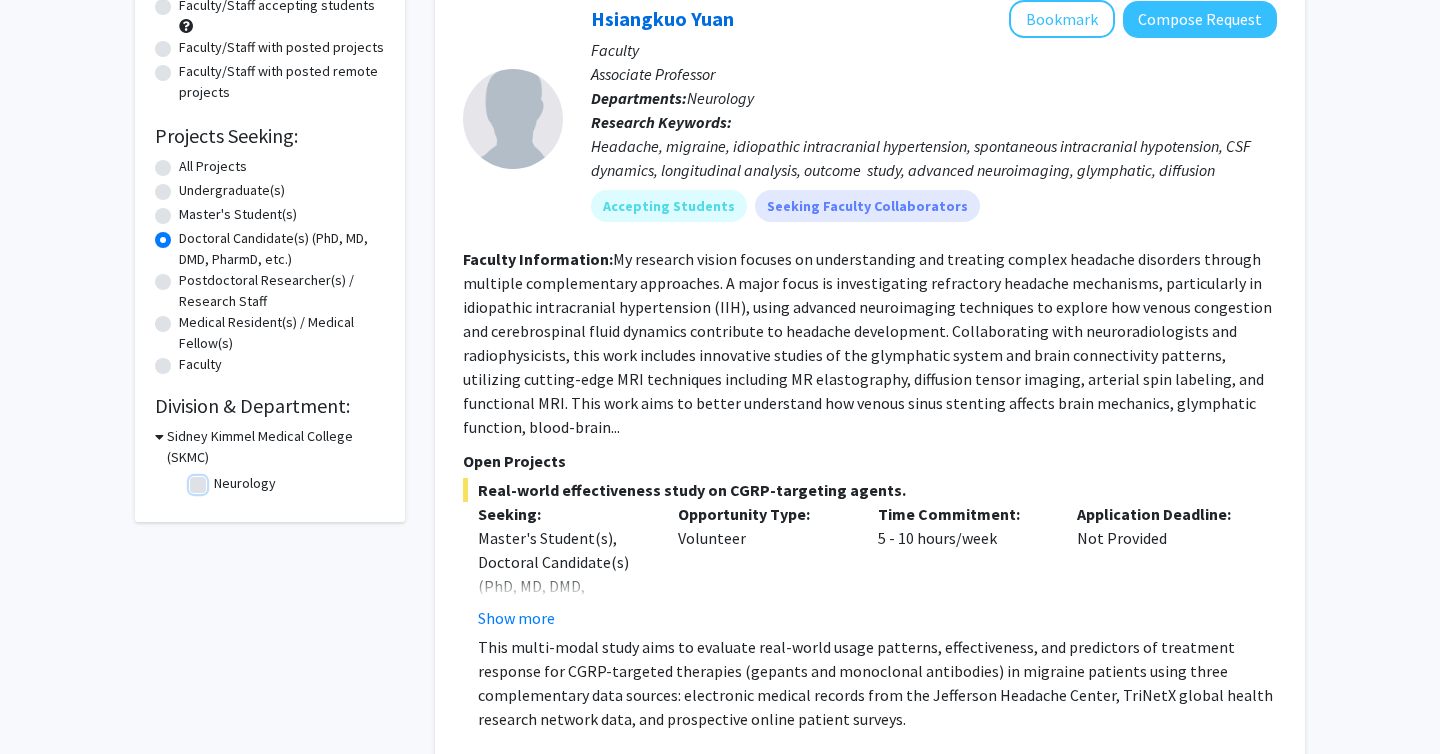 scroll, scrollTop: 0, scrollLeft: 0, axis: both 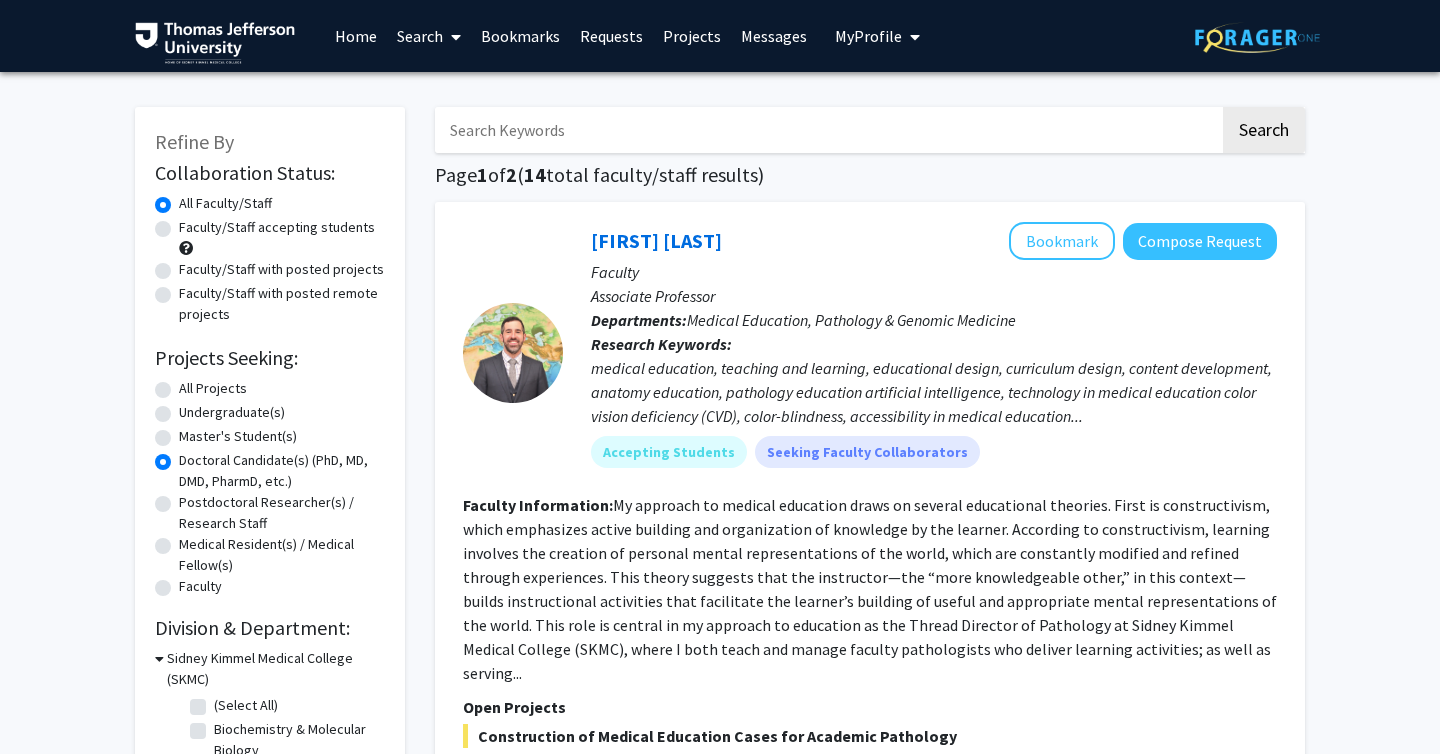 click on "Faculty/Staff accepting students" 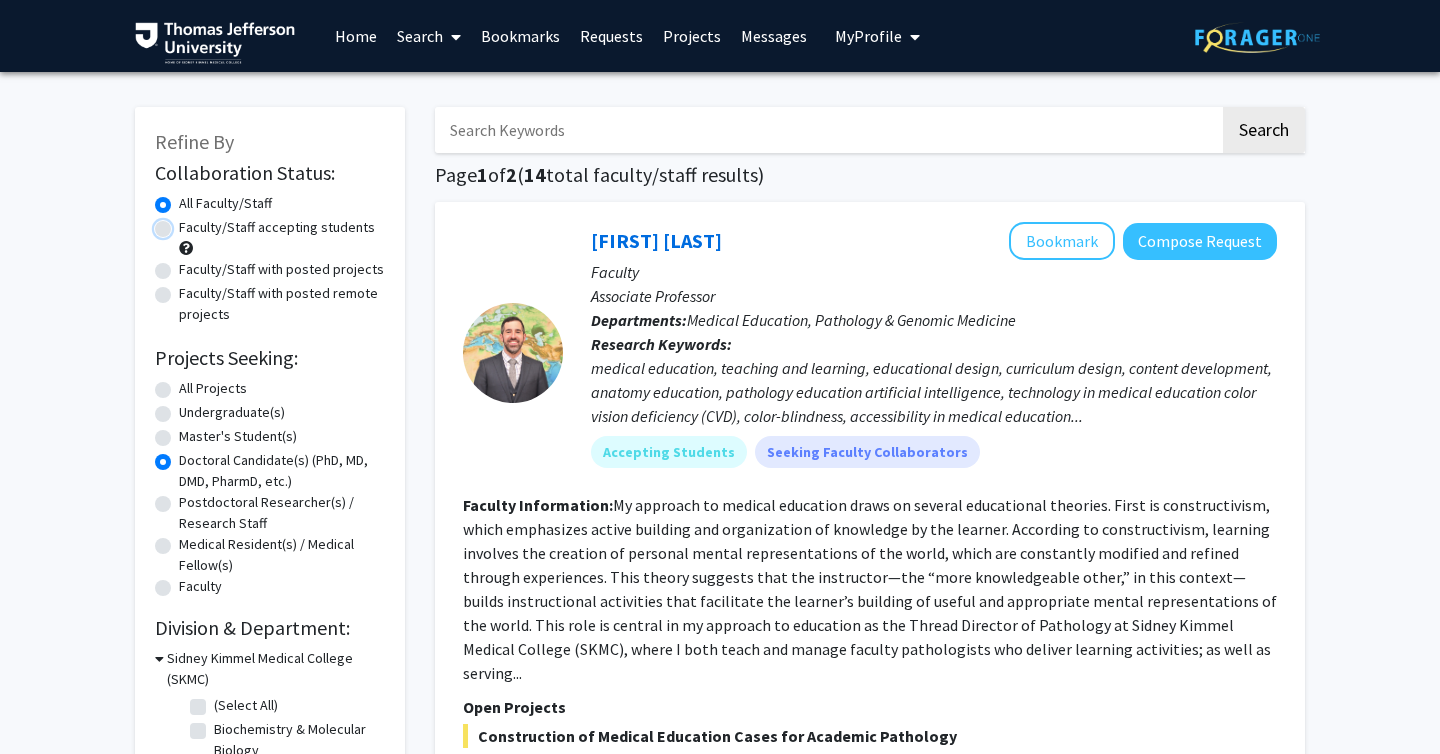 click on "Faculty/Staff accepting students" at bounding box center [185, 223] 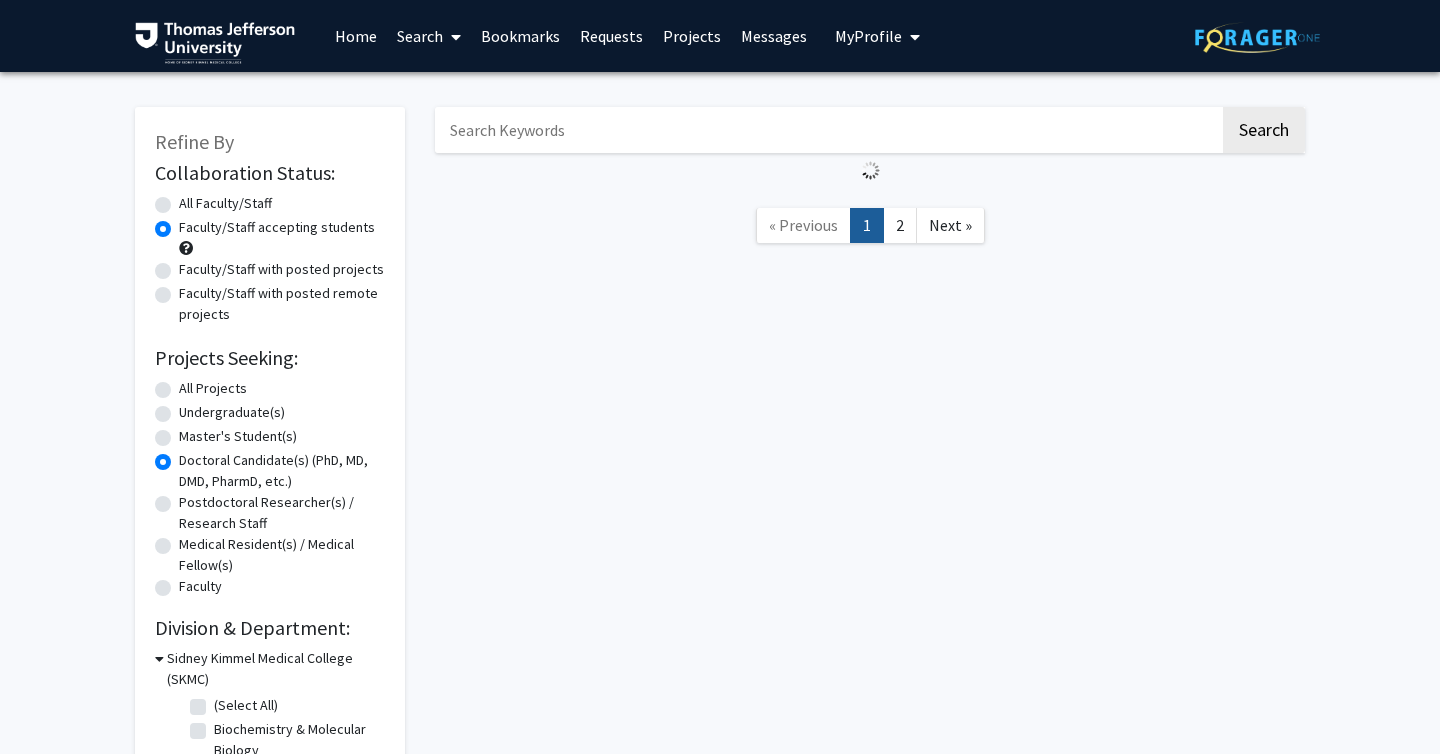 click on "Faculty/Staff with posted projects" 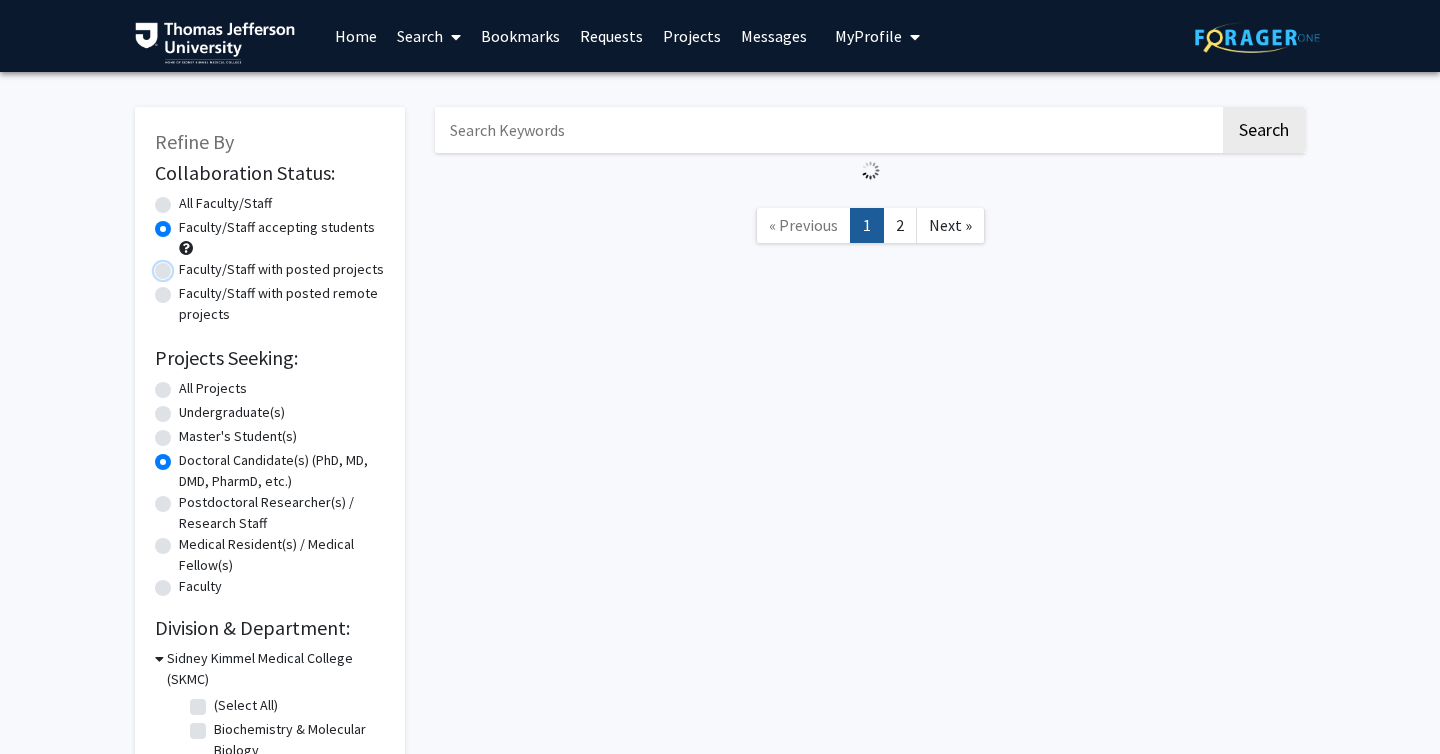 click on "Faculty/Staff with posted projects" at bounding box center [185, 265] 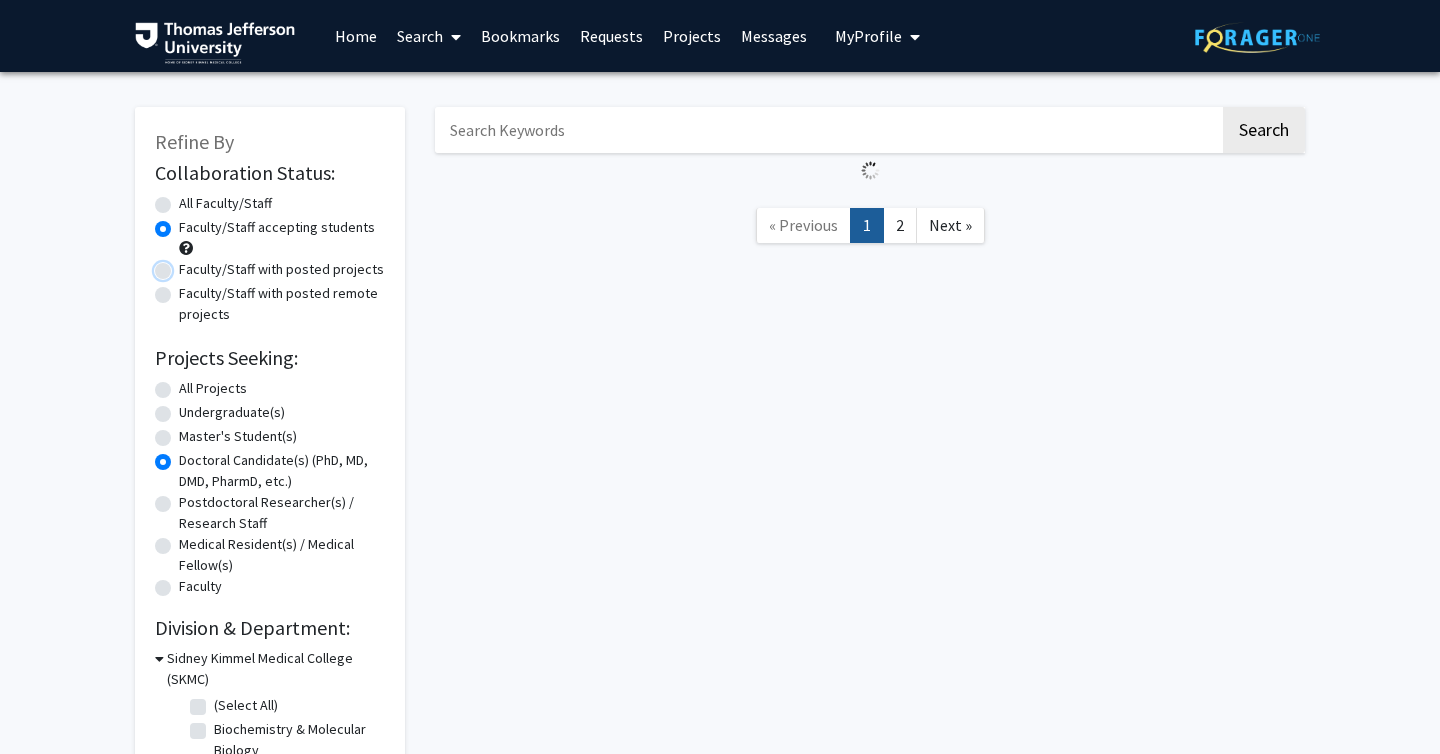 radio on "true" 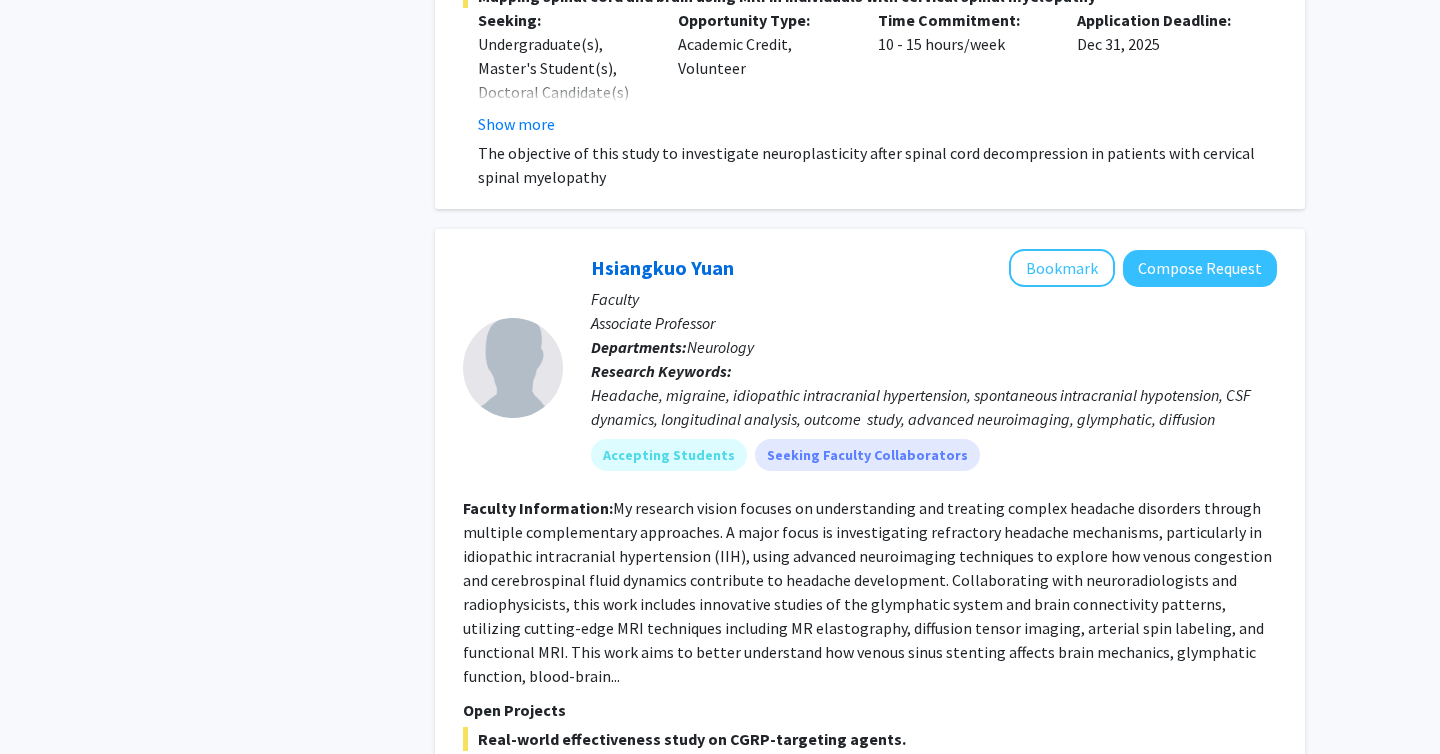 scroll, scrollTop: 3785, scrollLeft: 0, axis: vertical 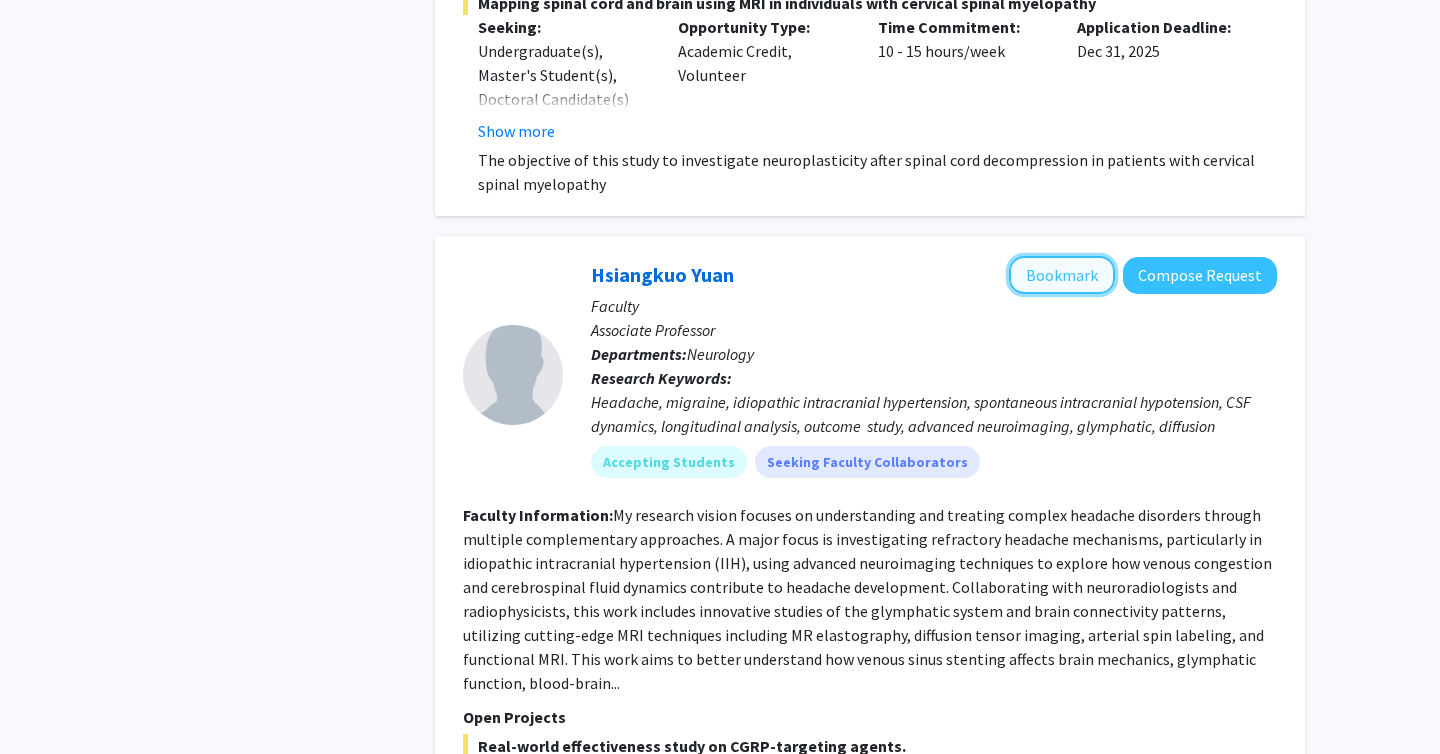 click on "Bookmark" 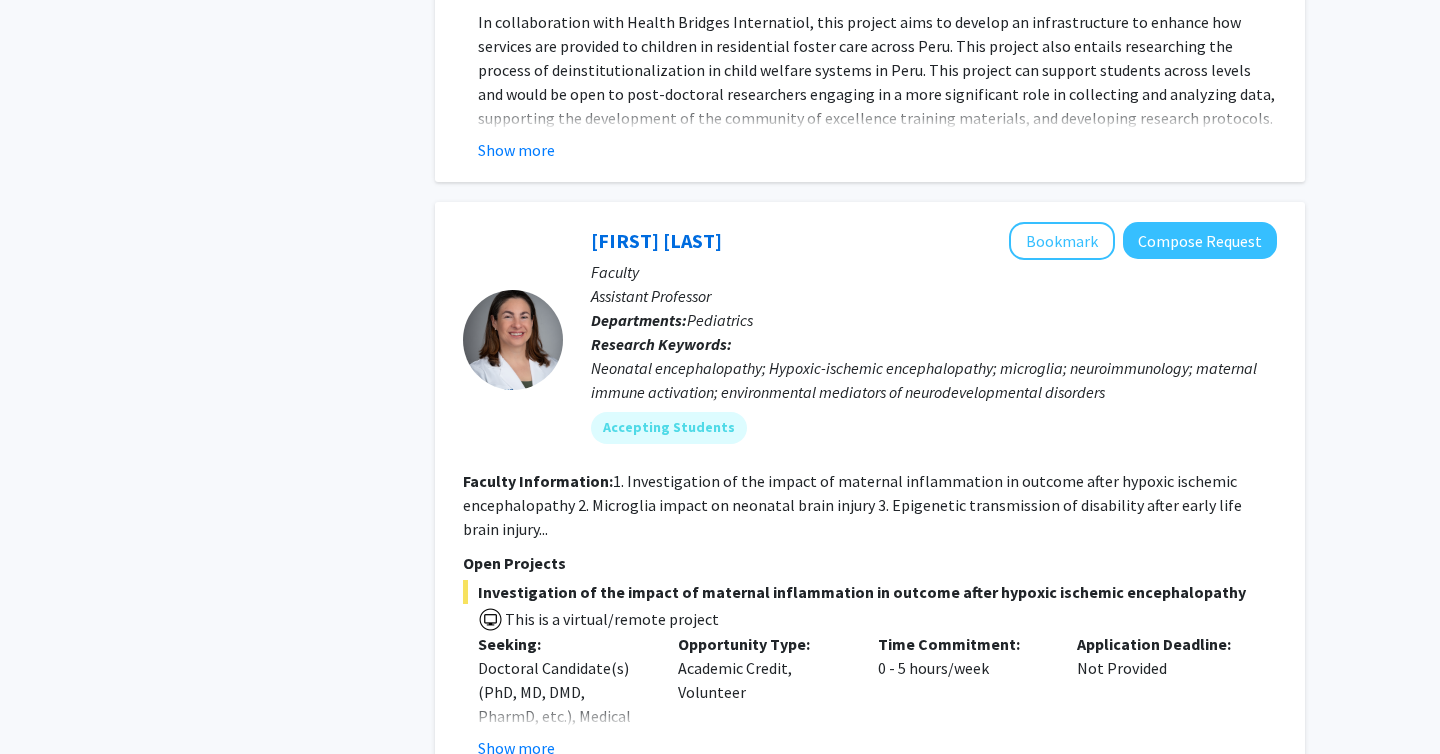 scroll, scrollTop: 7761, scrollLeft: 0, axis: vertical 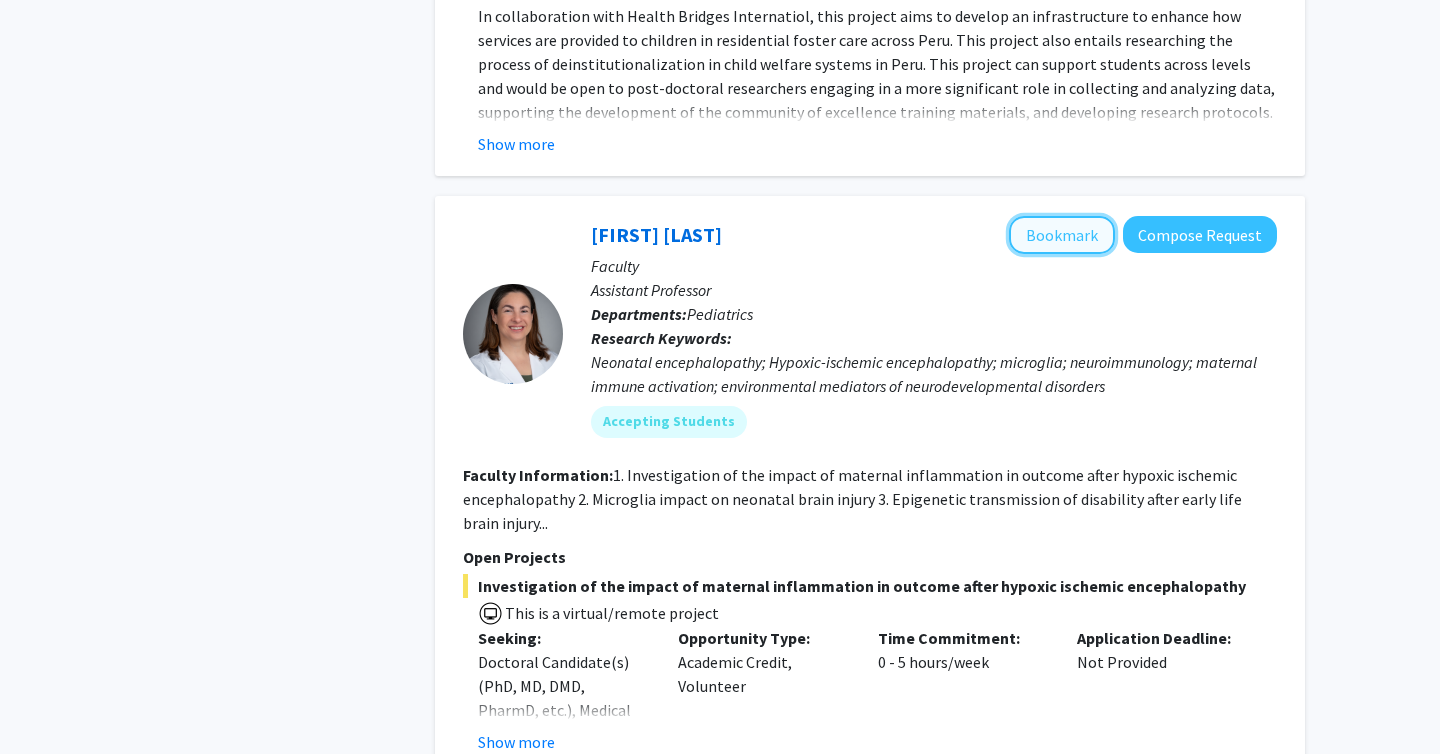click on "Bookmark" 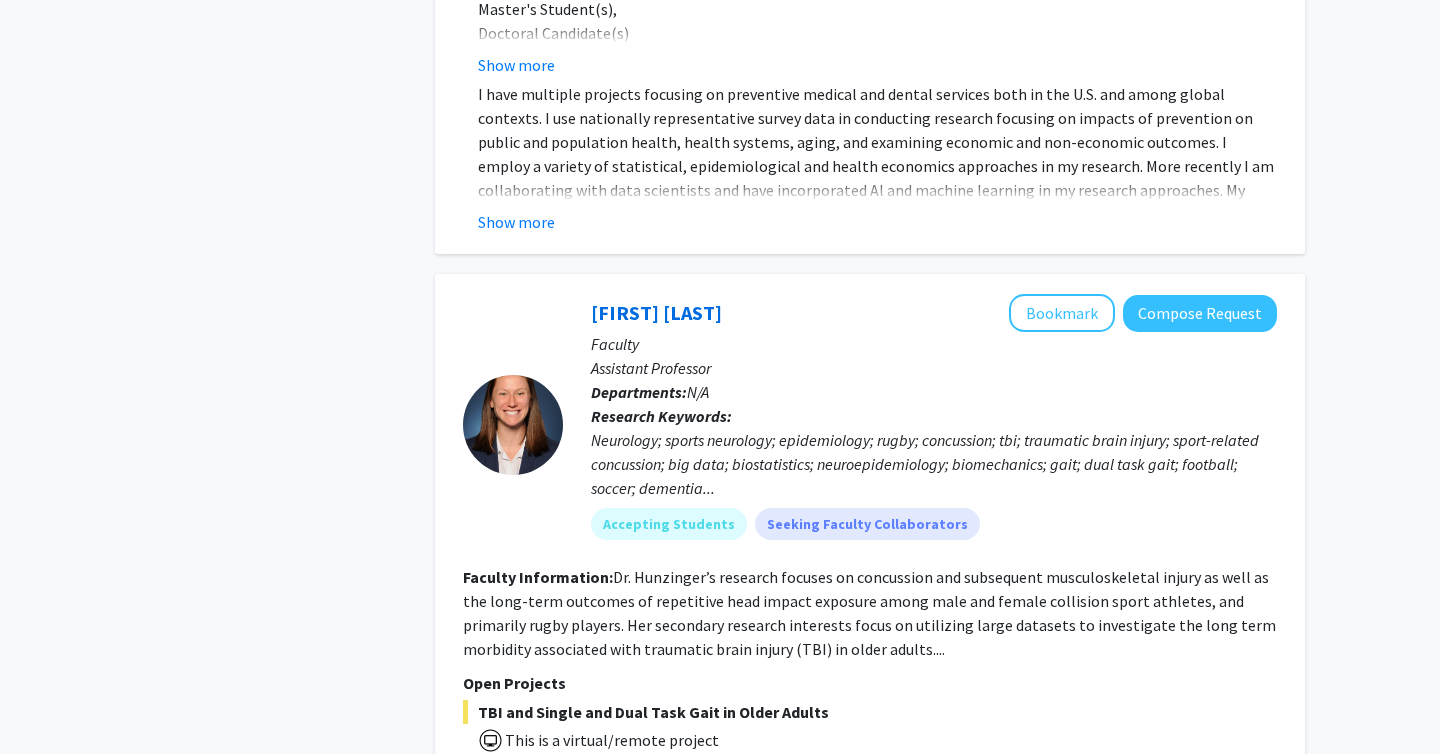 scroll, scrollTop: 9979, scrollLeft: 0, axis: vertical 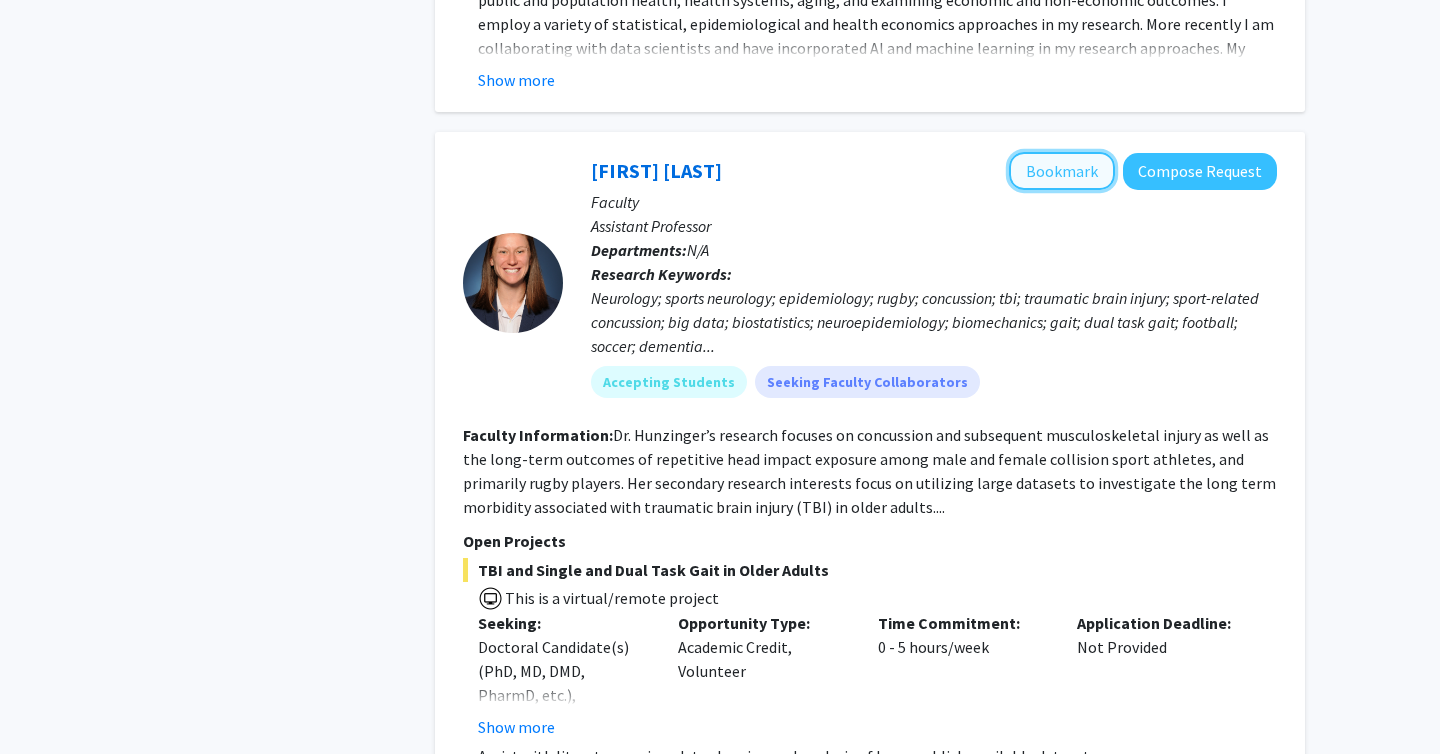 click on "Bookmark" 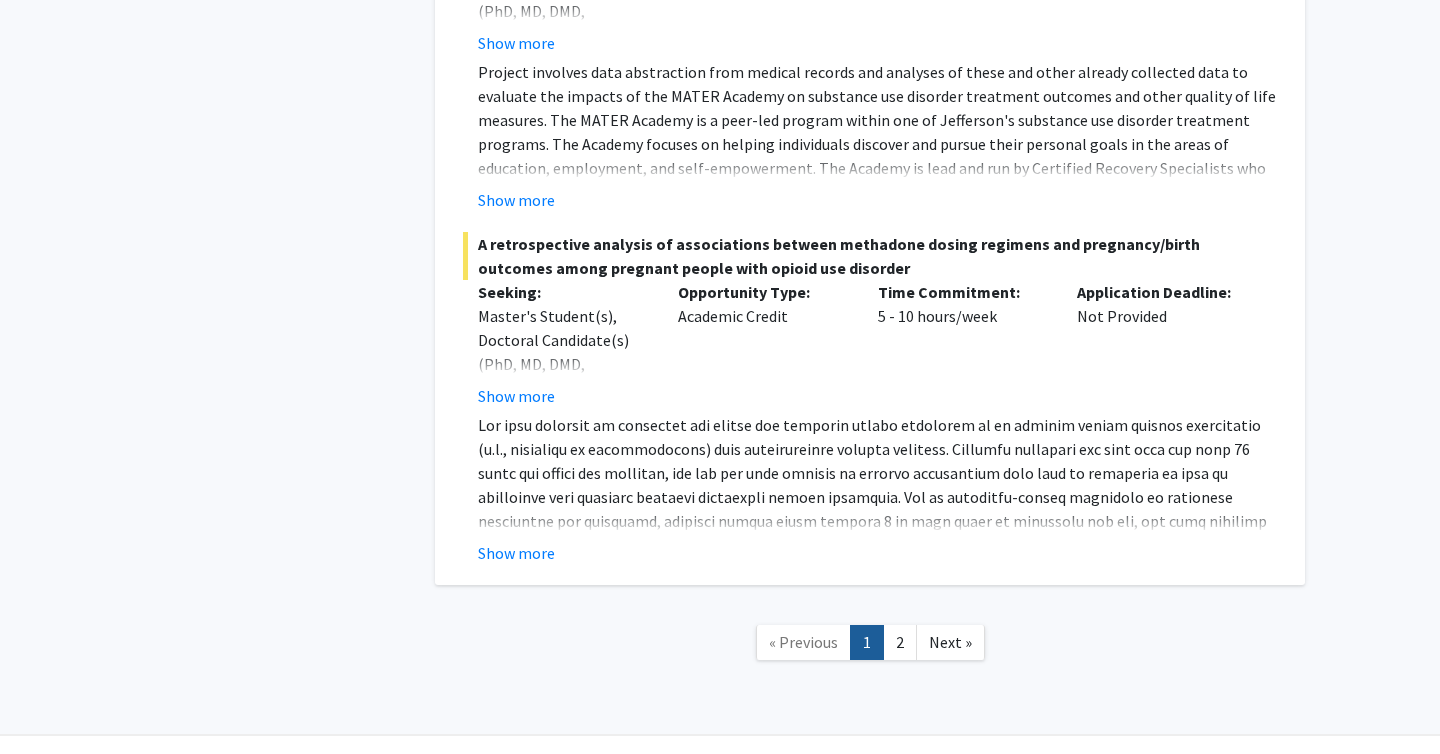 scroll, scrollTop: 11982, scrollLeft: 0, axis: vertical 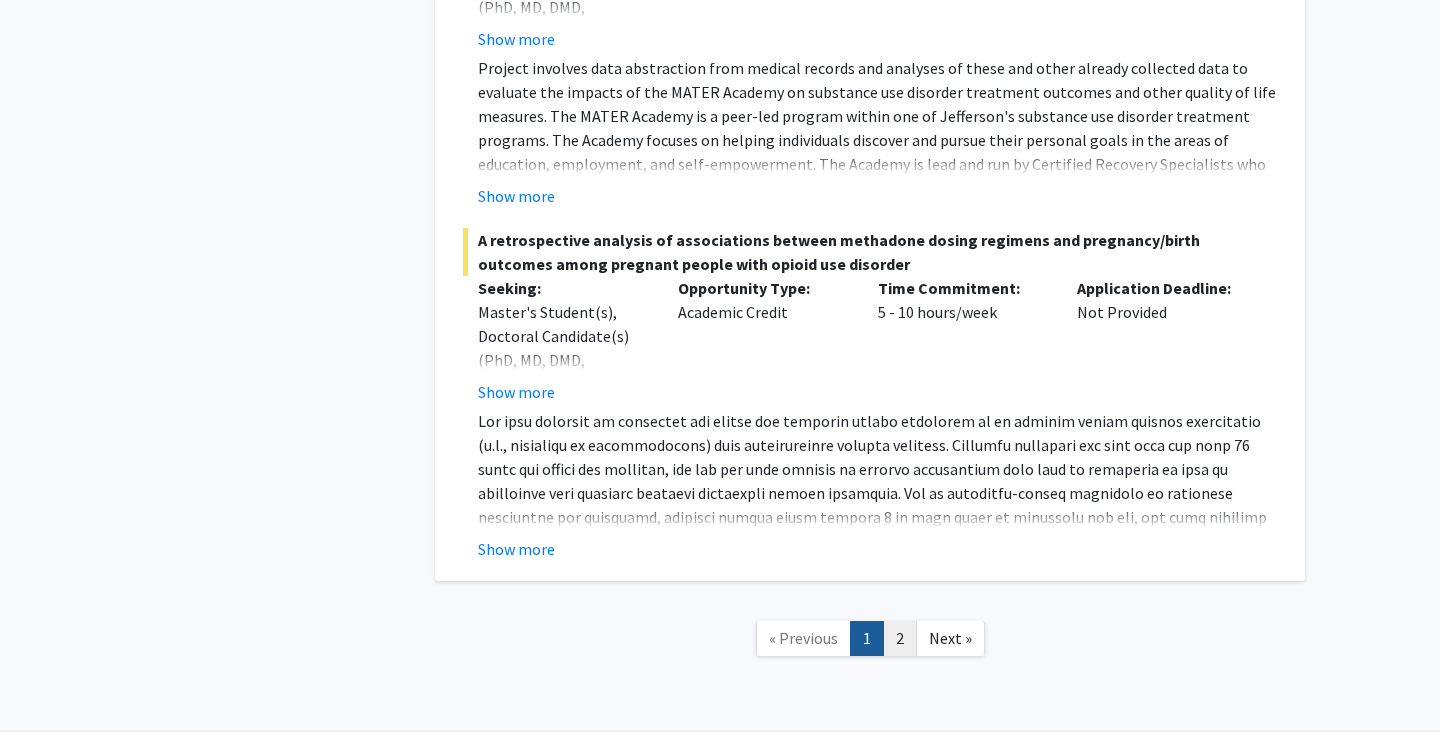 click on "2" 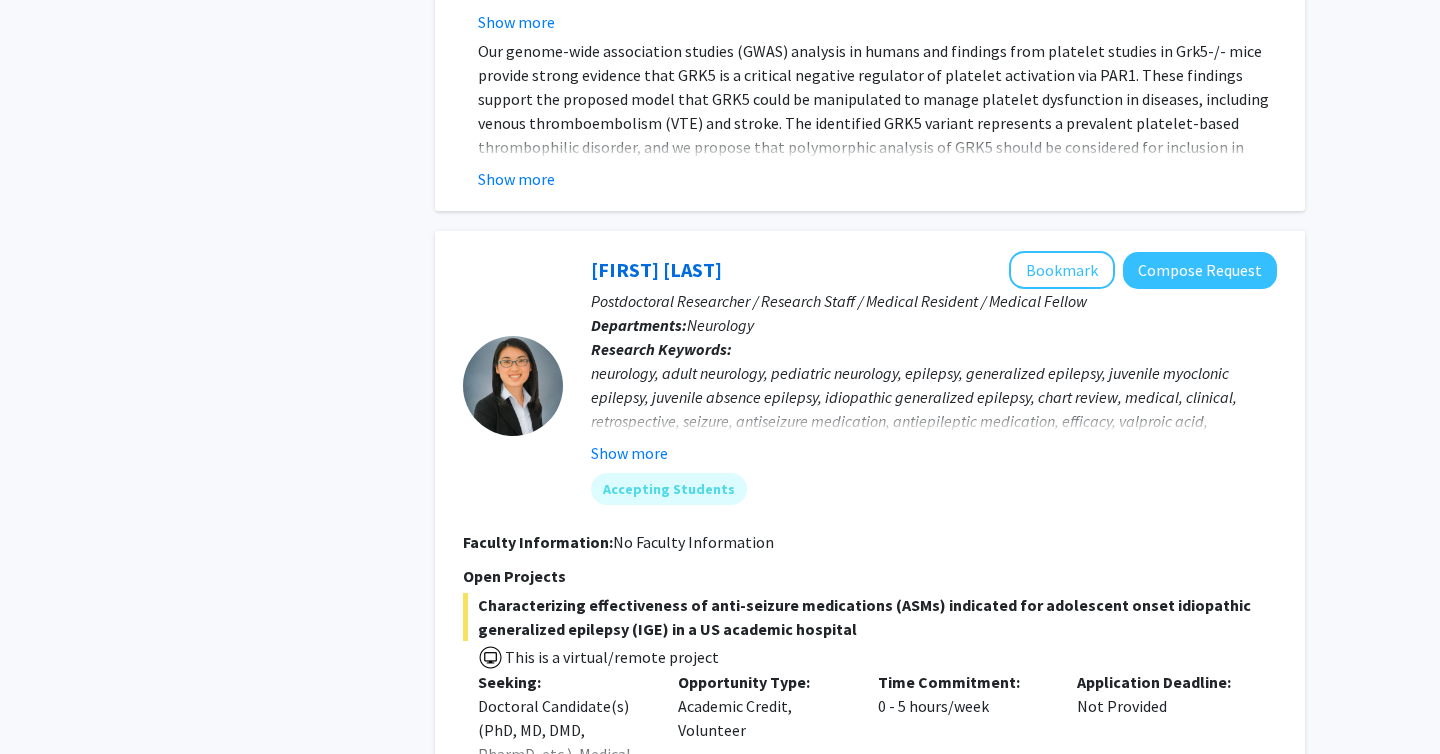 scroll, scrollTop: 2060, scrollLeft: 0, axis: vertical 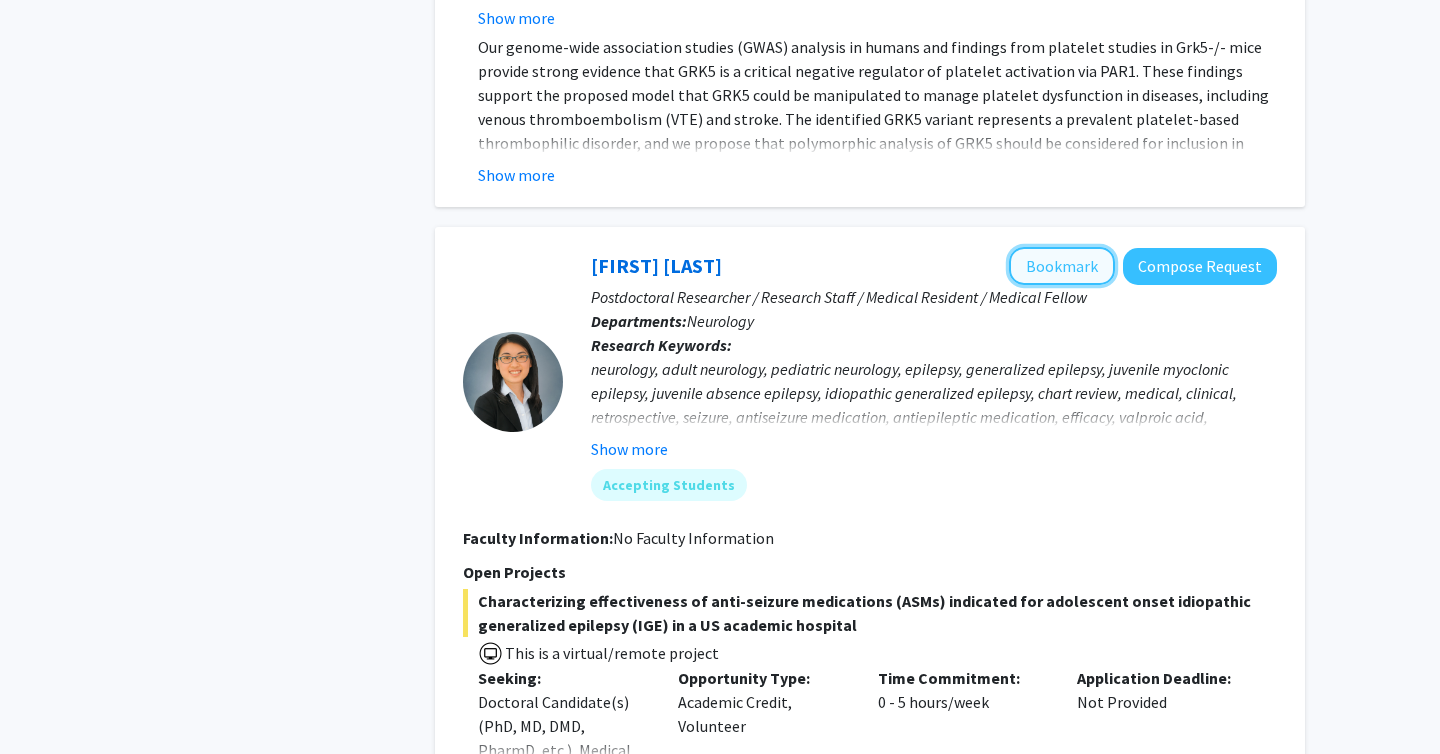 click on "Bookmark" 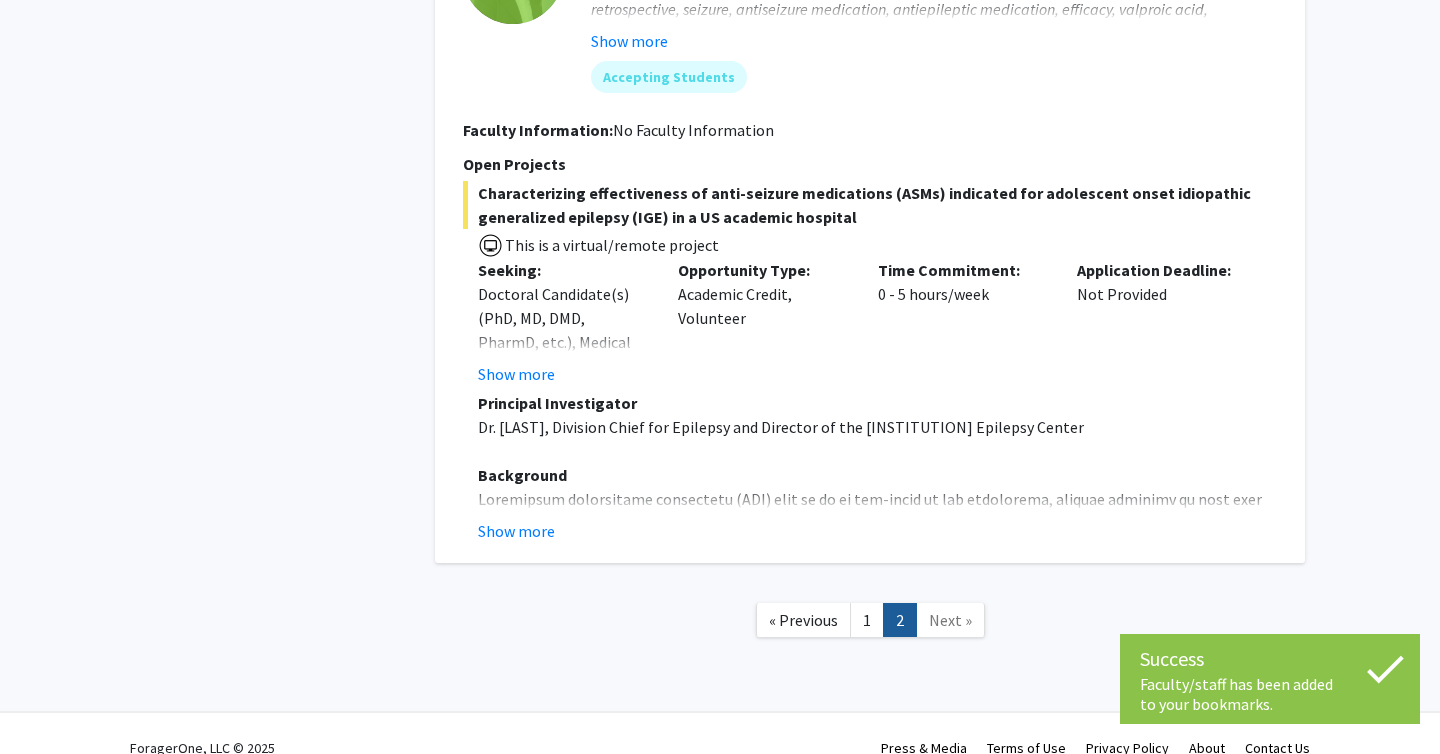 scroll, scrollTop: 2498, scrollLeft: 0, axis: vertical 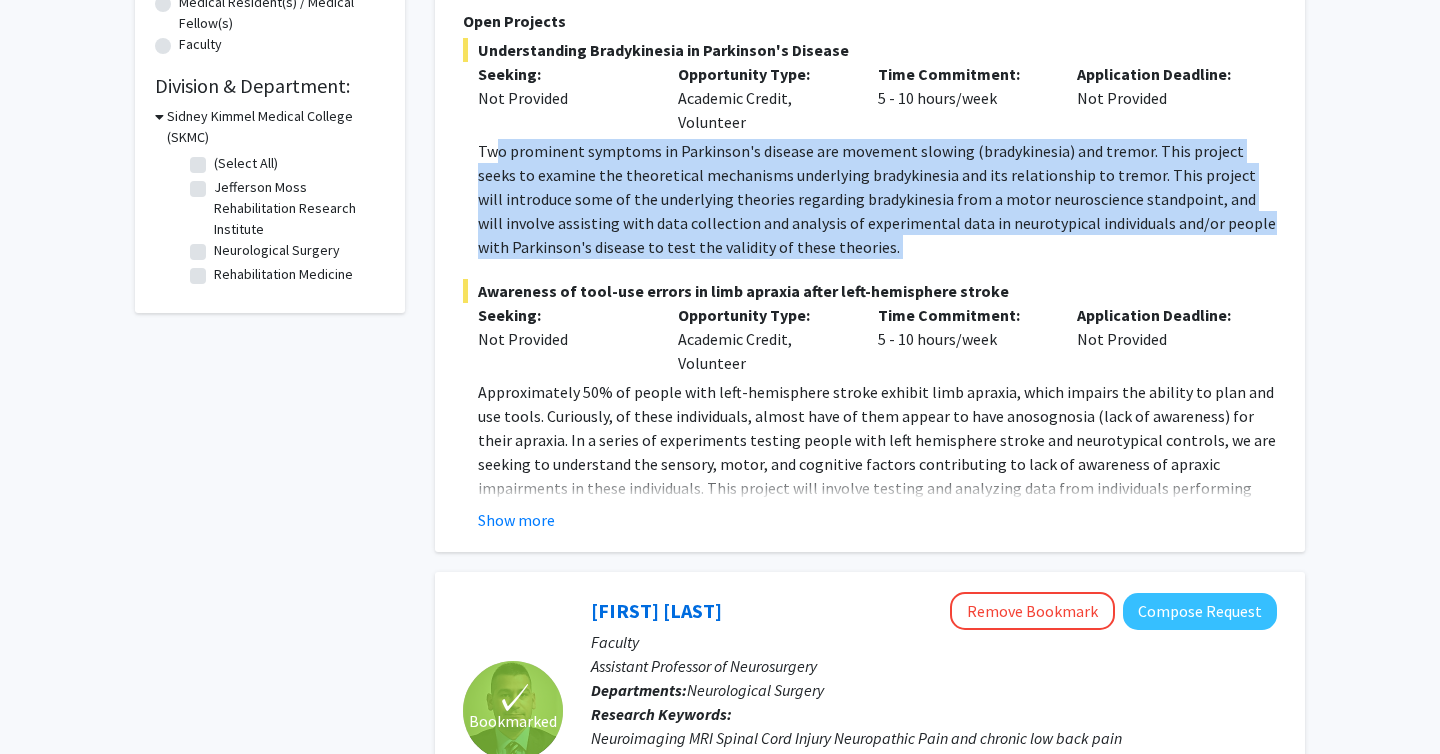 drag, startPoint x: 495, startPoint y: 160, endPoint x: 988, endPoint y: 262, distance: 503.44116 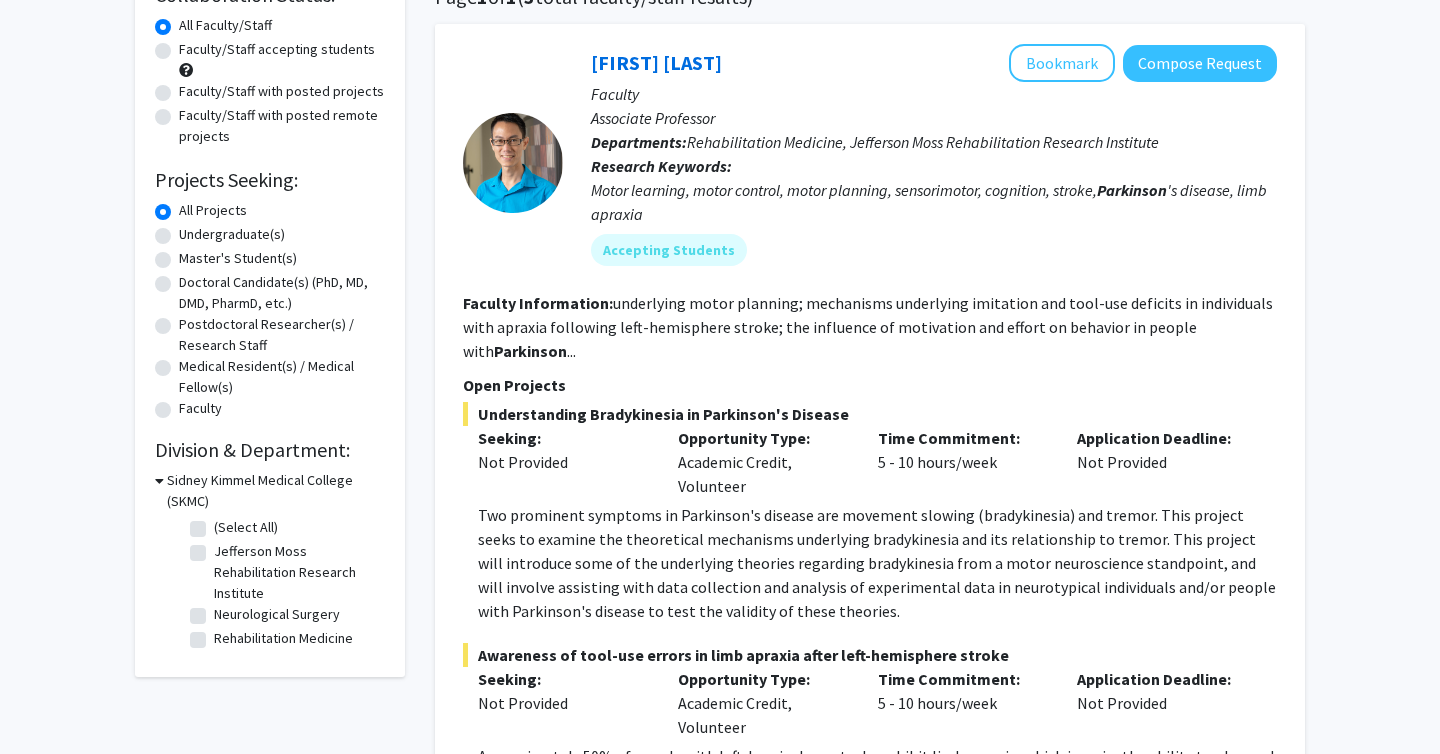 scroll, scrollTop: 135, scrollLeft: 0, axis: vertical 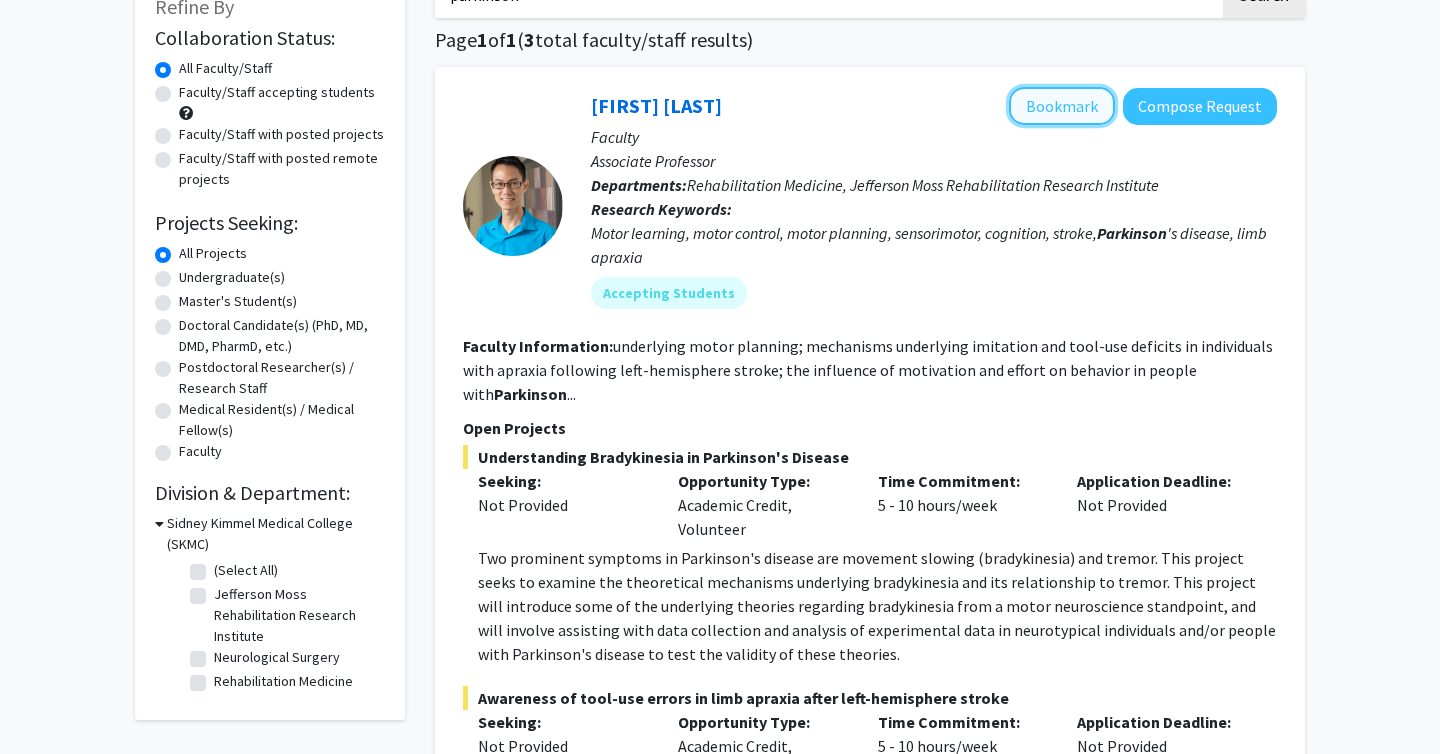 click on "Bookmark" 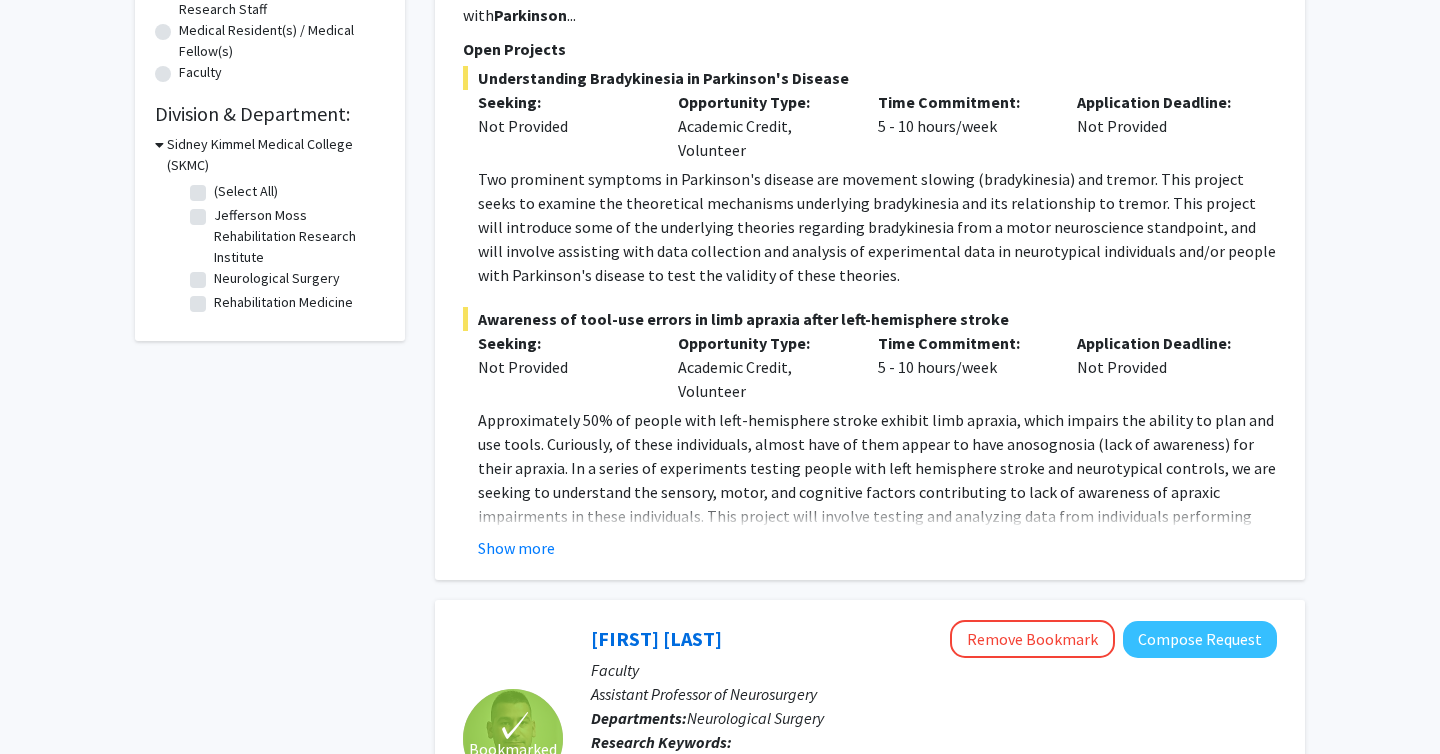 scroll, scrollTop: 524, scrollLeft: 0, axis: vertical 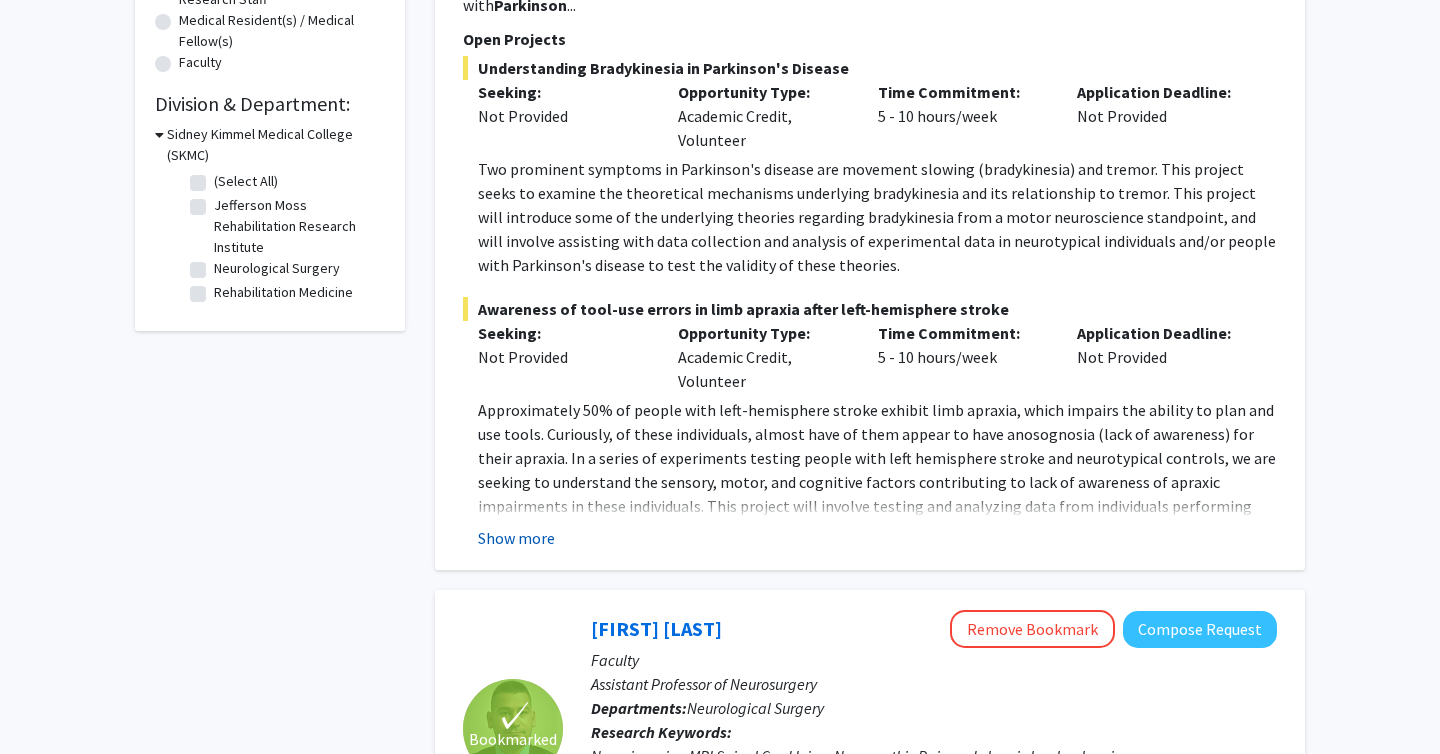 click on "Show more" 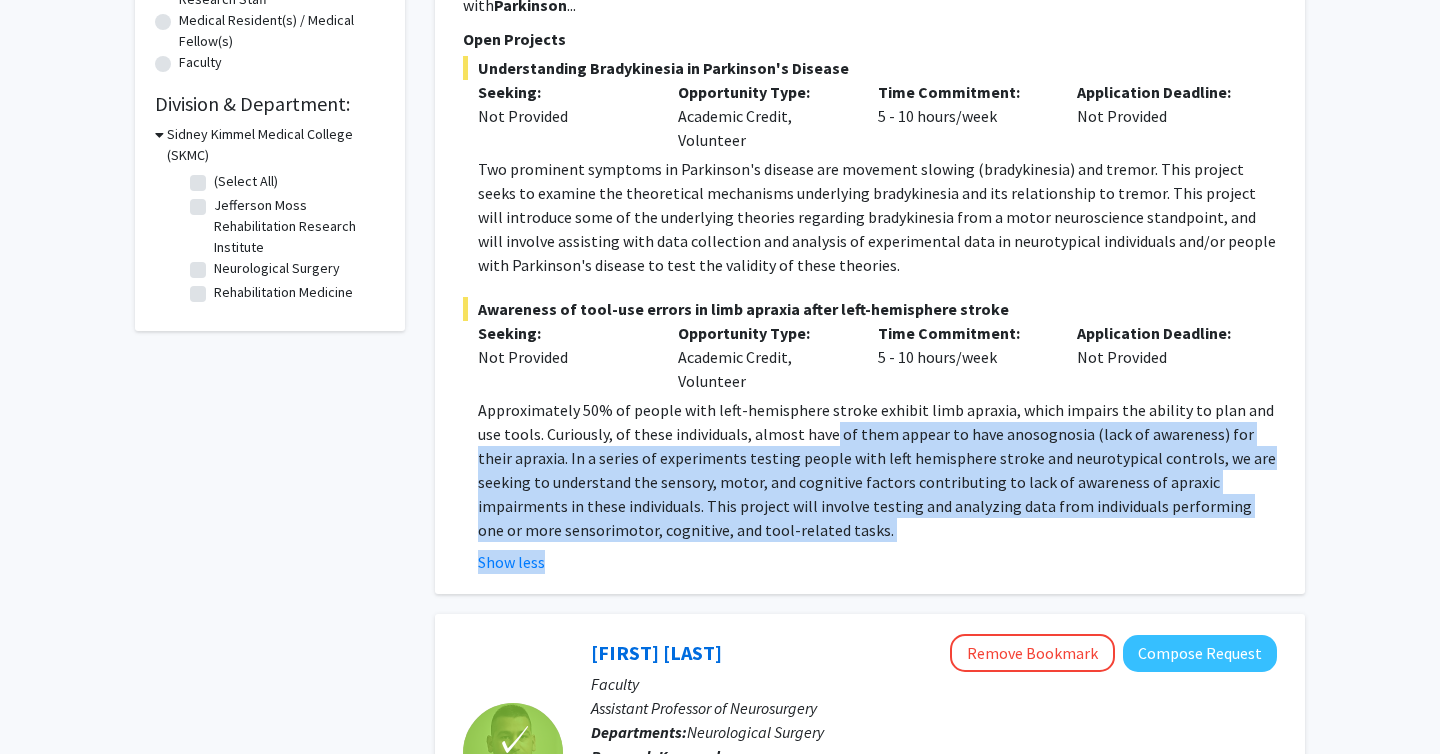 drag, startPoint x: 803, startPoint y: 439, endPoint x: 886, endPoint y: 554, distance: 141.82384 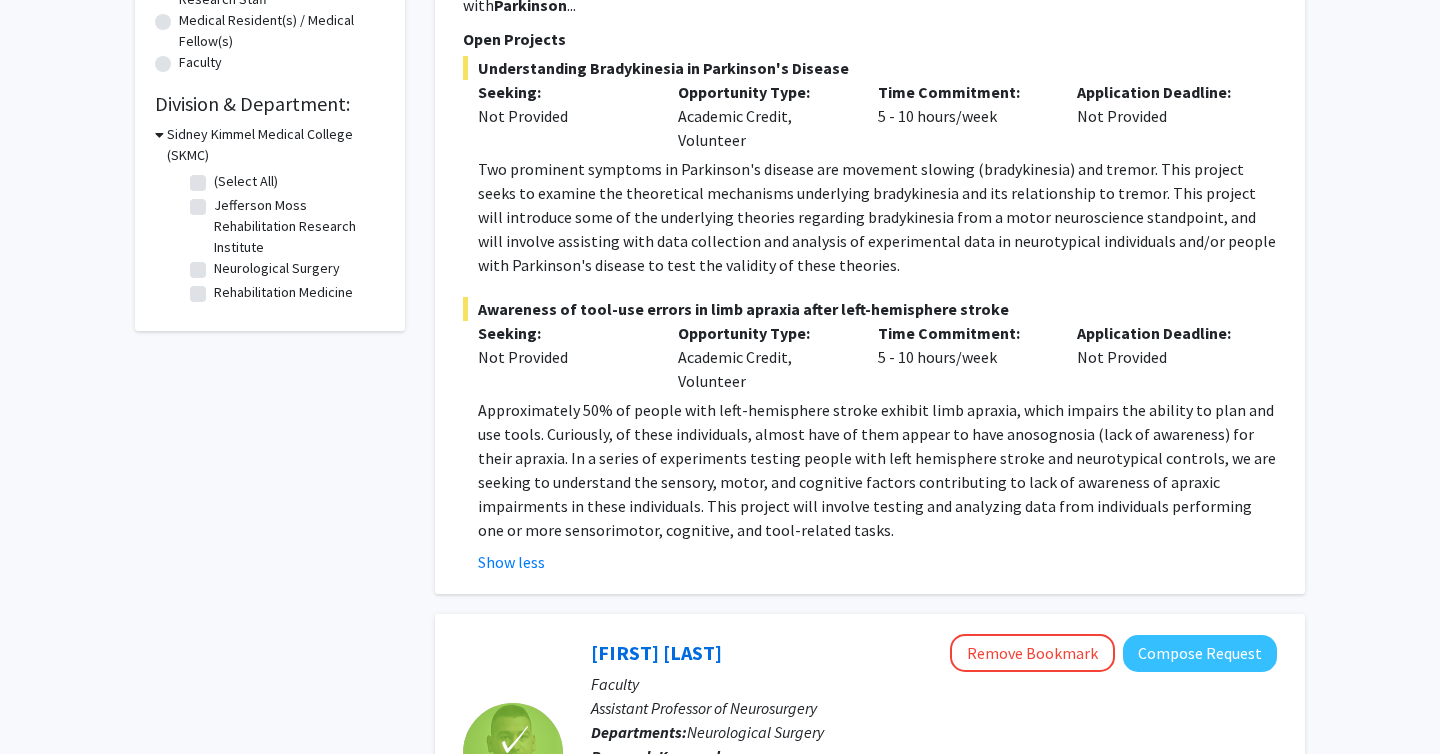 click on "Show less" 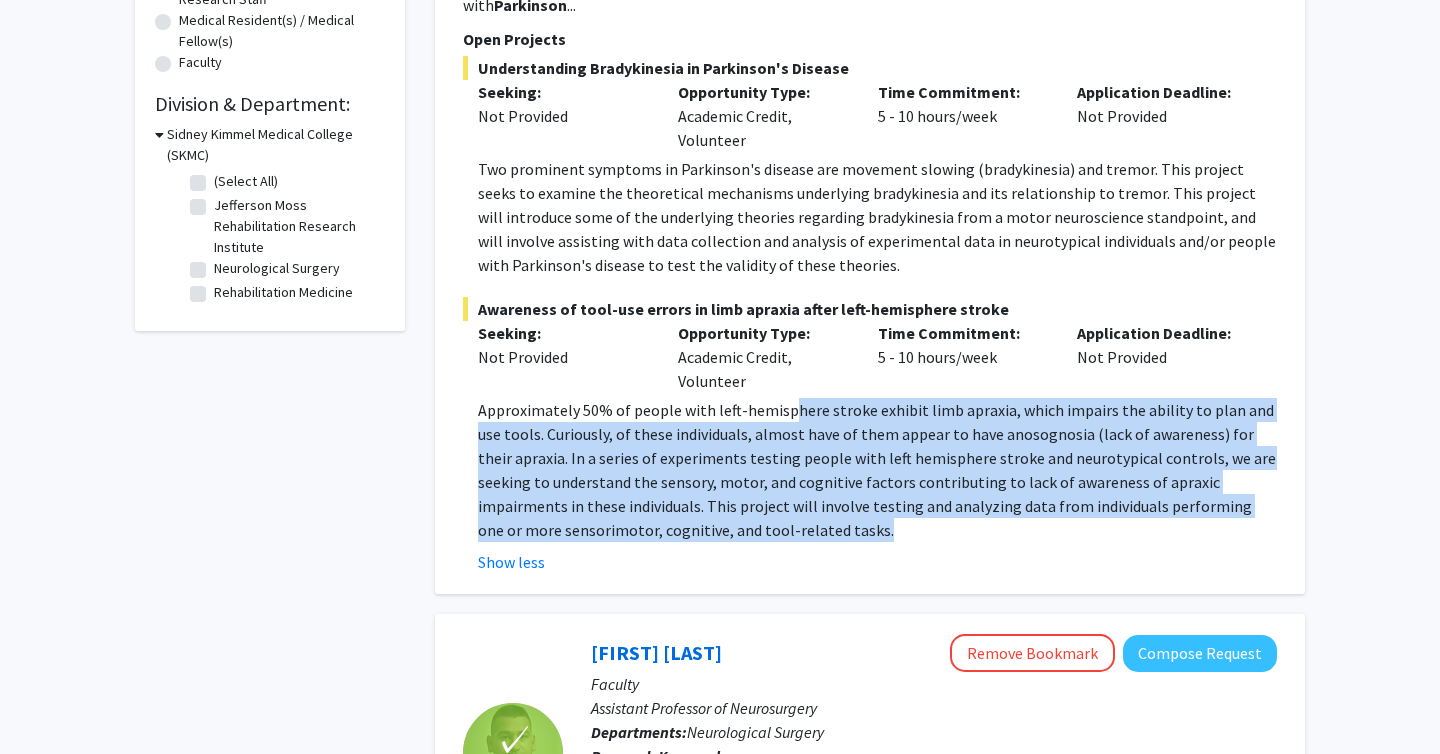 drag, startPoint x: 830, startPoint y: 545, endPoint x: 789, endPoint y: 409, distance: 142.04576 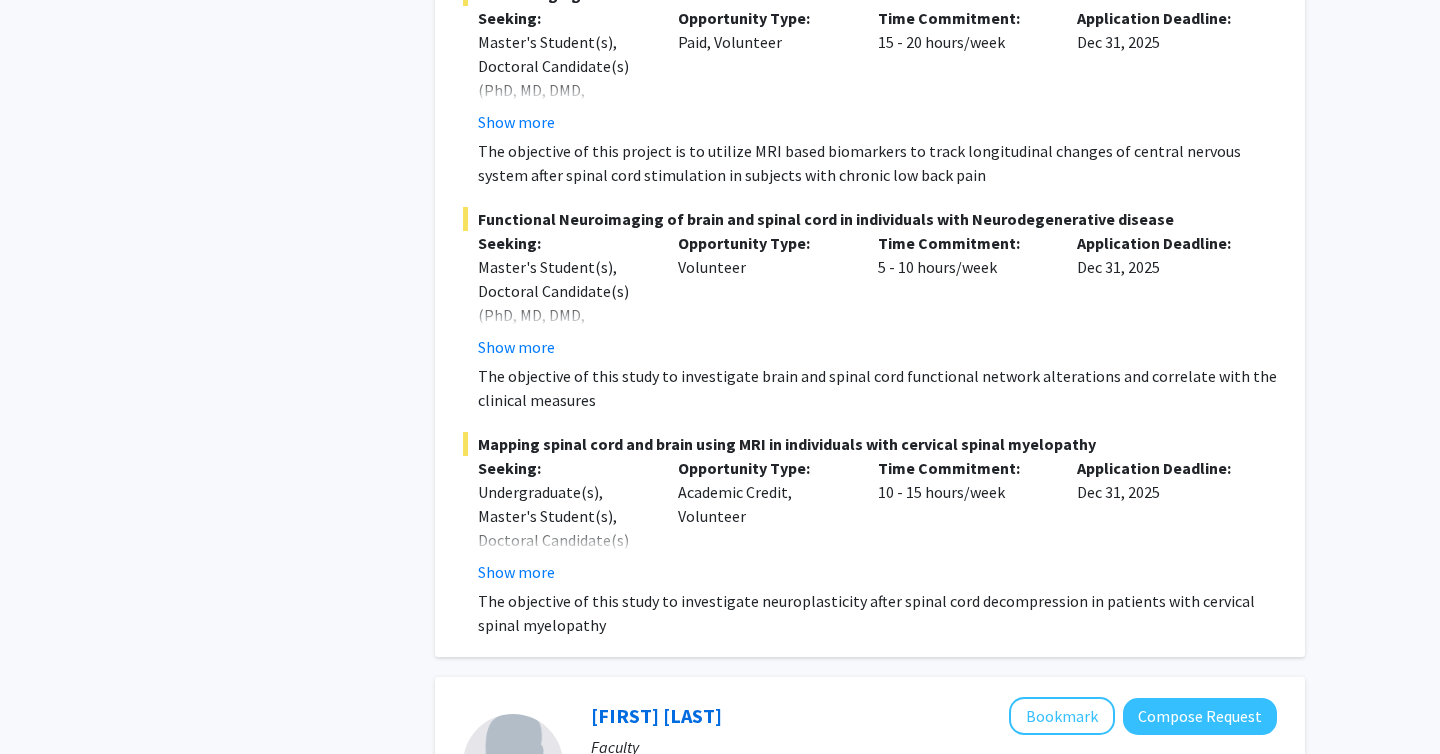scroll, scrollTop: 2202, scrollLeft: 0, axis: vertical 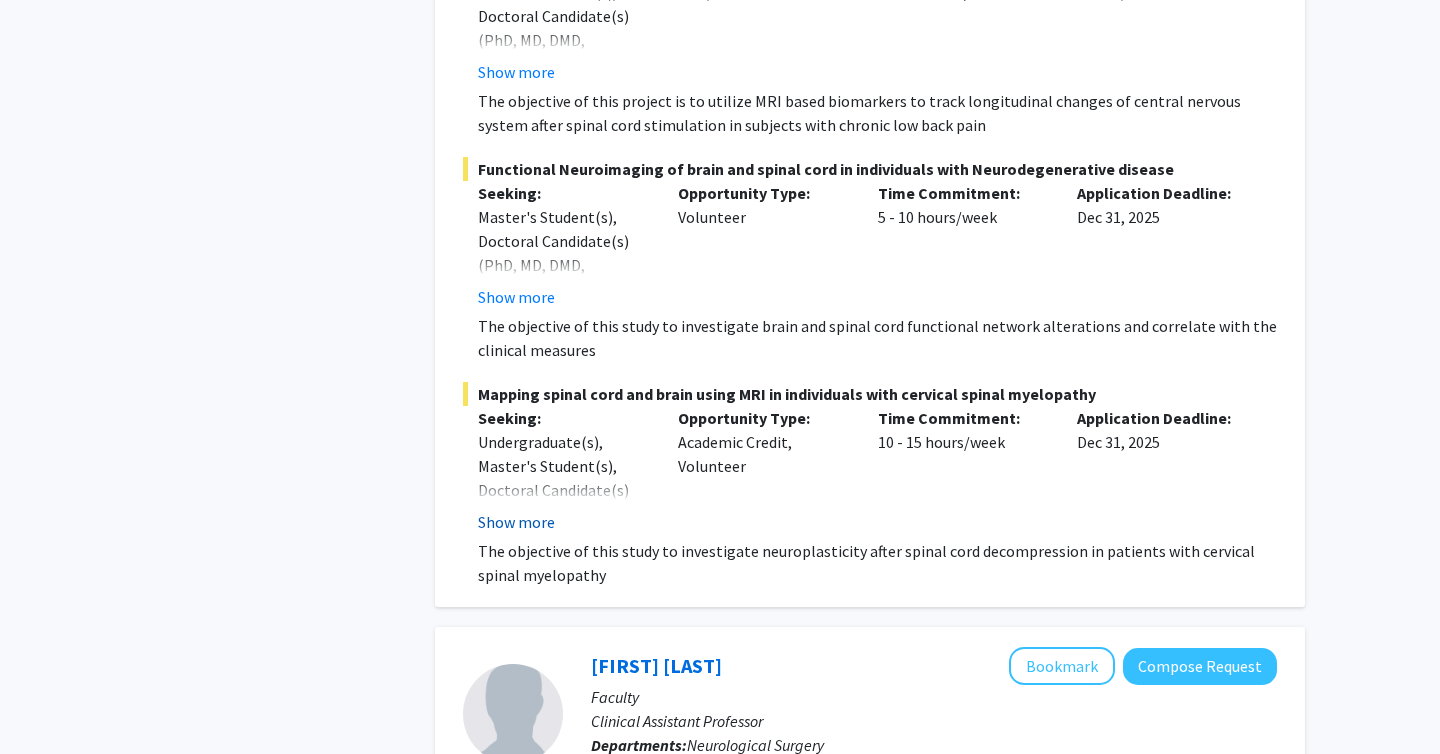 click on "Show more" 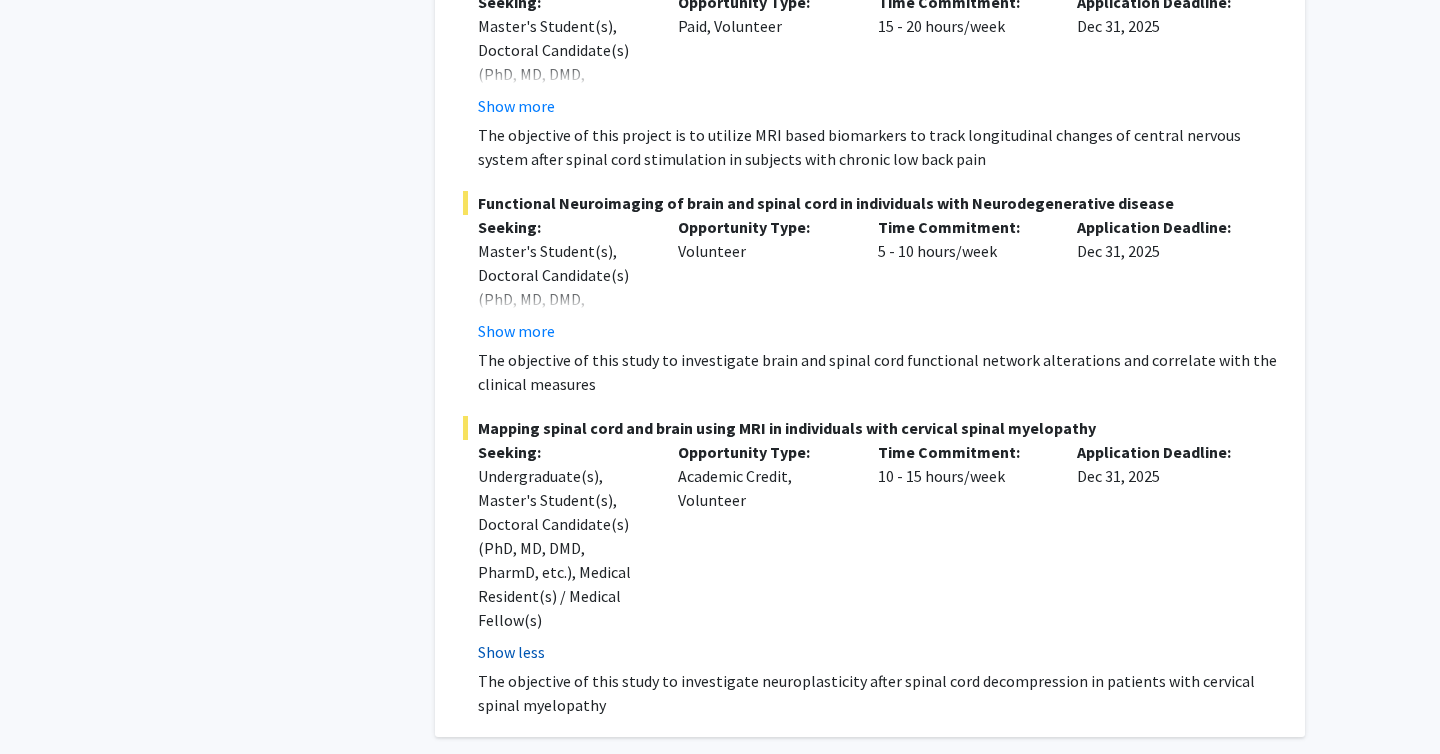 scroll, scrollTop: 2149, scrollLeft: 0, axis: vertical 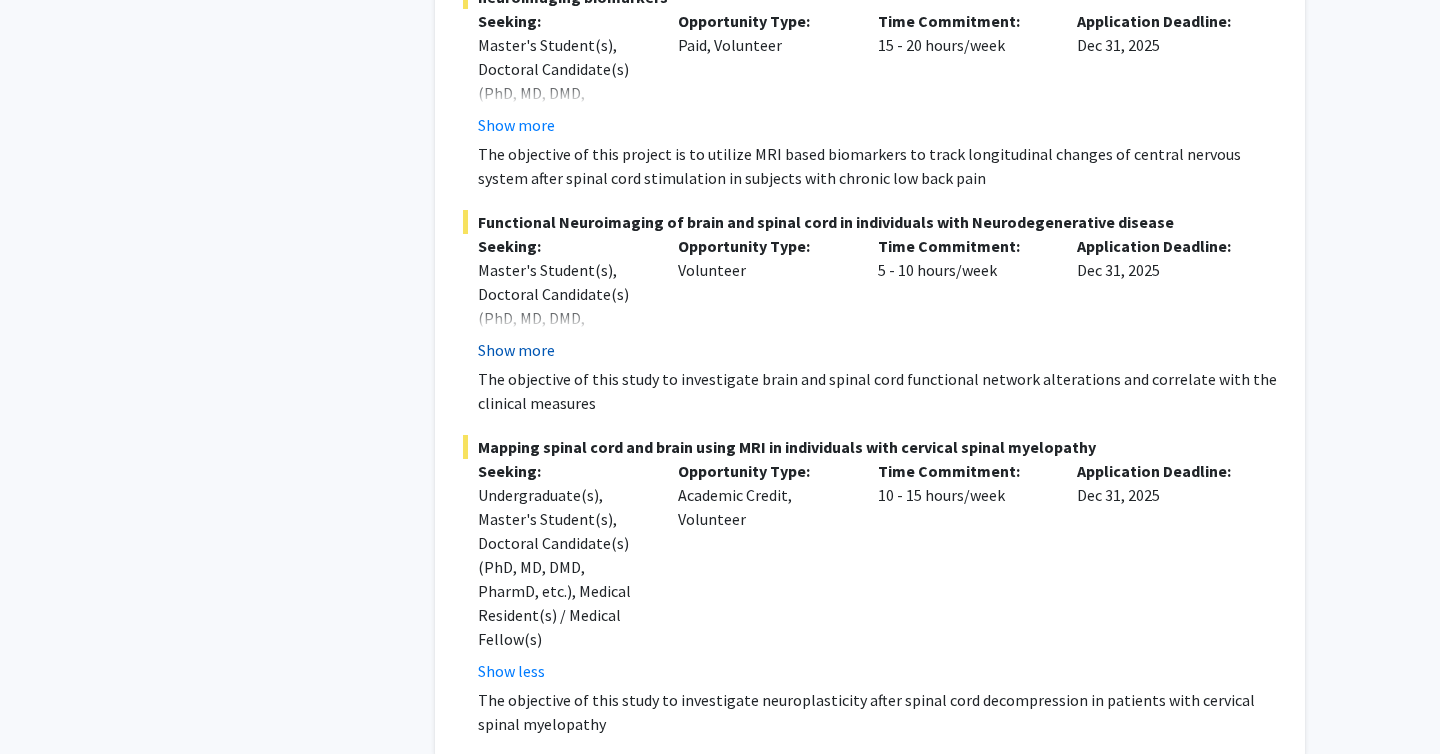 click on "Show more" 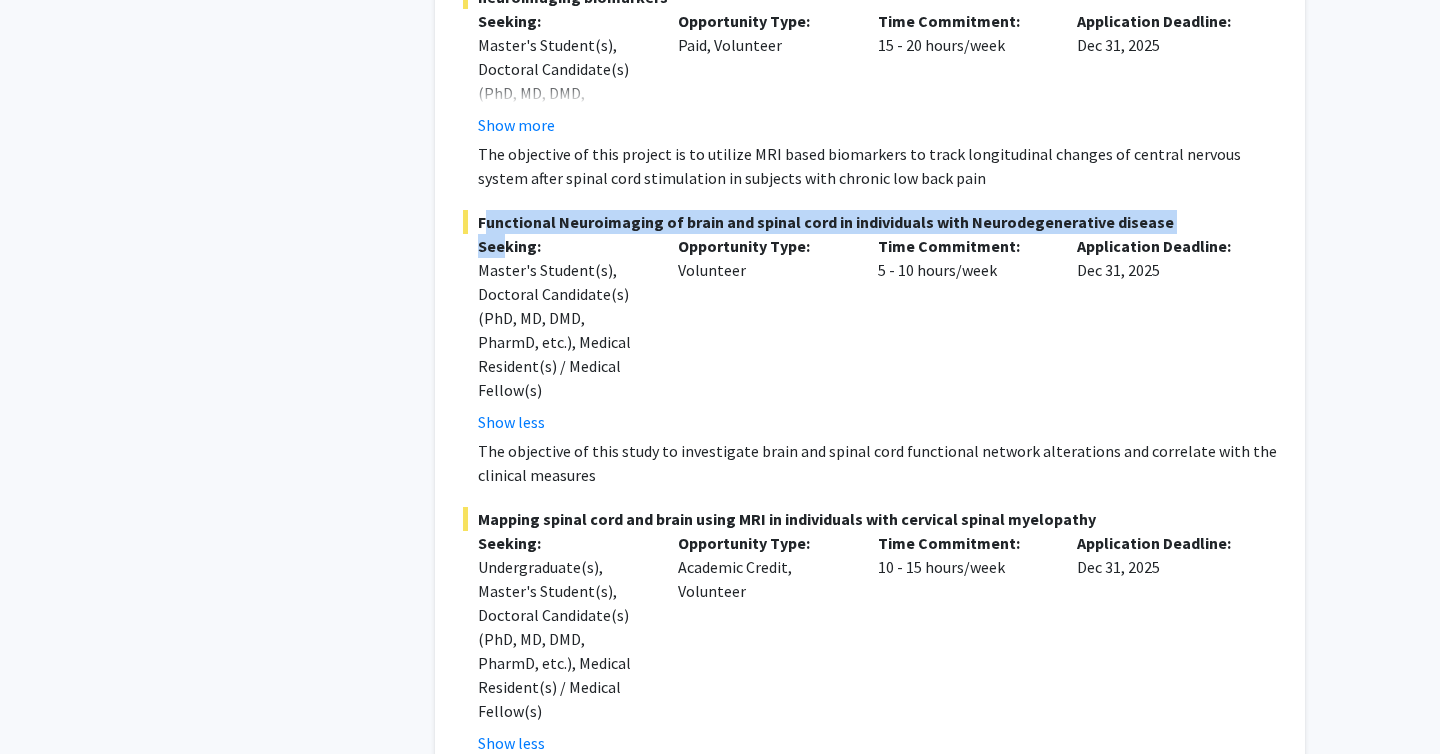 drag, startPoint x: 479, startPoint y: 214, endPoint x: 507, endPoint y: 247, distance: 43.27817 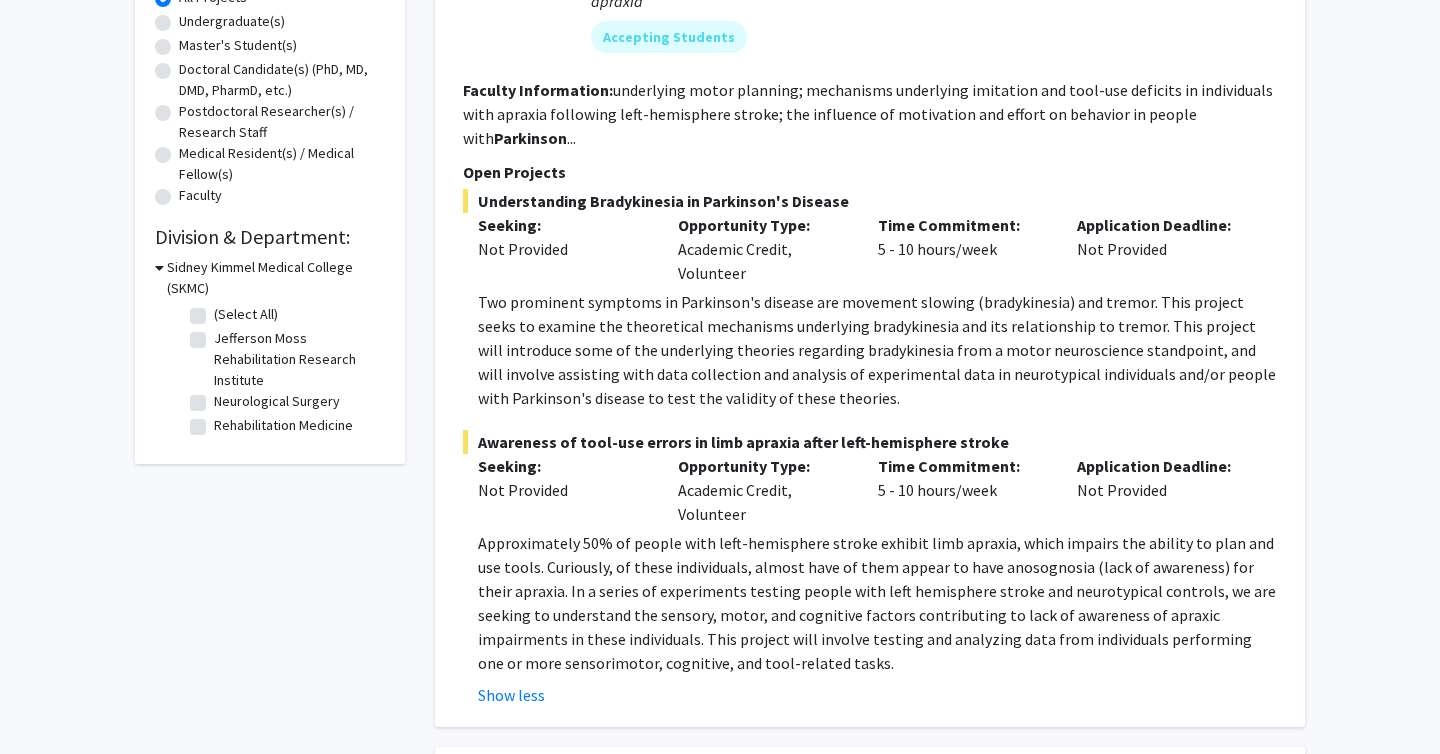 scroll, scrollTop: 0, scrollLeft: 0, axis: both 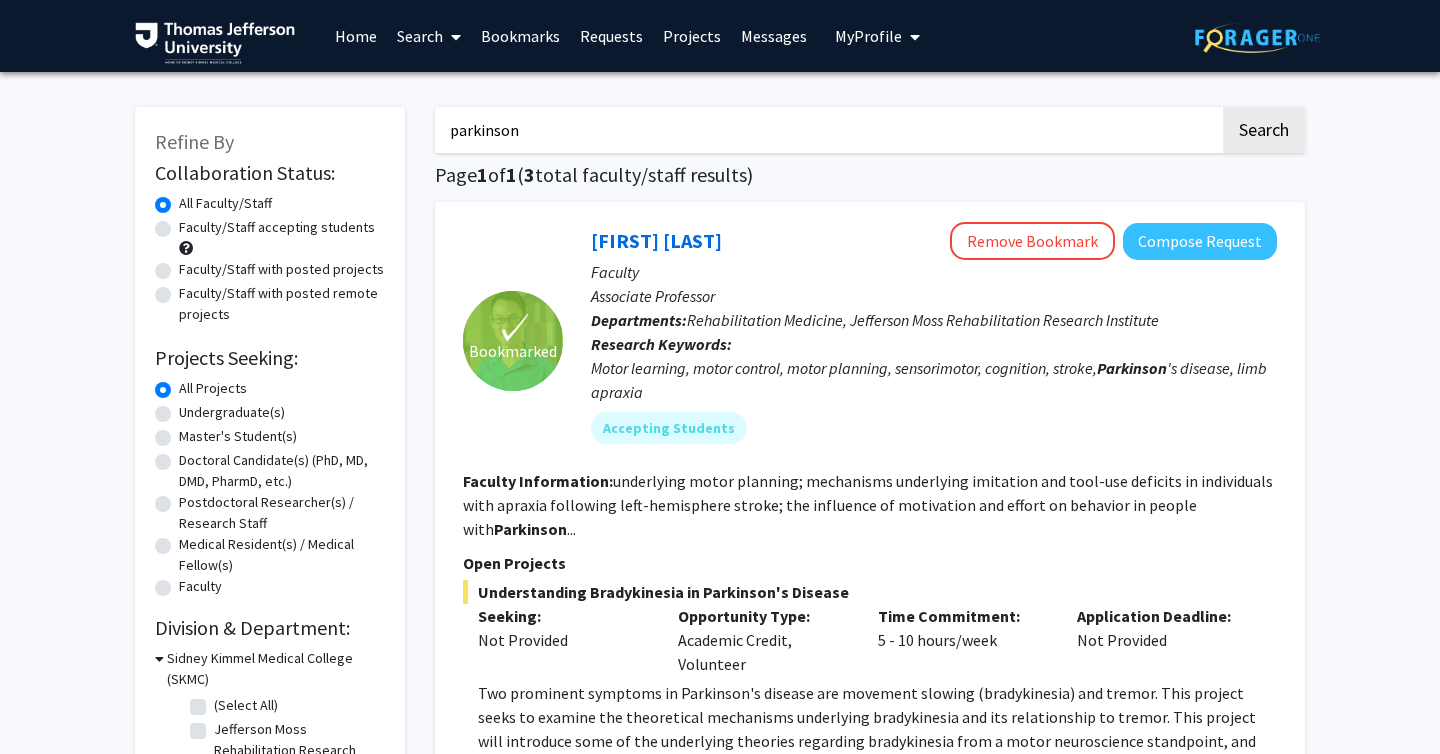 drag, startPoint x: 529, startPoint y: 132, endPoint x: 393, endPoint y: 130, distance: 136.01471 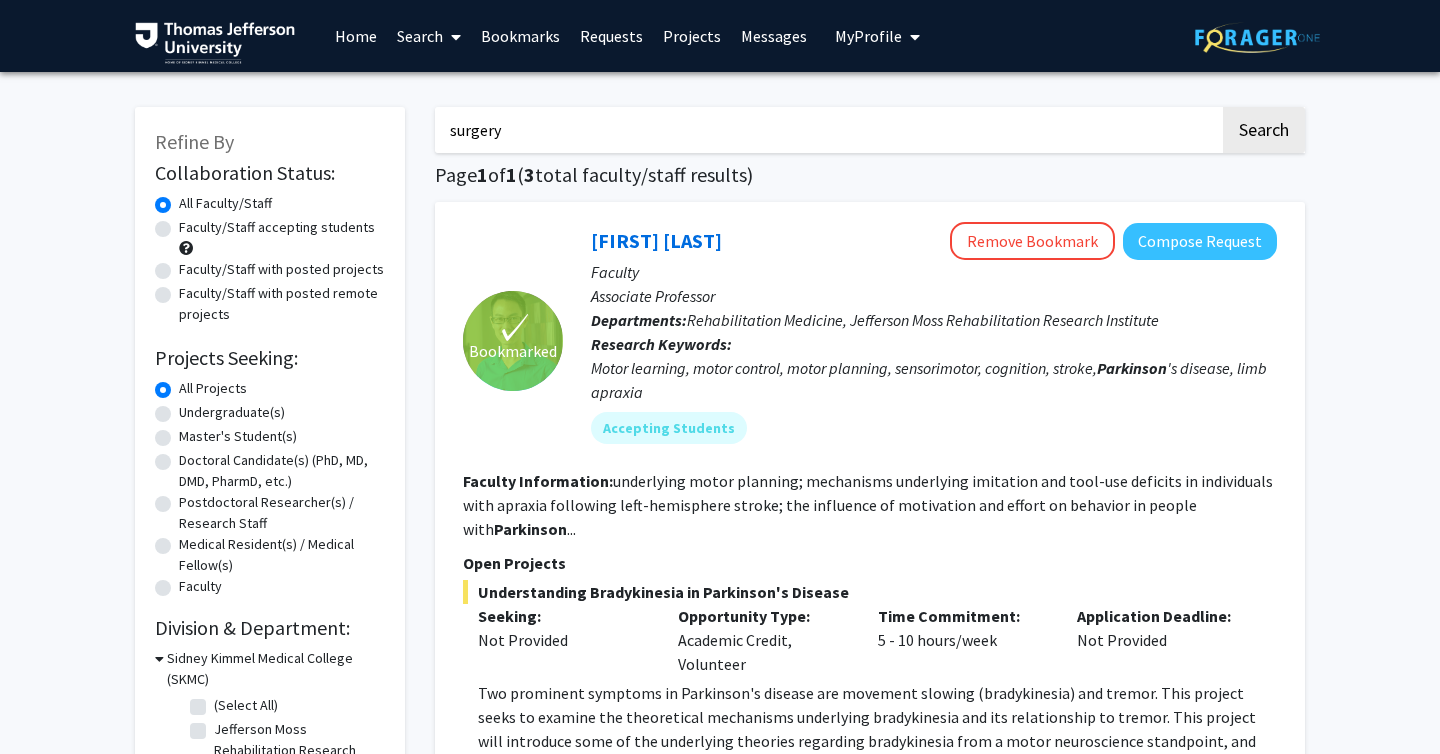 type on "surgery" 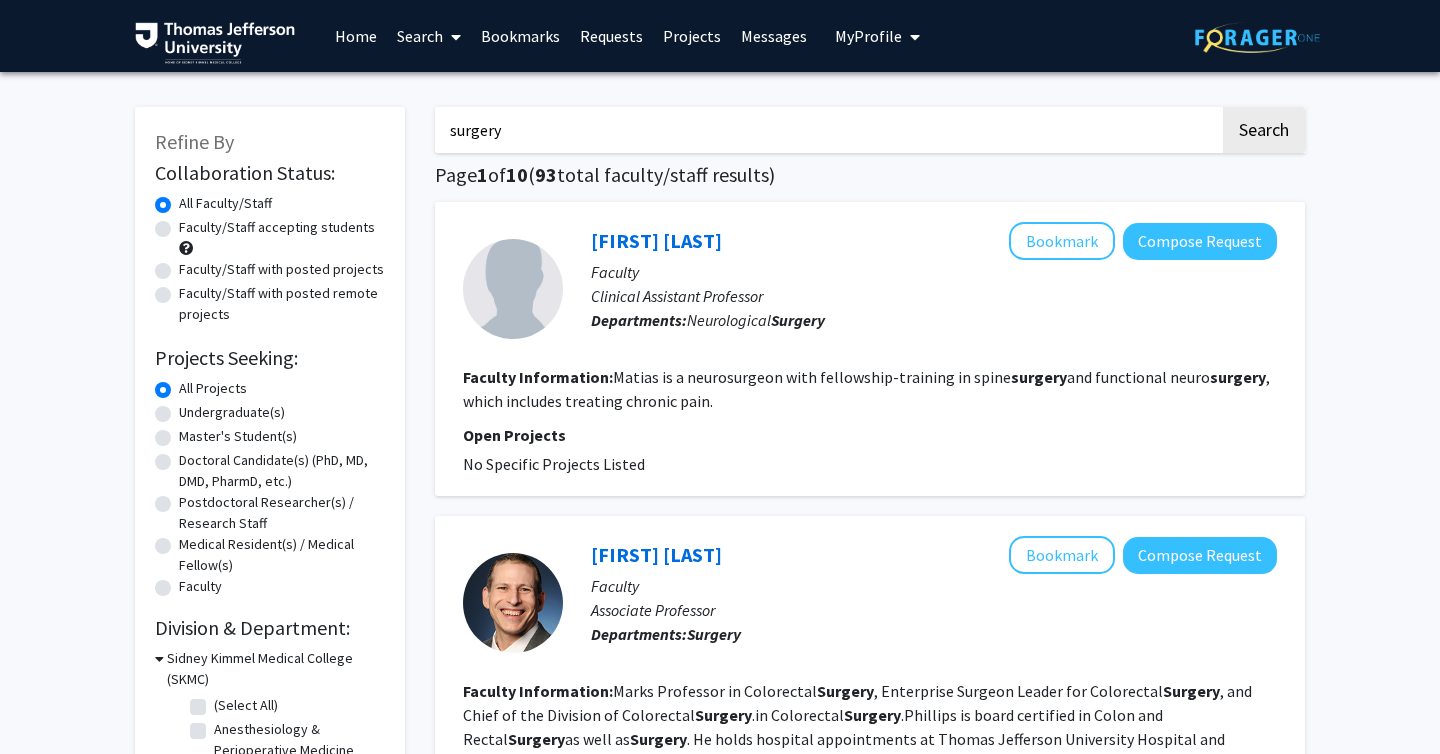 click on "Faculty/Staff with posted projects" 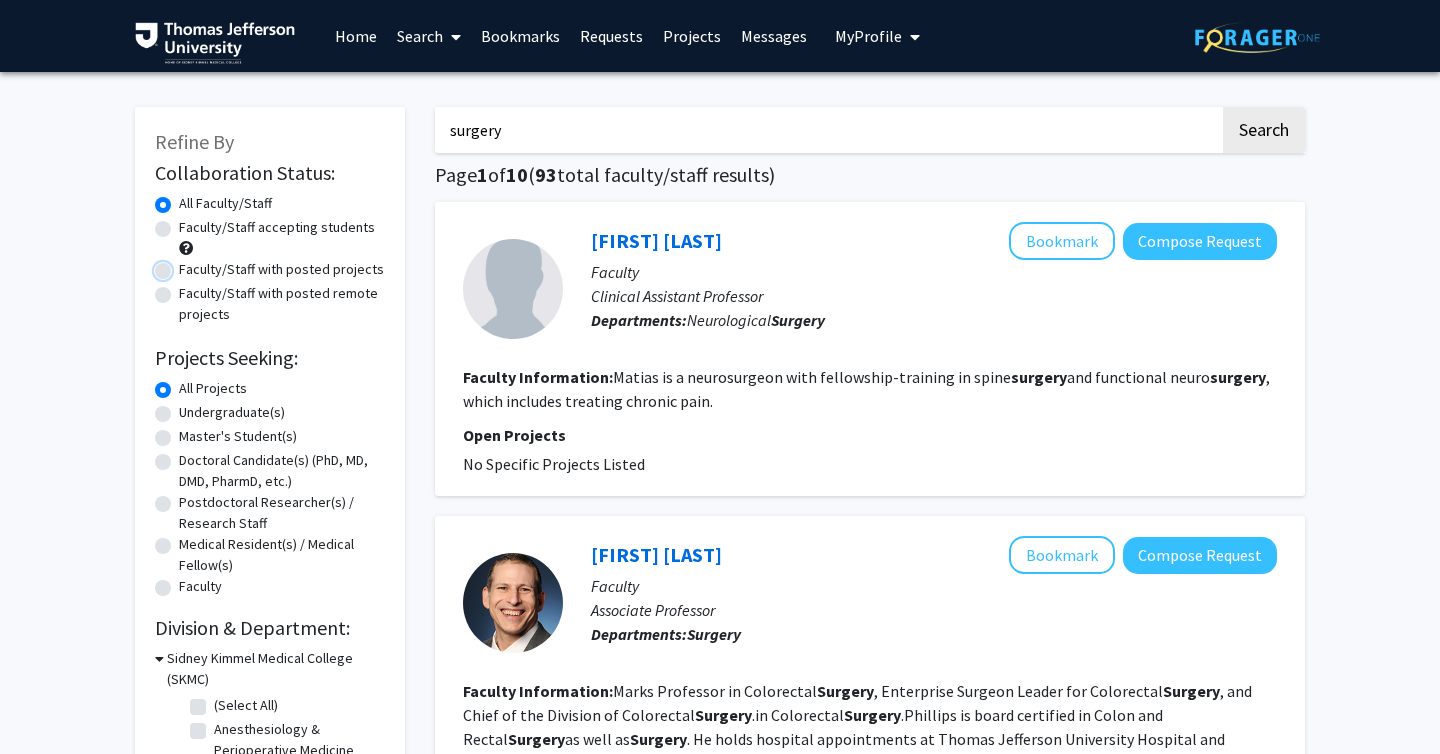 radio on "true" 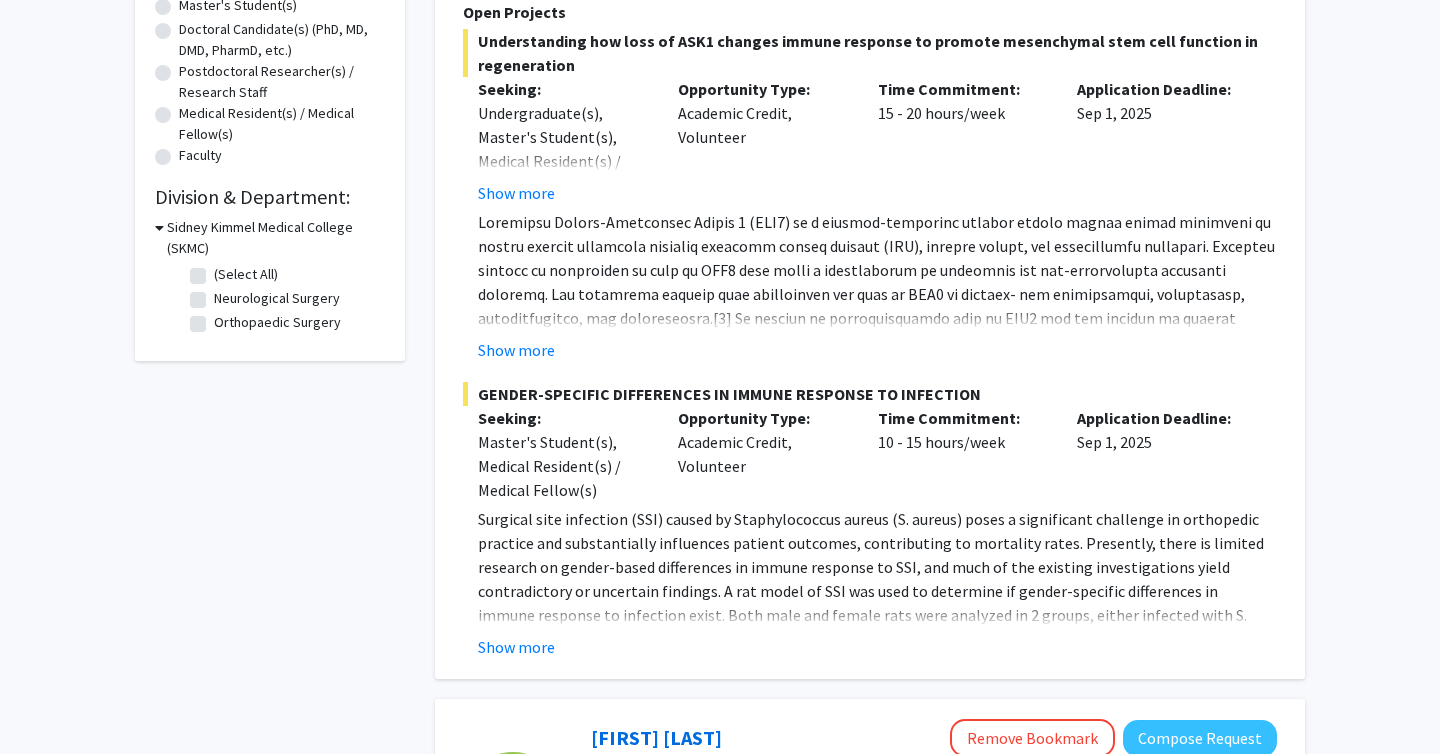 scroll, scrollTop: 432, scrollLeft: 0, axis: vertical 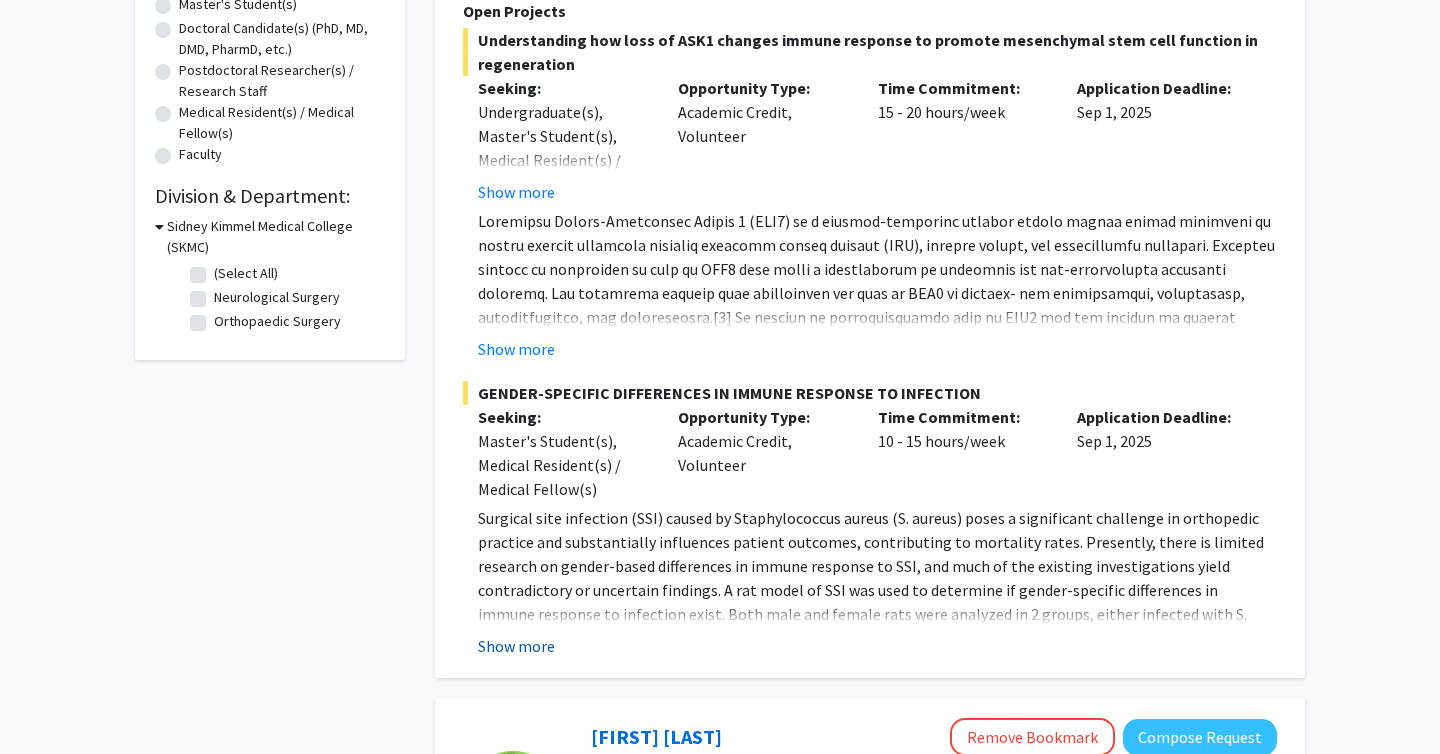 click on "Show more" 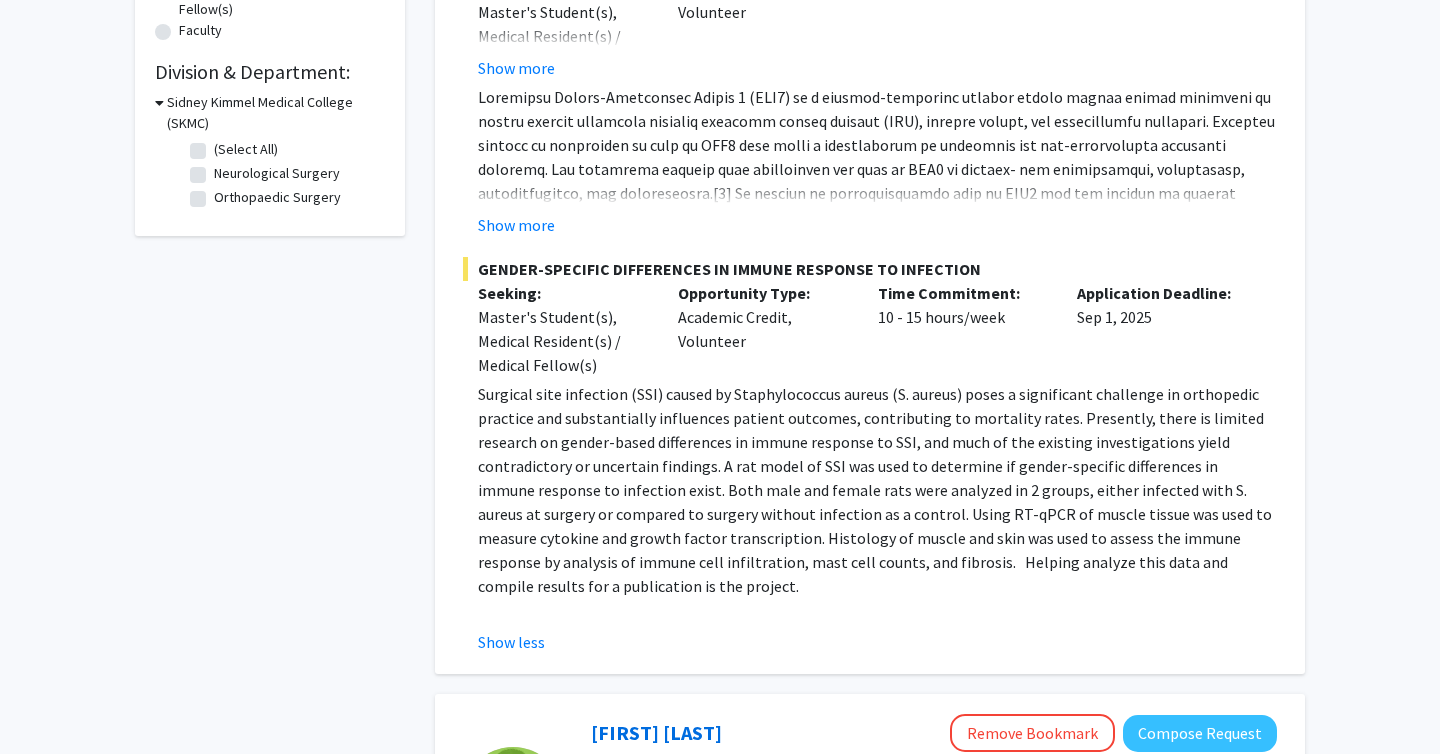 scroll, scrollTop: 558, scrollLeft: 0, axis: vertical 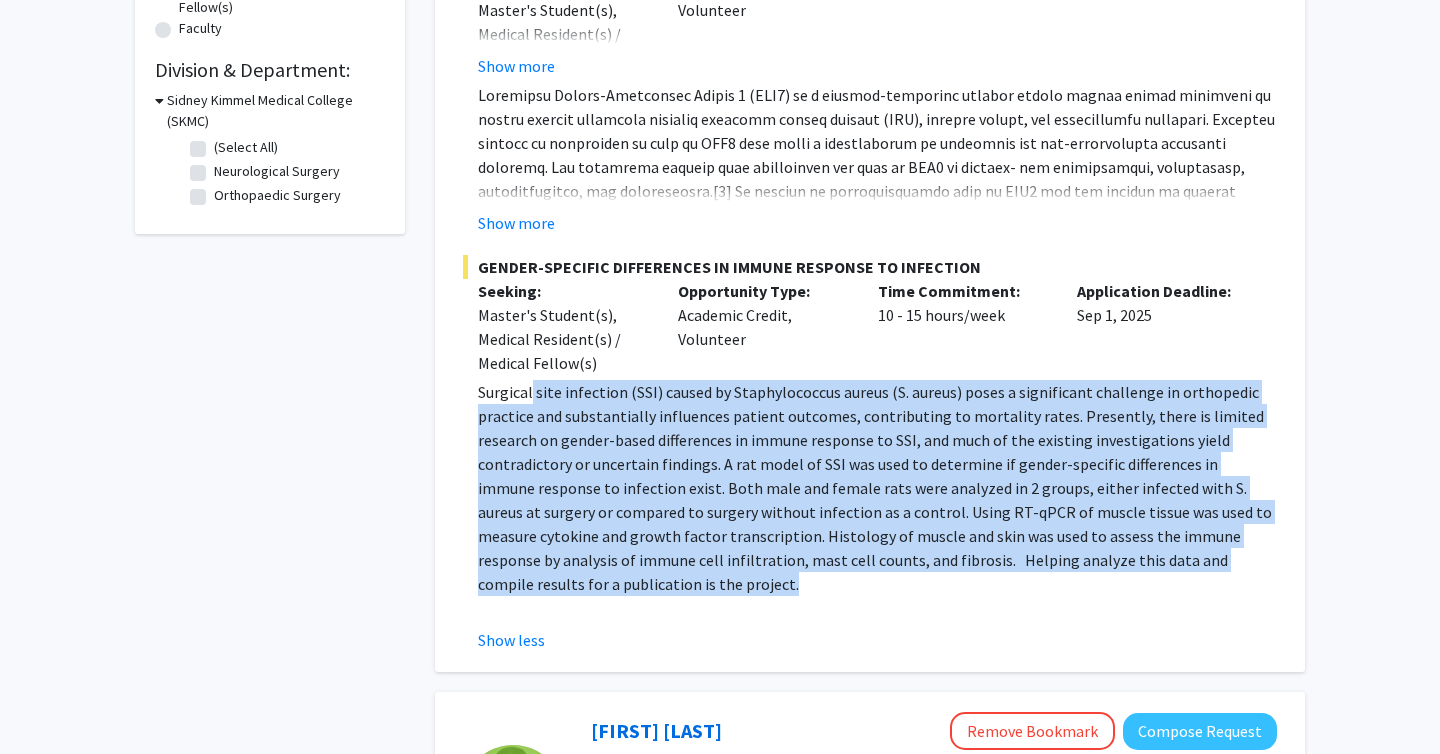 drag, startPoint x: 533, startPoint y: 397, endPoint x: 702, endPoint y: 590, distance: 256.5346 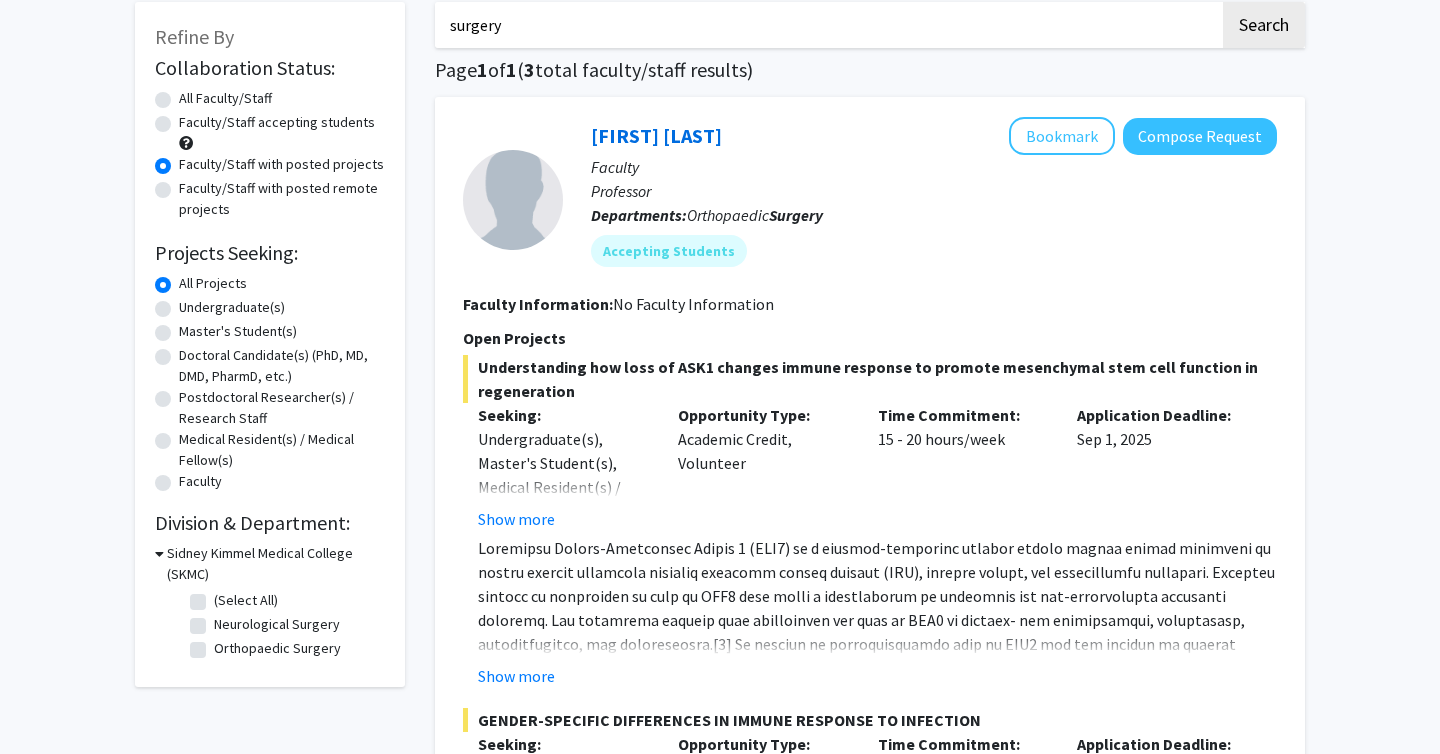 scroll, scrollTop: 104, scrollLeft: 0, axis: vertical 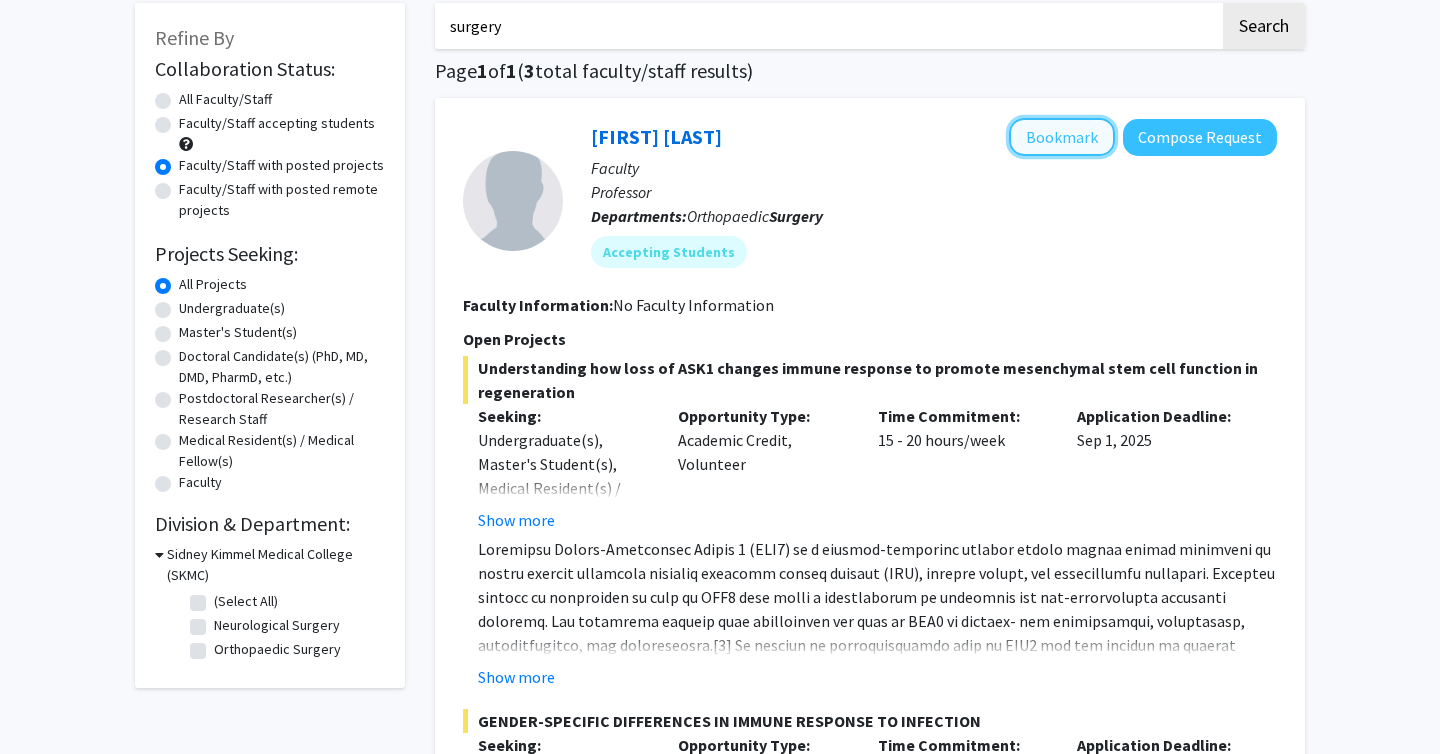 click on "Bookmark" 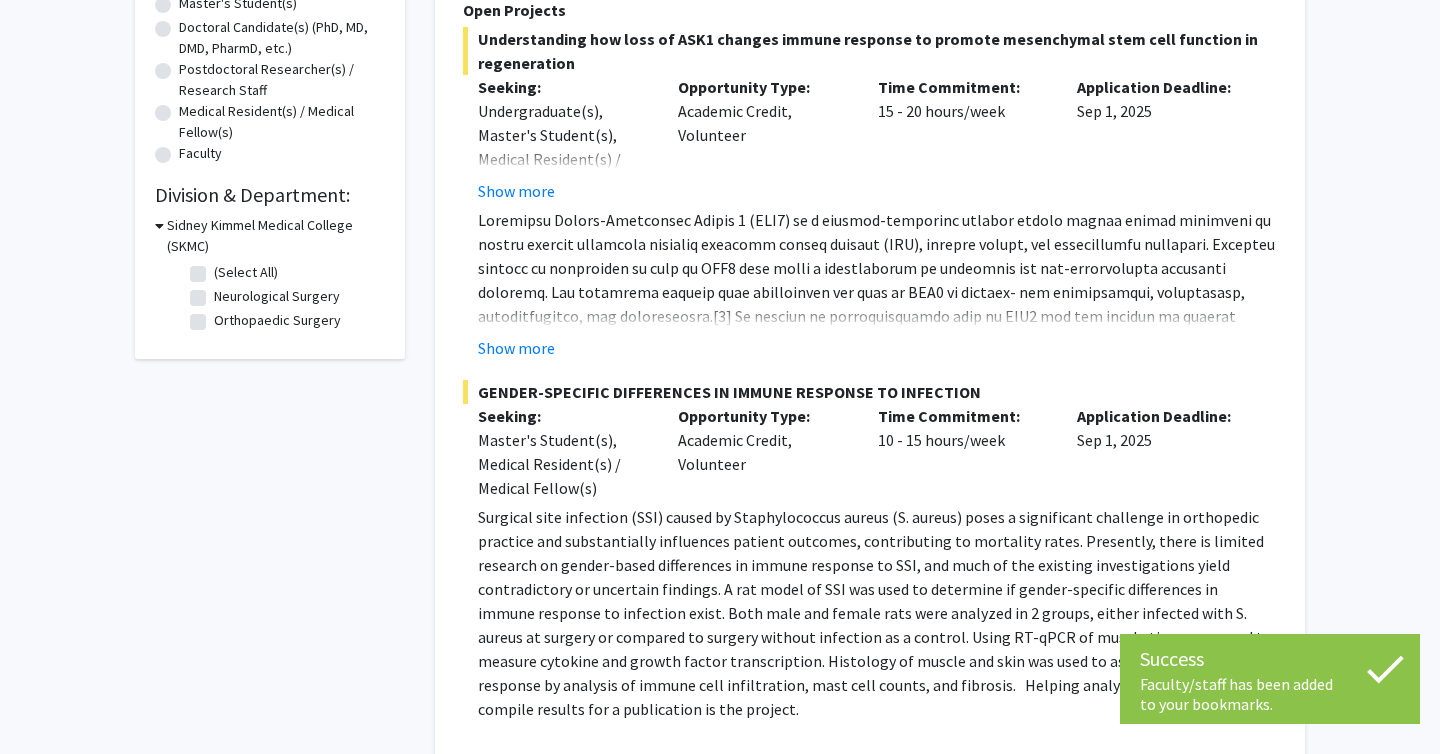 scroll, scrollTop: 437, scrollLeft: 0, axis: vertical 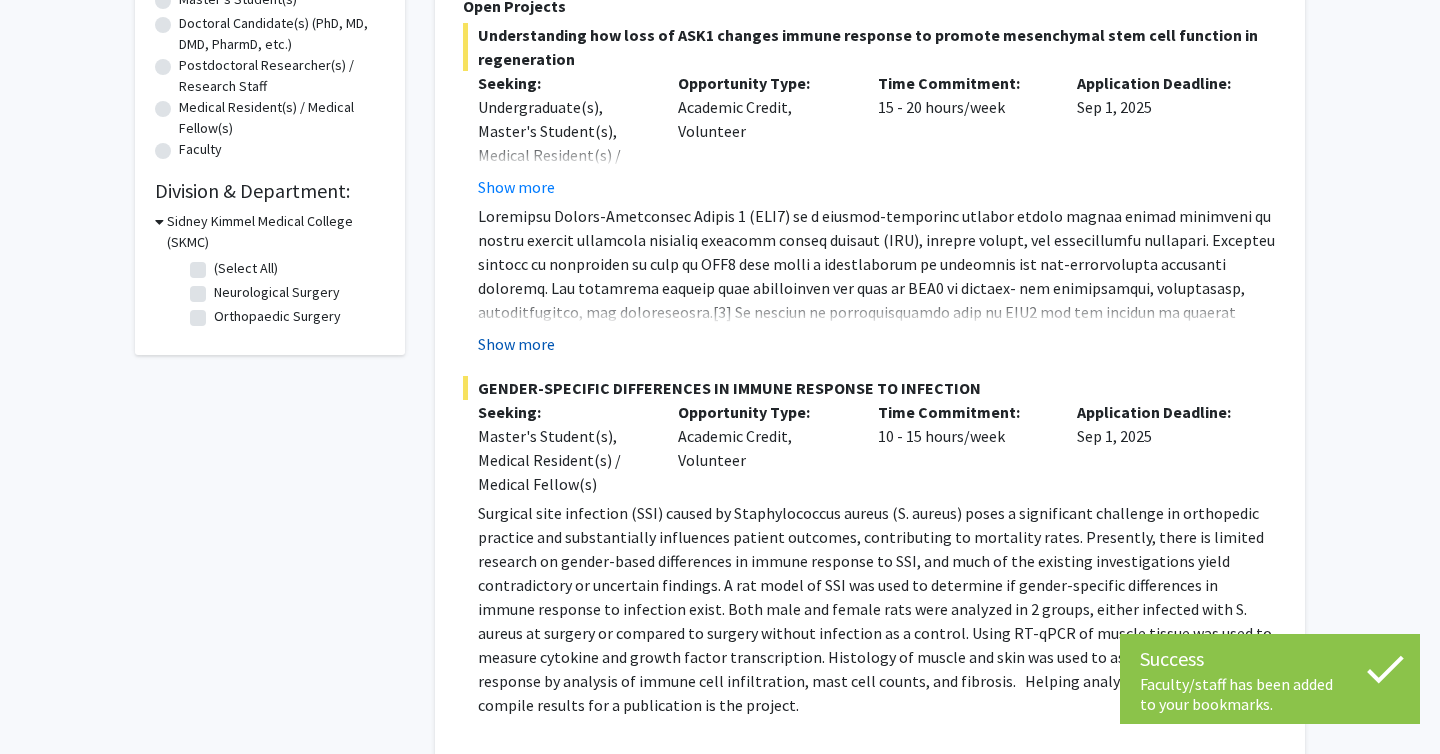 click on "Show more" 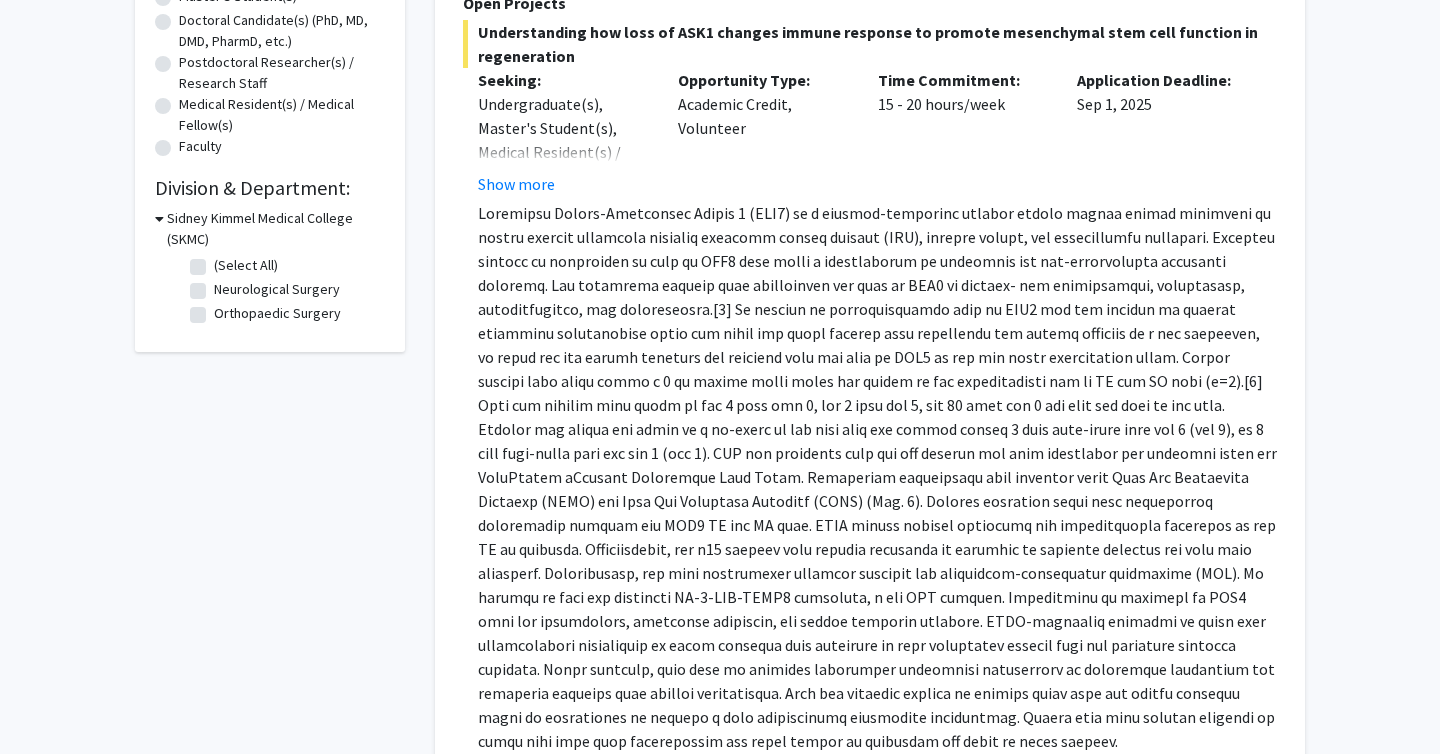 scroll, scrollTop: 211, scrollLeft: 0, axis: vertical 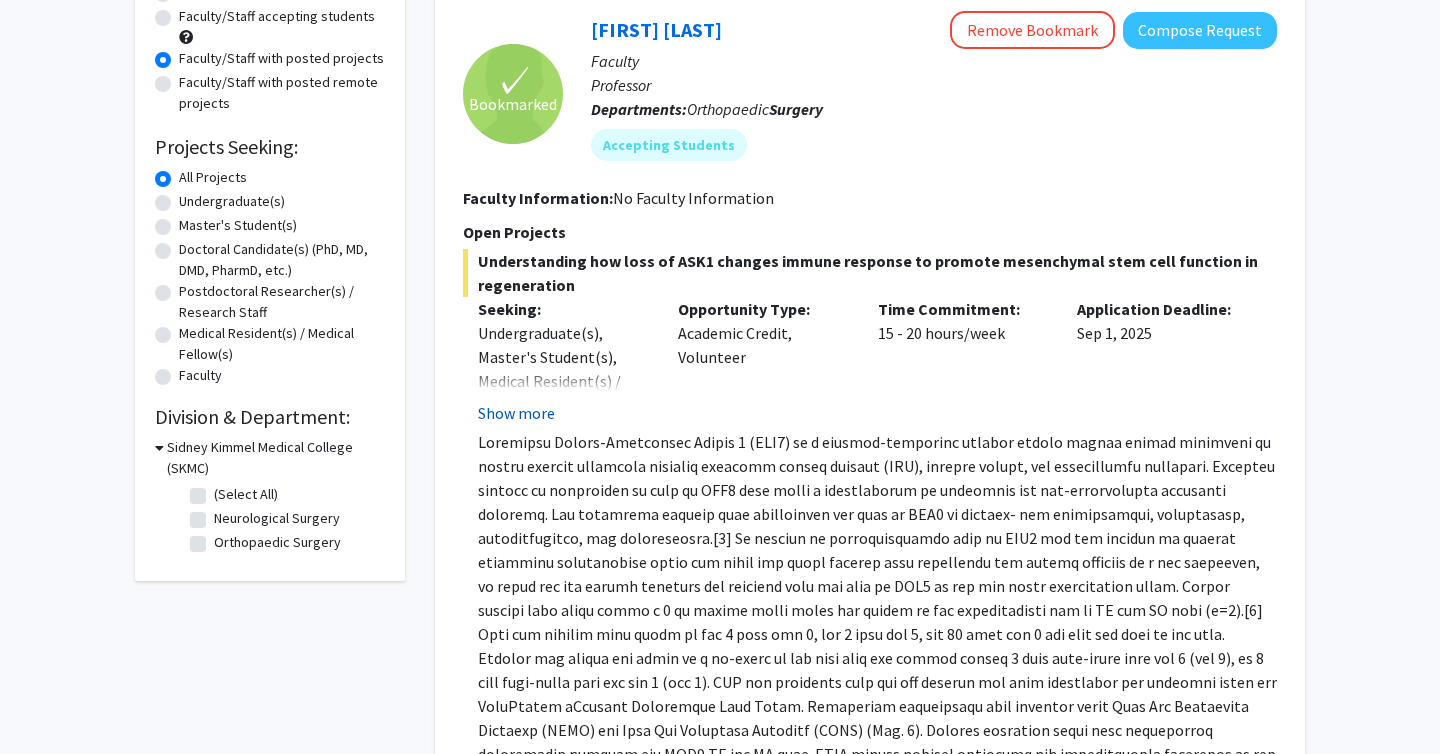 click on "Show more" 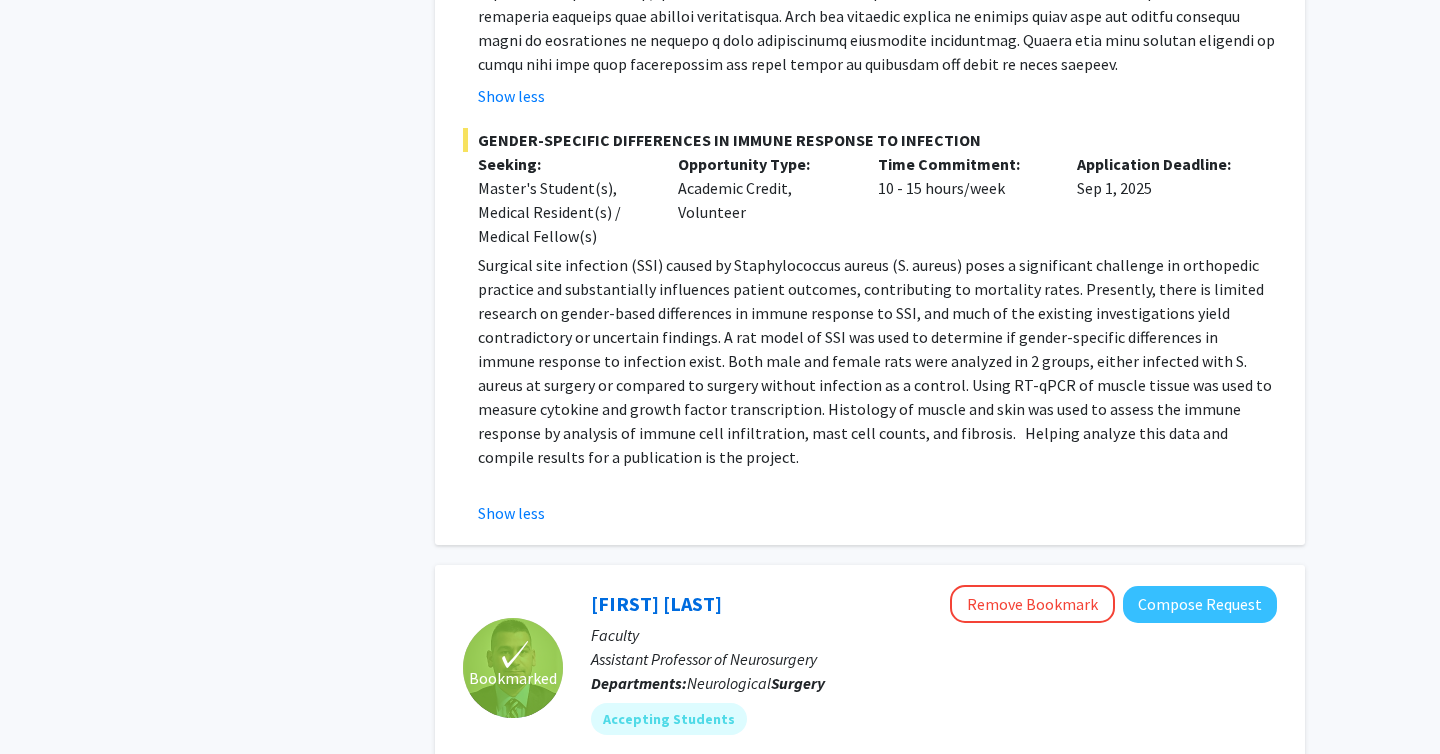 scroll, scrollTop: 1143, scrollLeft: 0, axis: vertical 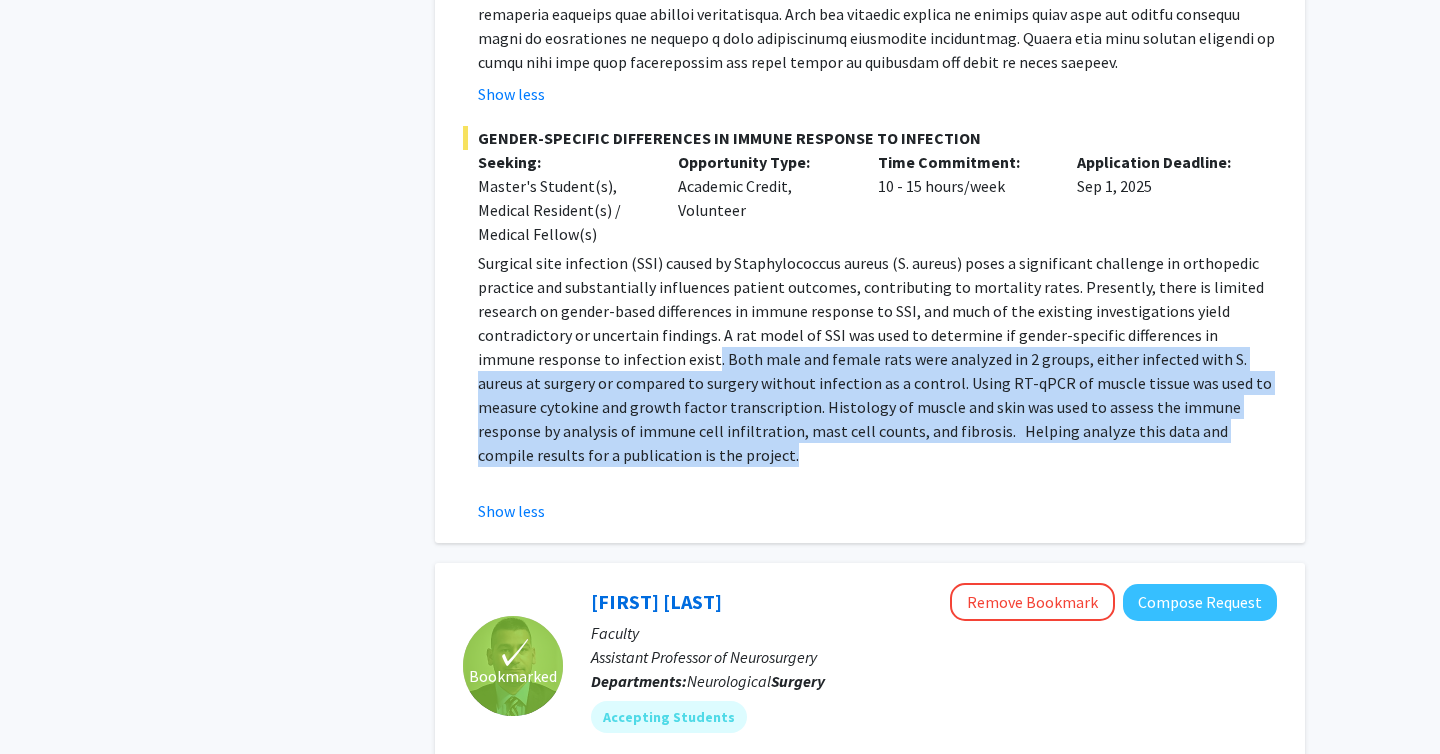 drag, startPoint x: 654, startPoint y: 342, endPoint x: 695, endPoint y: 430, distance: 97.082436 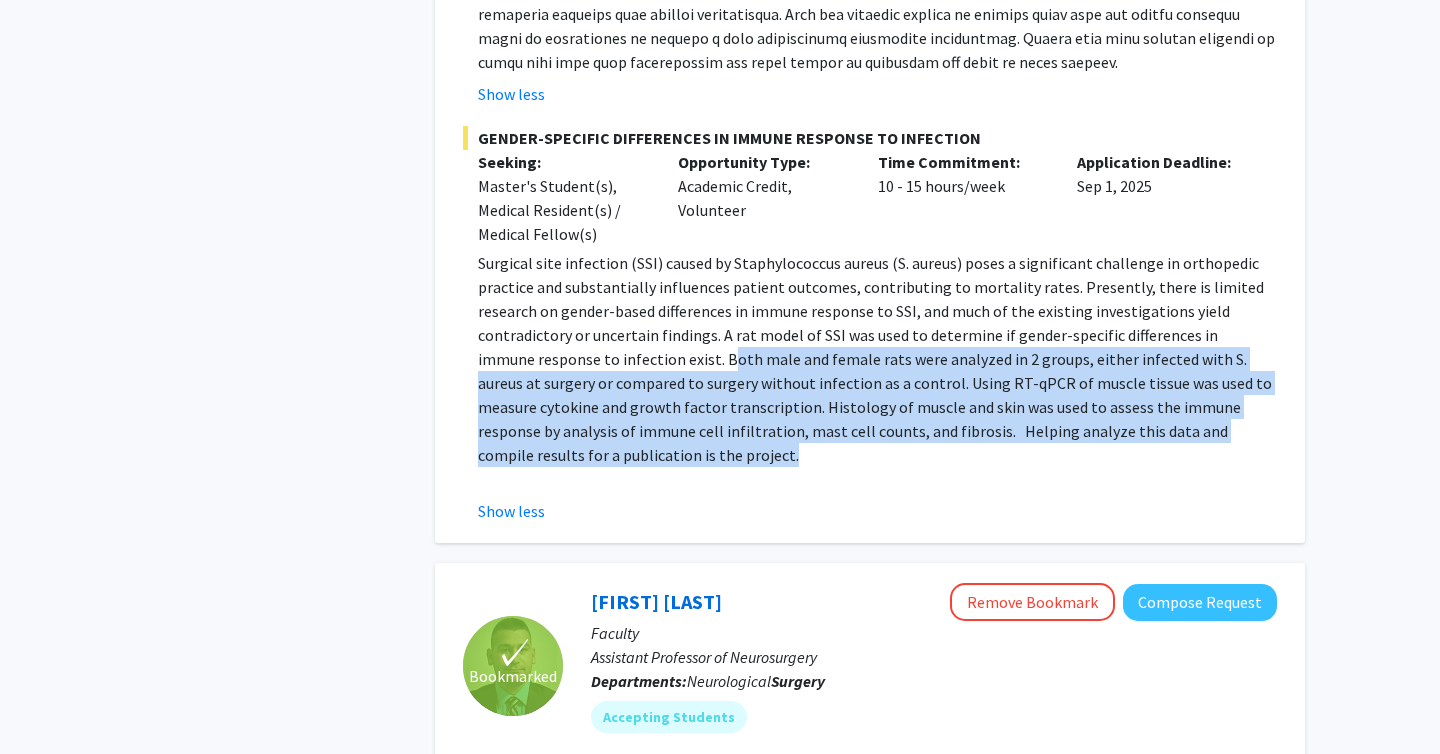 drag, startPoint x: 695, startPoint y: 430, endPoint x: 667, endPoint y: 325, distance: 108.66922 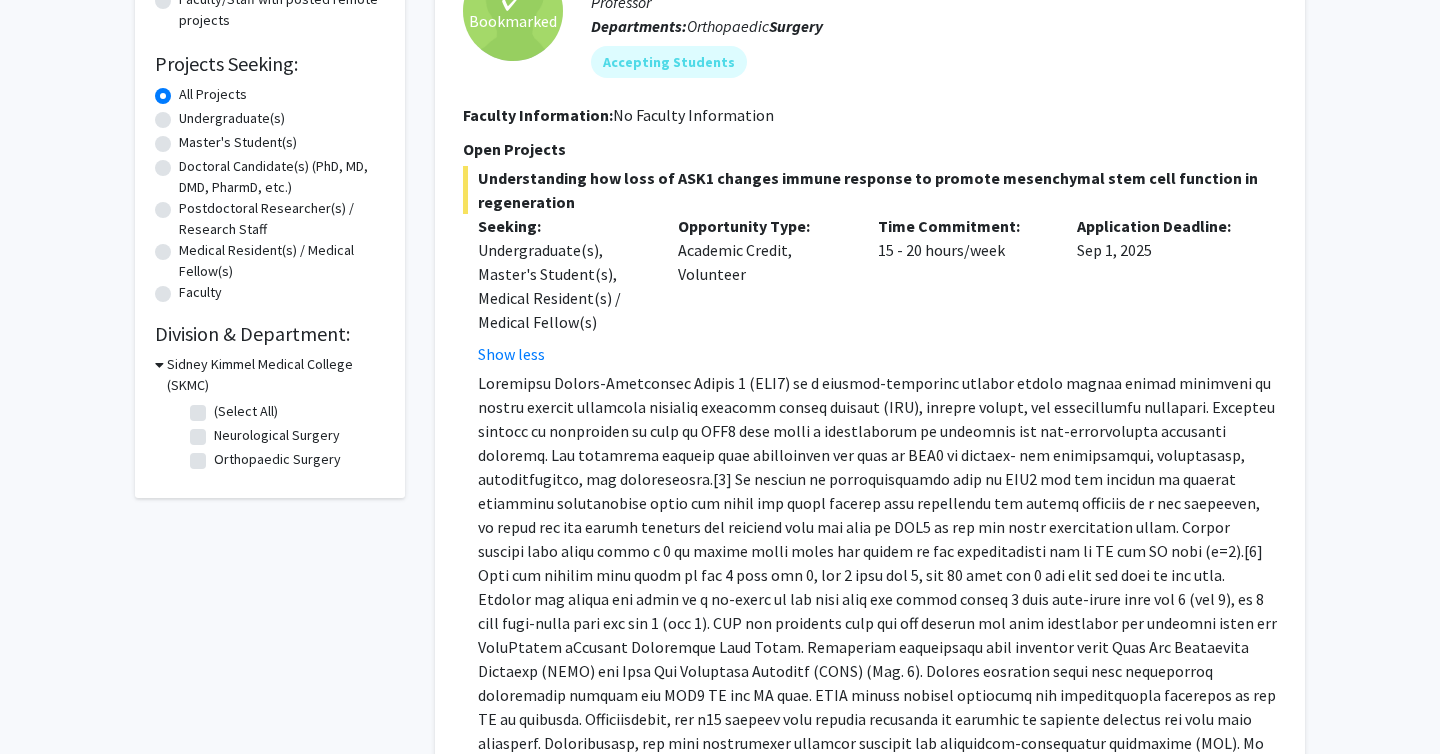 scroll, scrollTop: 0, scrollLeft: 0, axis: both 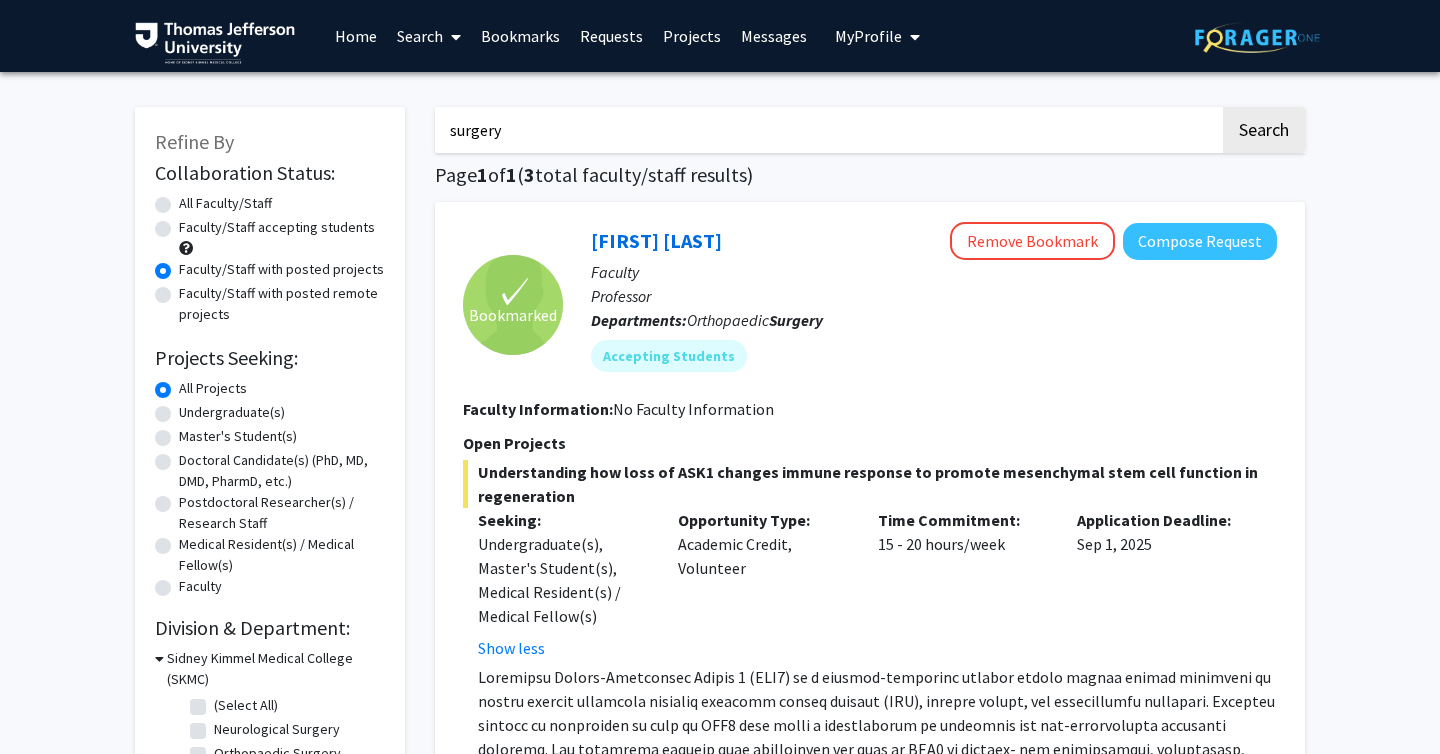 click on "surgery" at bounding box center [827, 130] 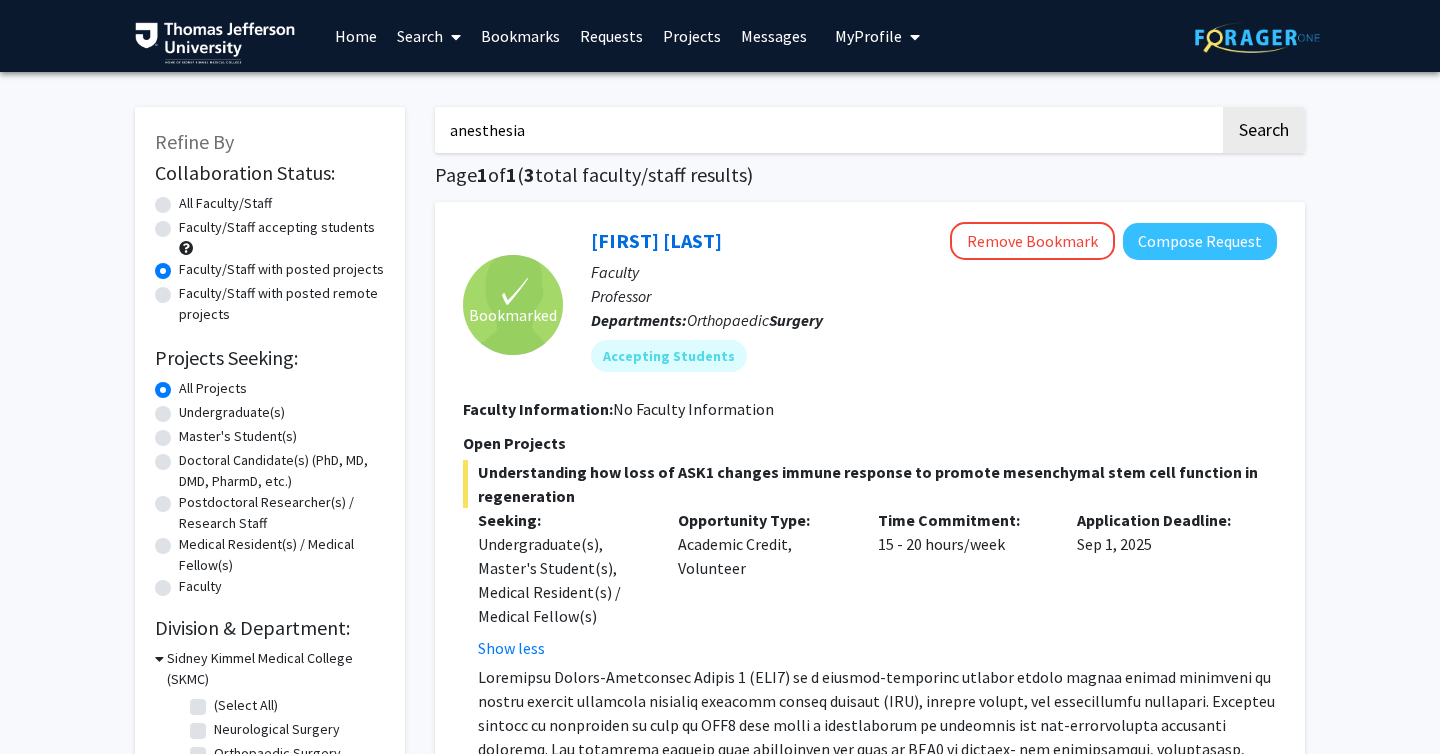 type on "anesthesia" 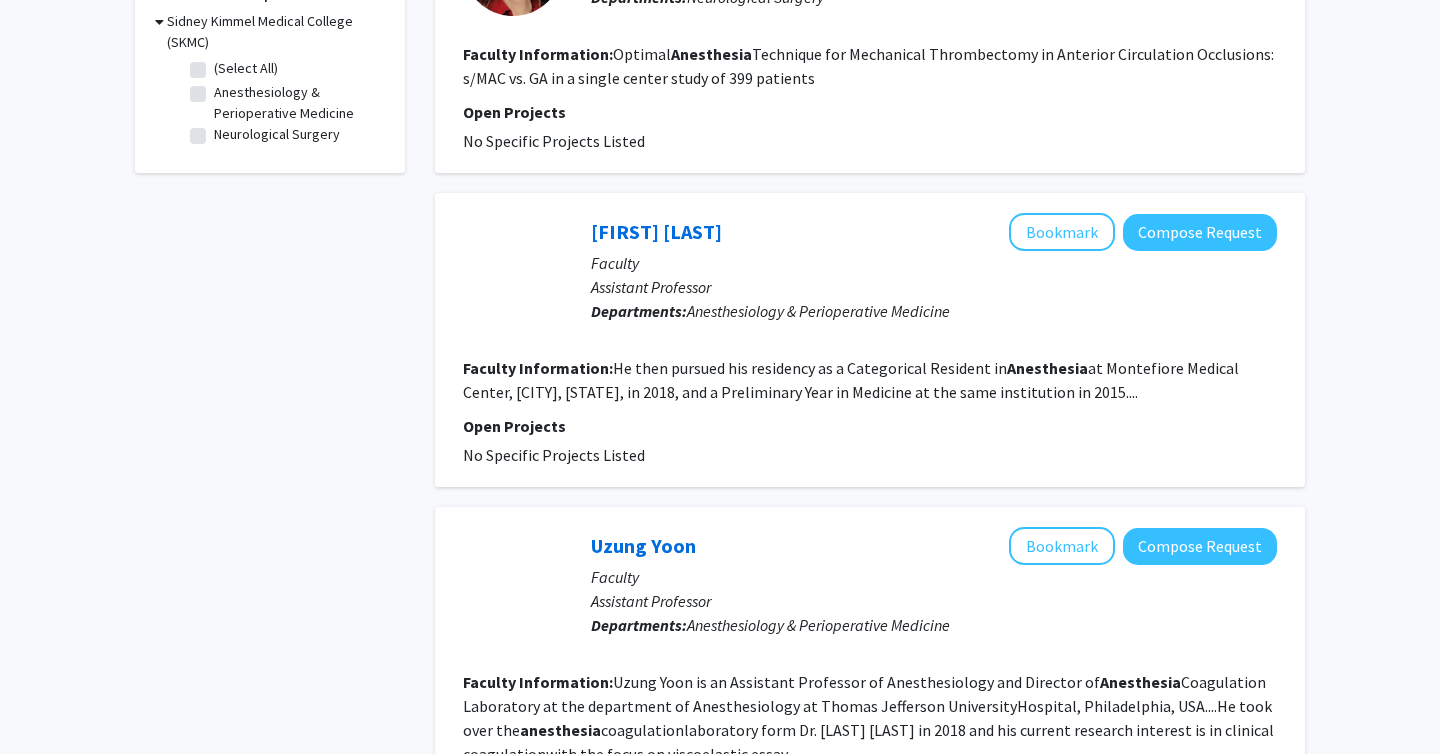 scroll, scrollTop: 0, scrollLeft: 0, axis: both 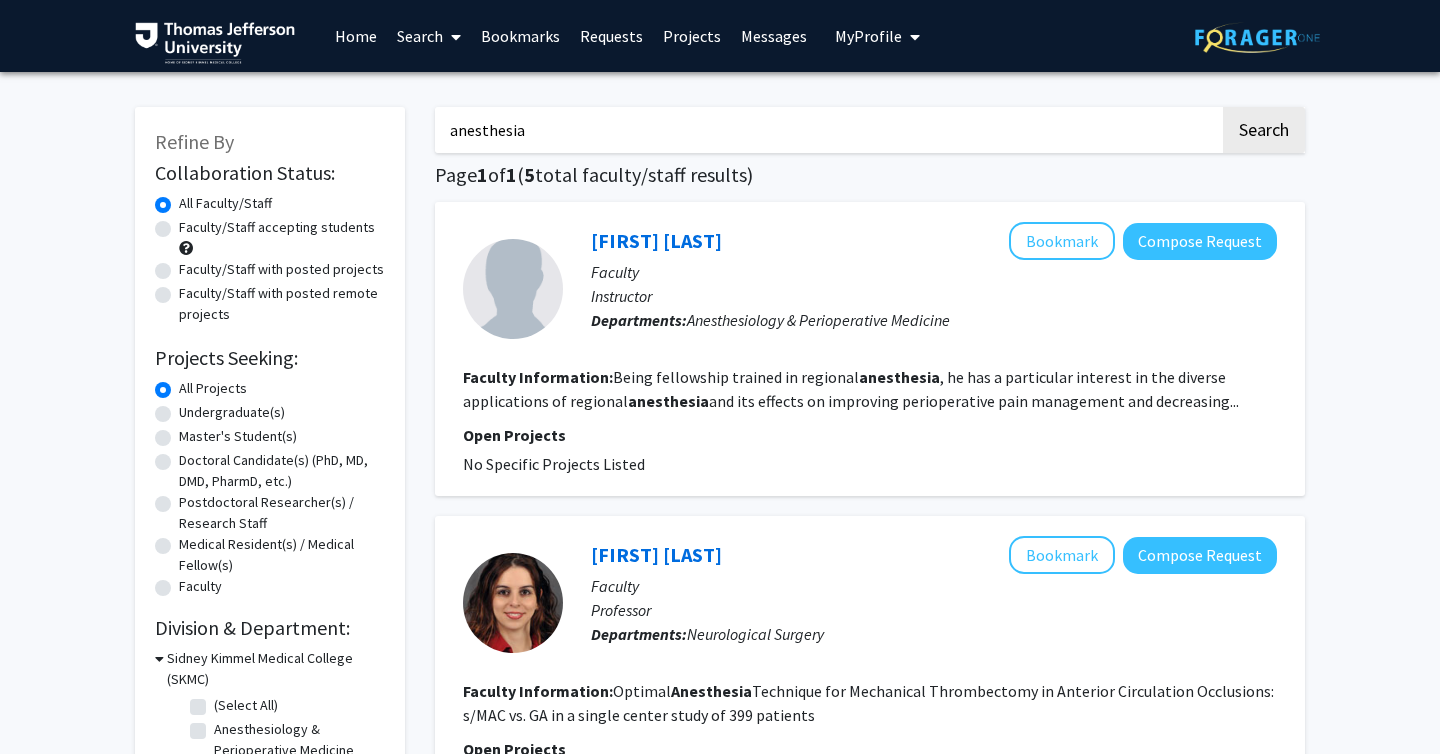 click on "Faculty/Staff with posted projects" 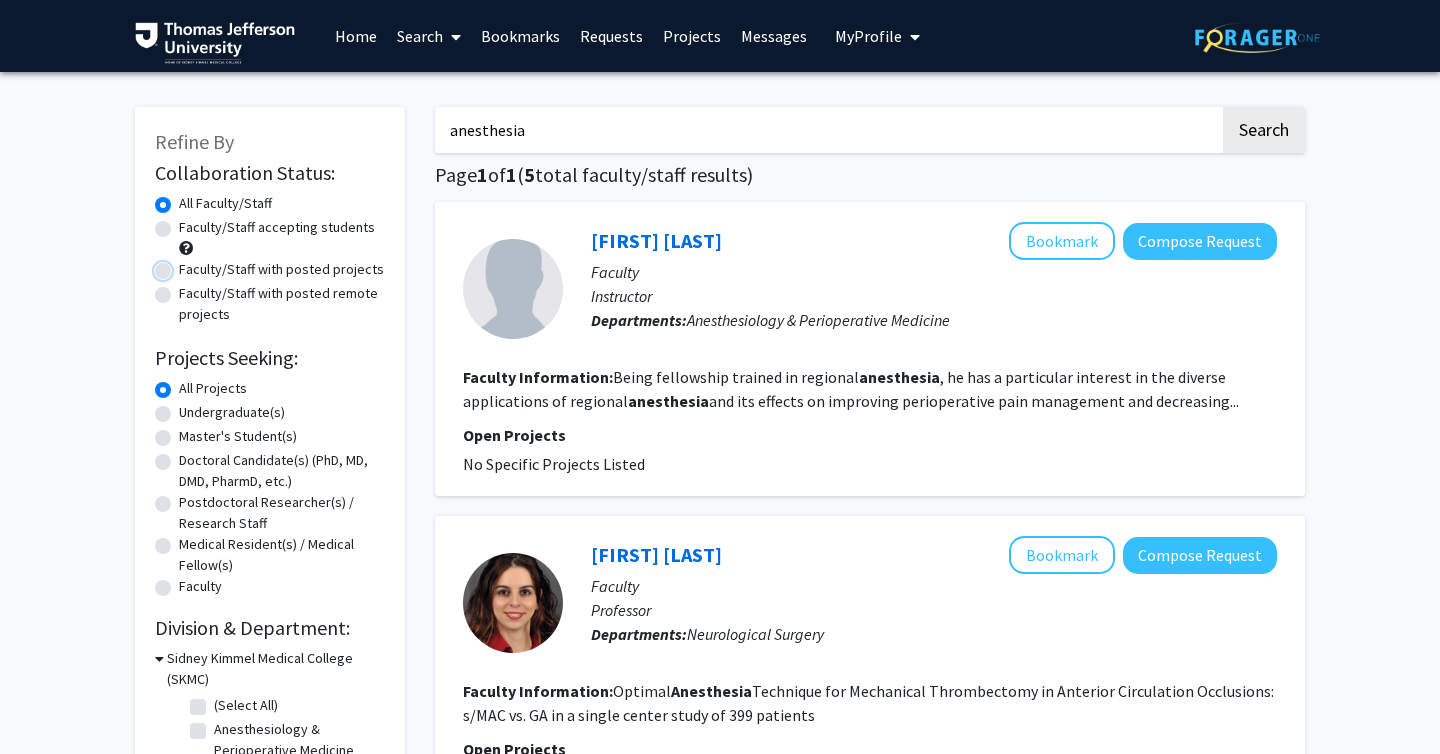 click on "Faculty/Staff with posted projects" at bounding box center [185, 265] 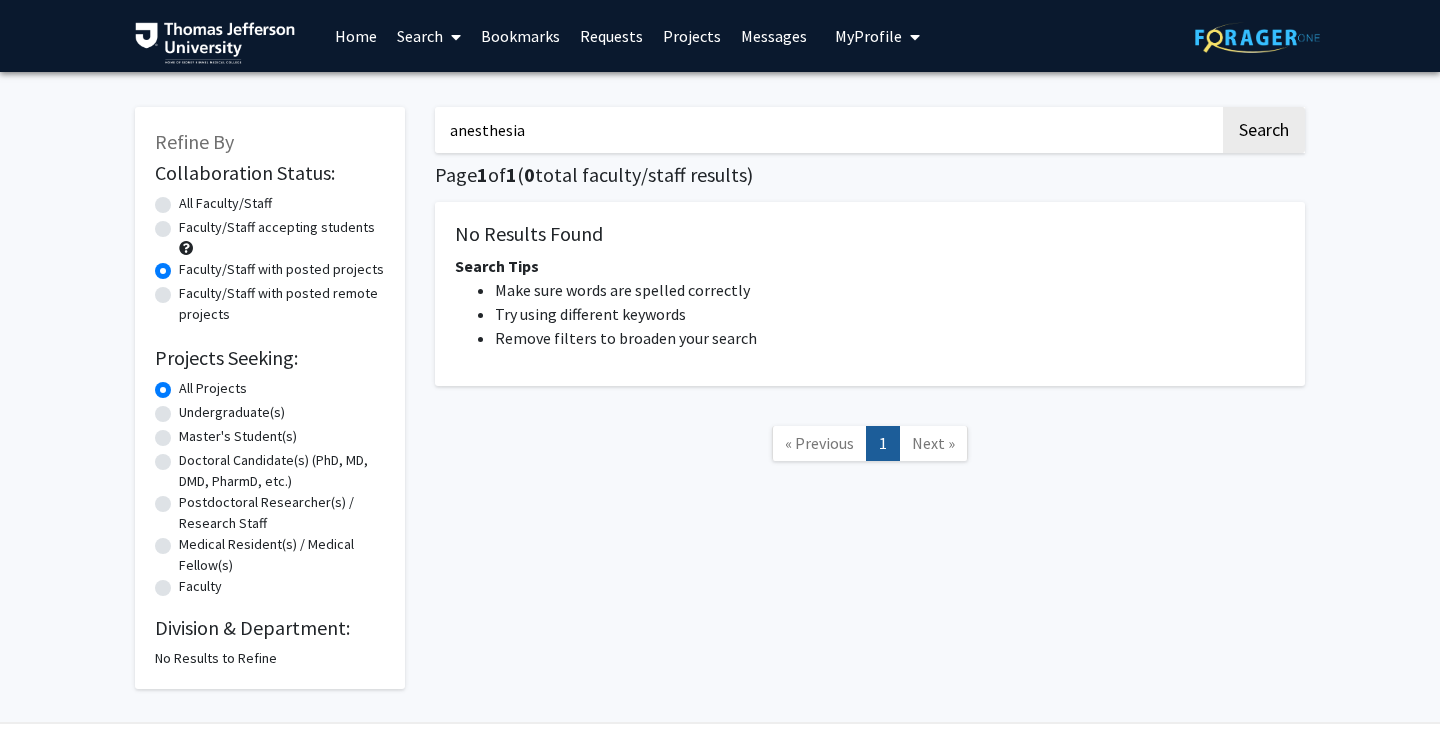 drag, startPoint x: 560, startPoint y: 132, endPoint x: 417, endPoint y: 132, distance: 143 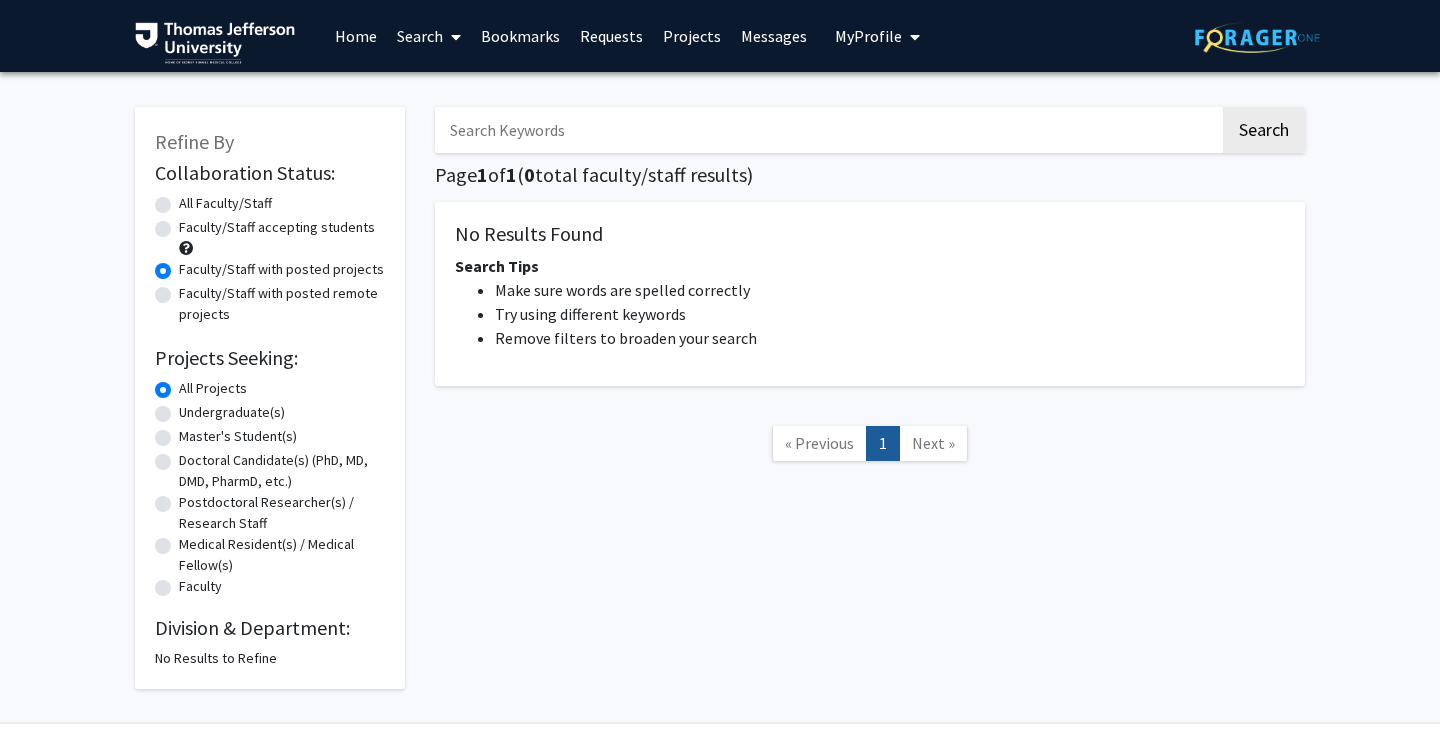 type 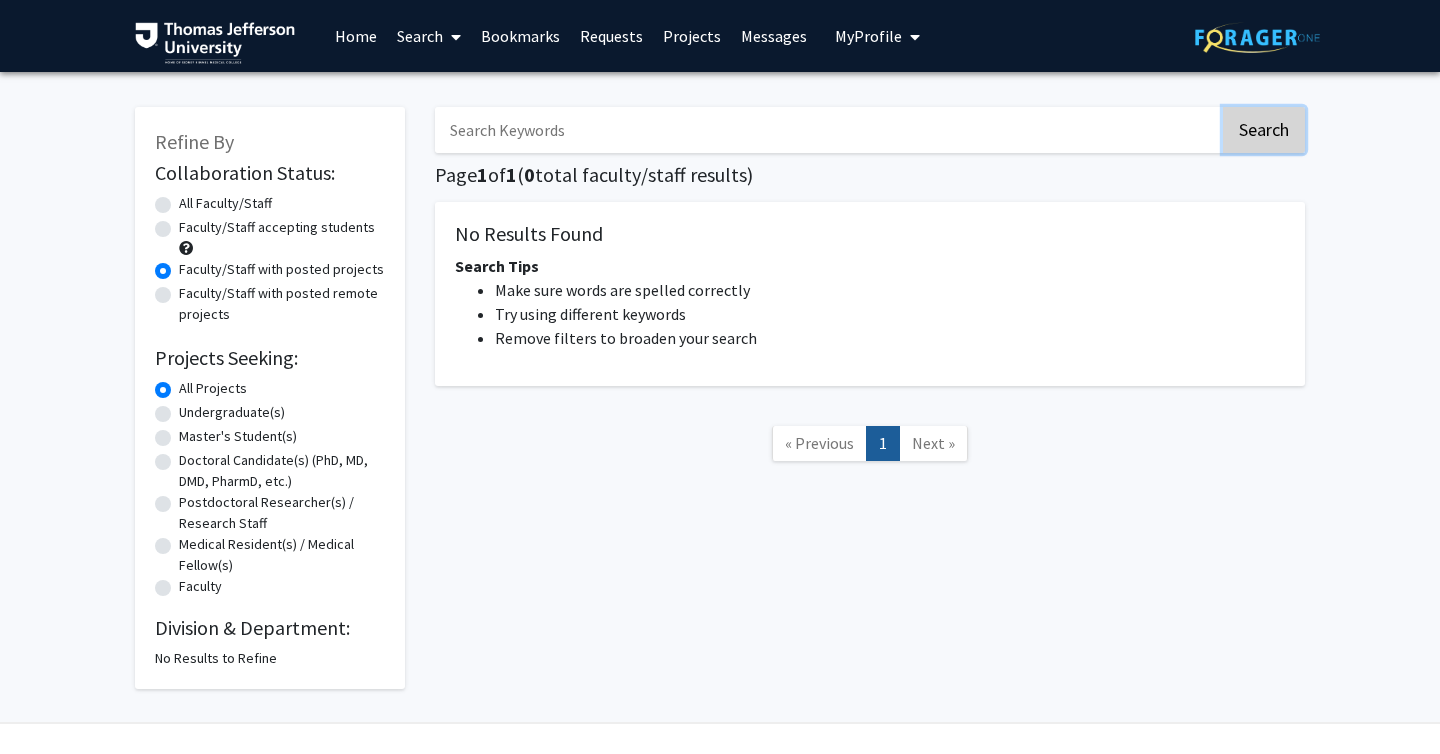 click on "Search" 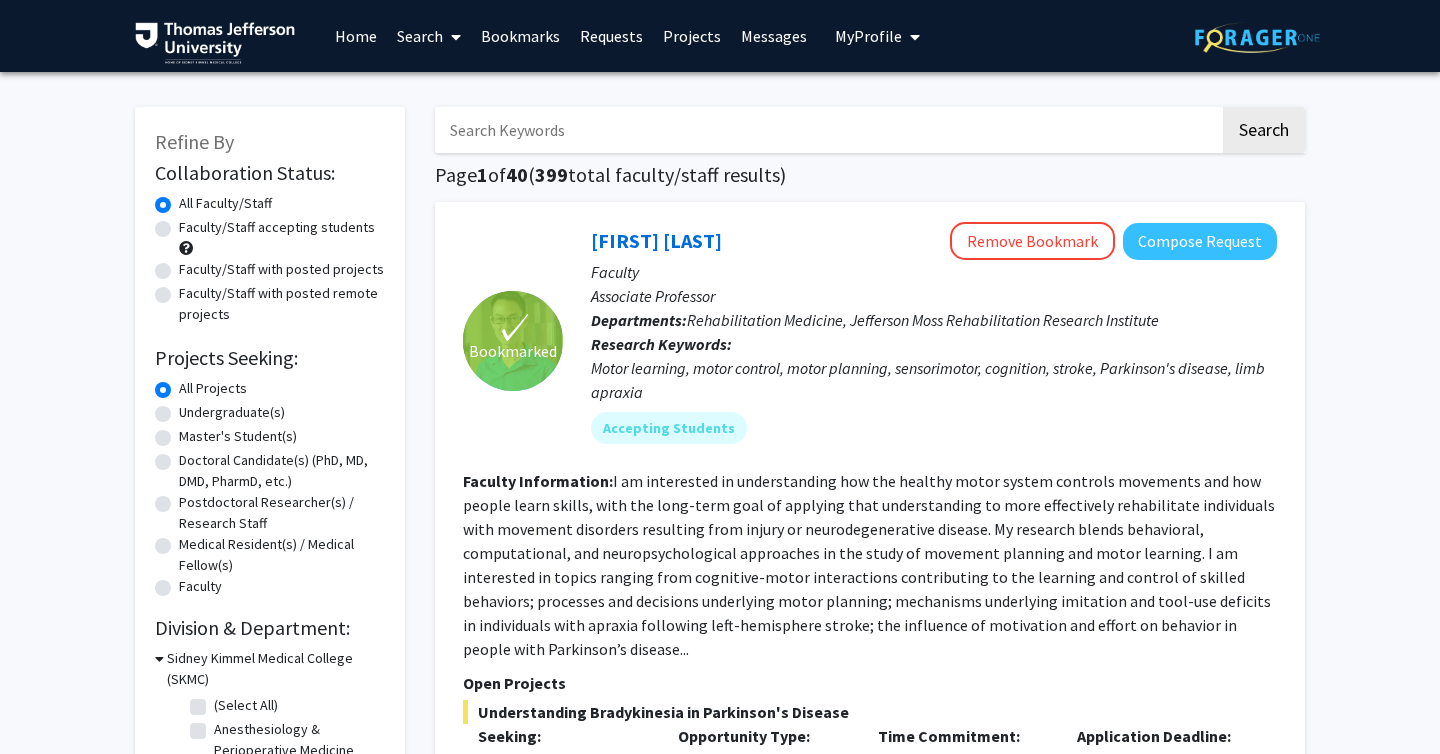 click on "Faculty/Staff with posted projects" 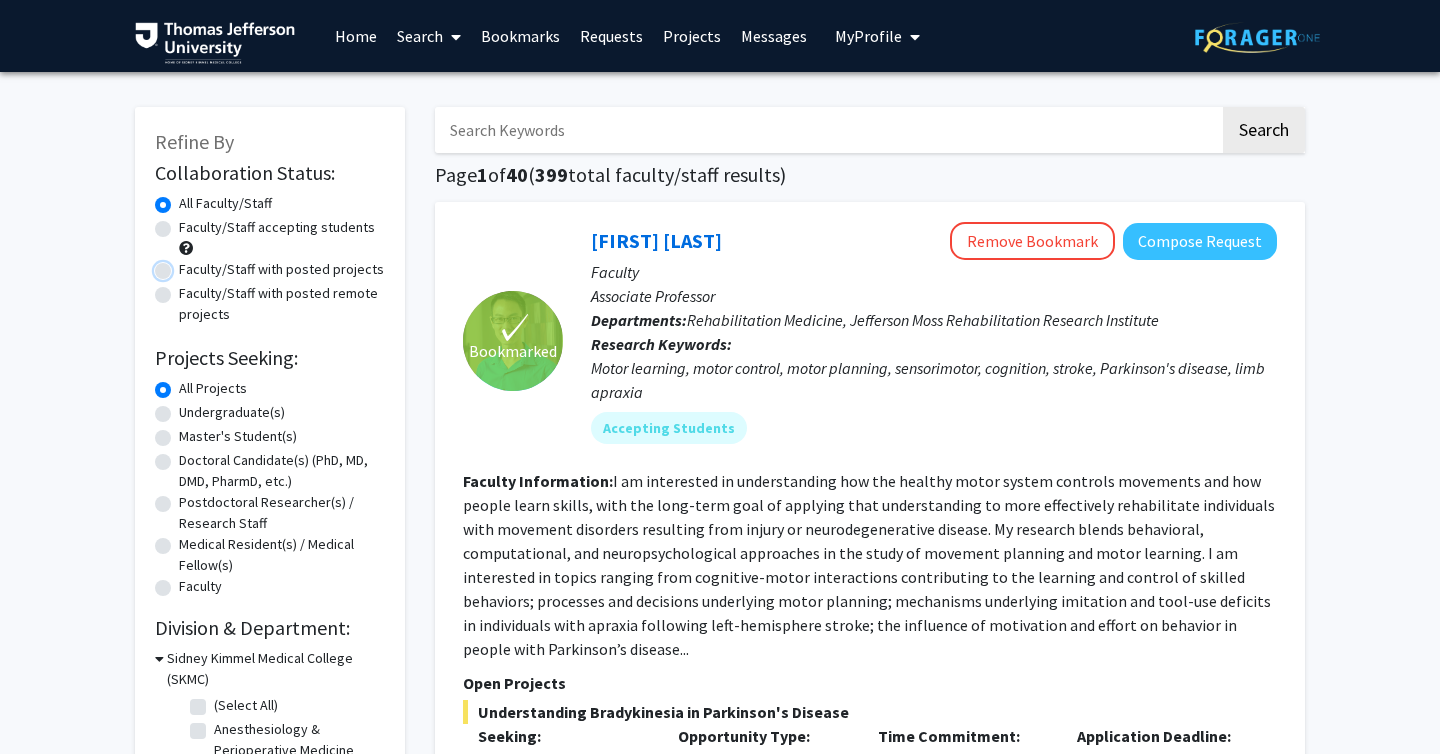 click on "Faculty/Staff with posted projects" at bounding box center [185, 265] 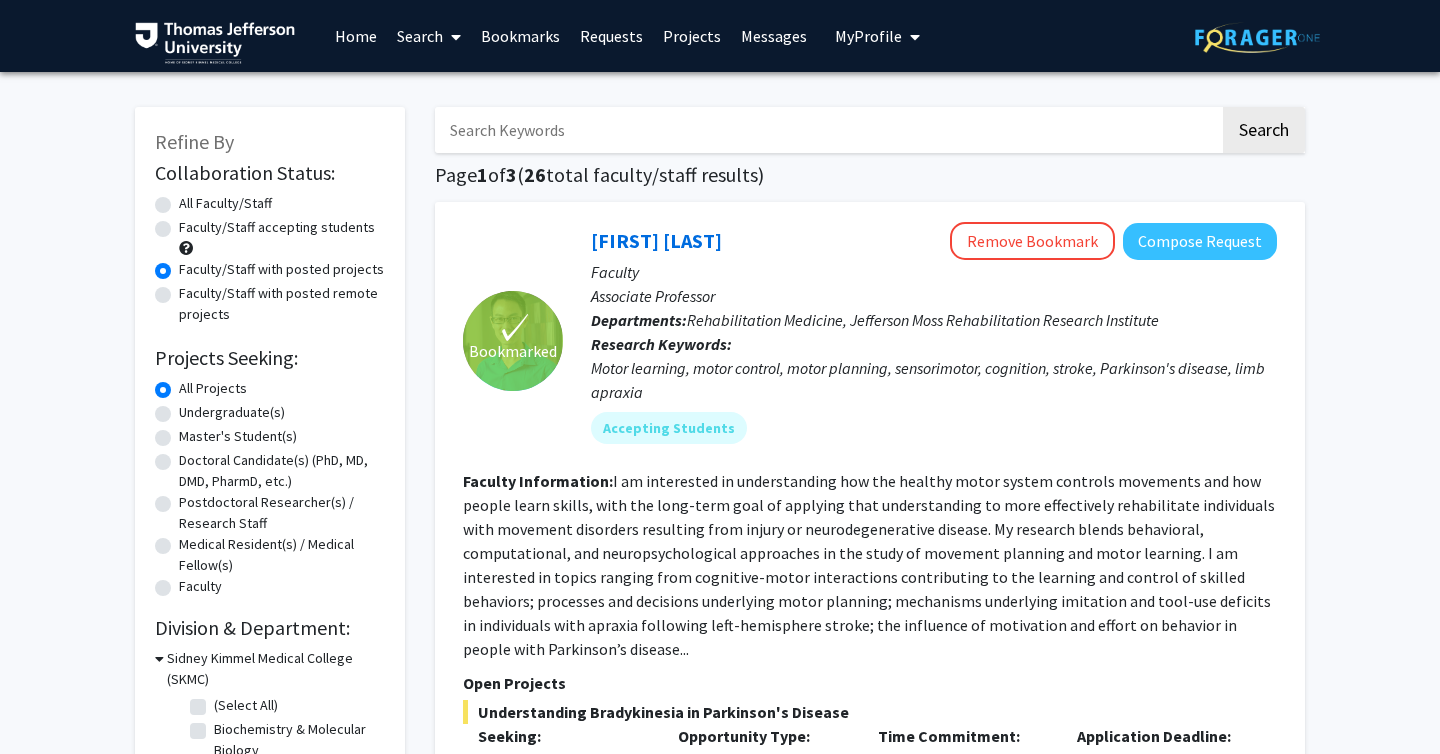 click on "Doctoral Candidate(s) (PhD, MD, DMD, PharmD, etc.)" 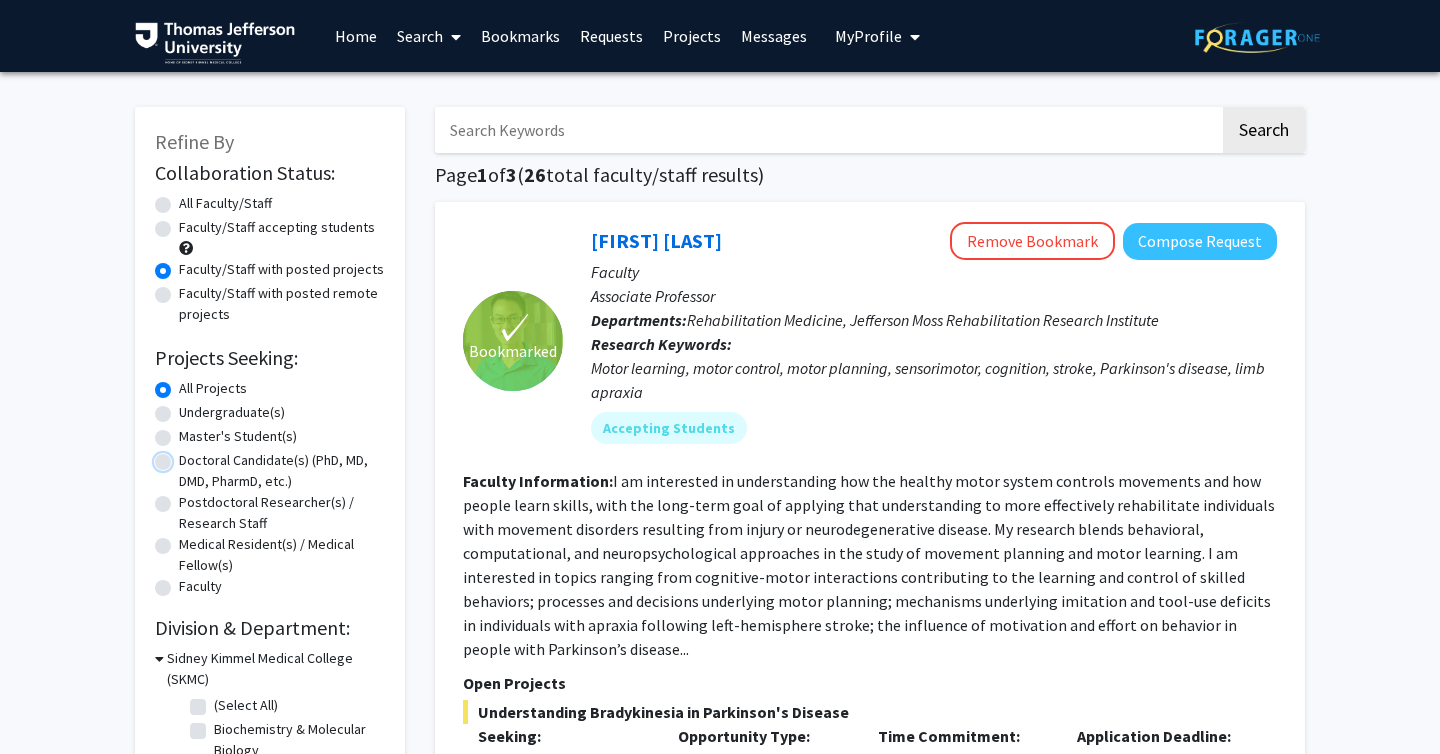 click on "Doctoral Candidate(s) (PhD, MD, DMD, PharmD, etc.)" at bounding box center [185, 456] 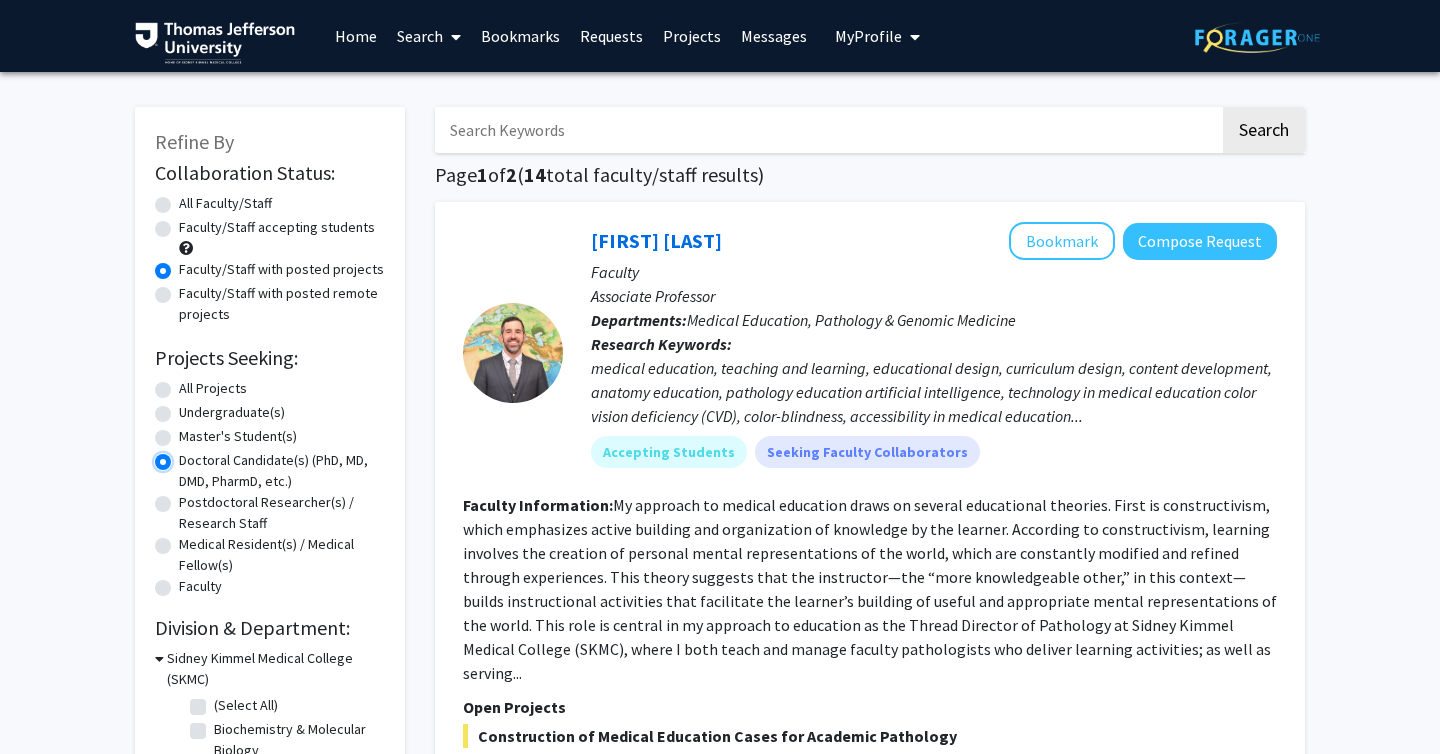 scroll, scrollTop: 6, scrollLeft: 0, axis: vertical 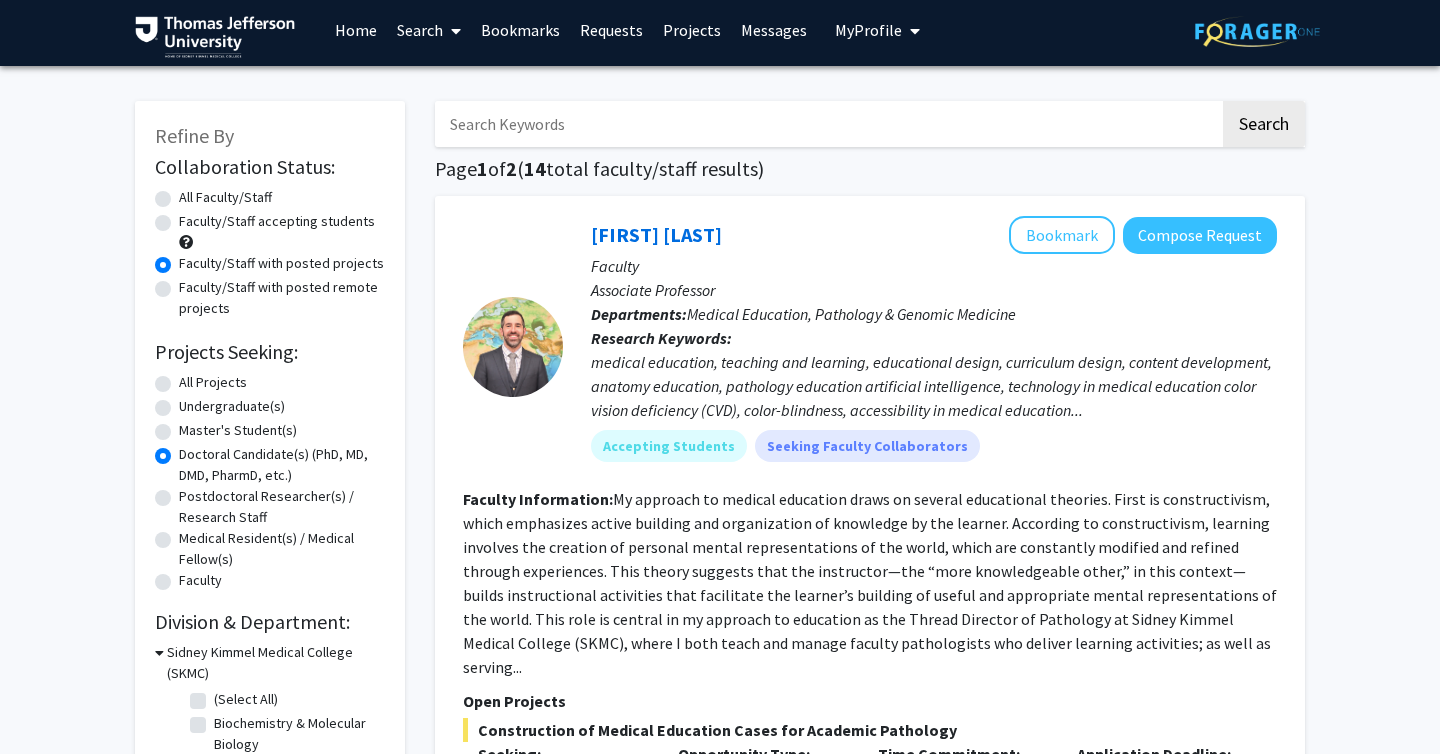 click on "Undergraduate(s)" 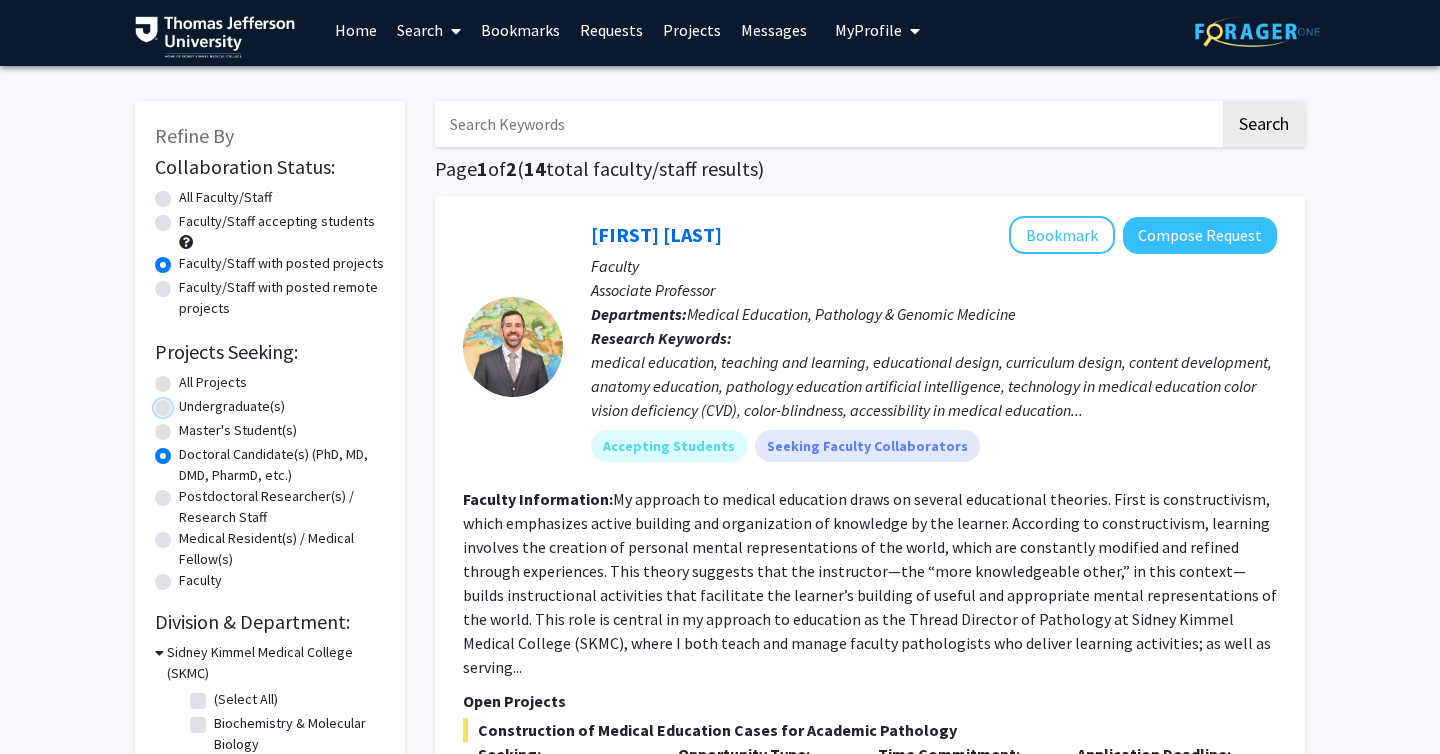 radio on "true" 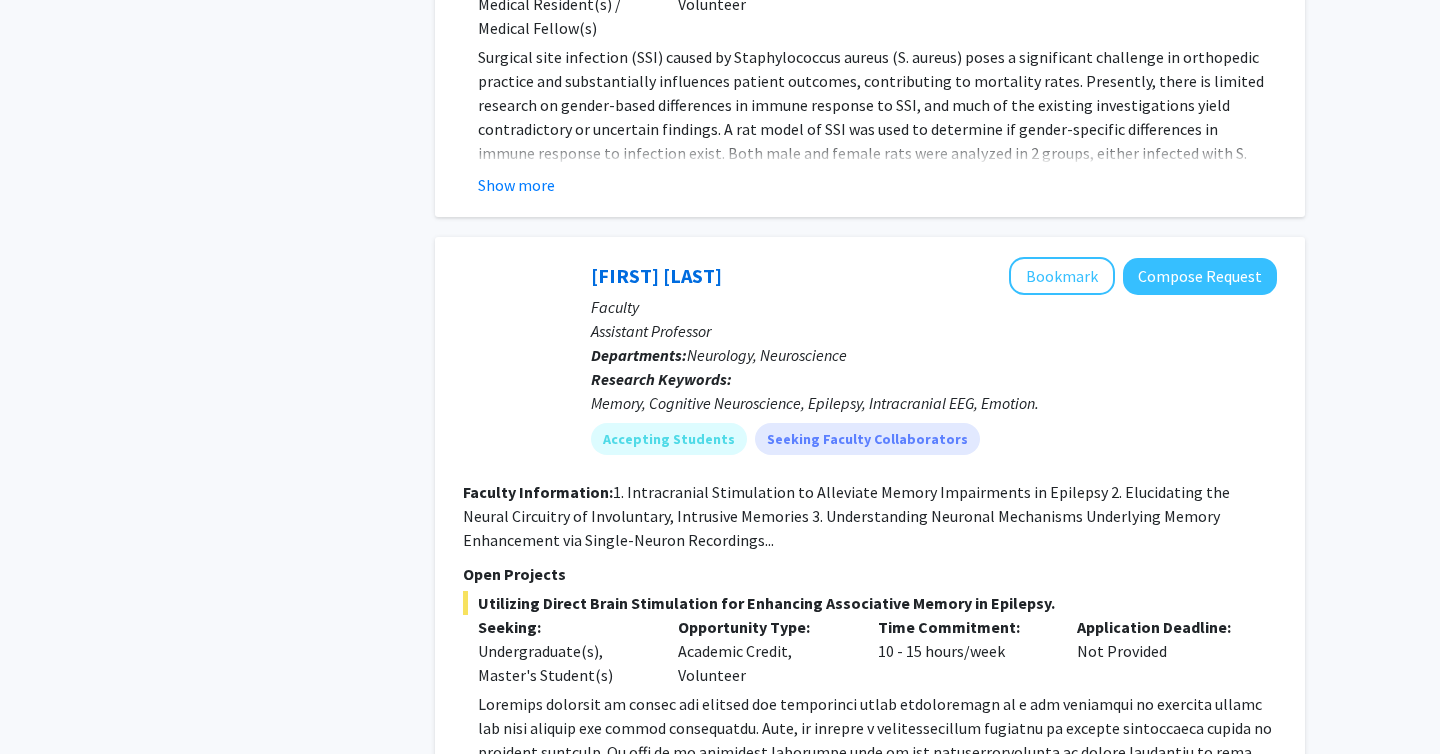 scroll, scrollTop: 1653, scrollLeft: 0, axis: vertical 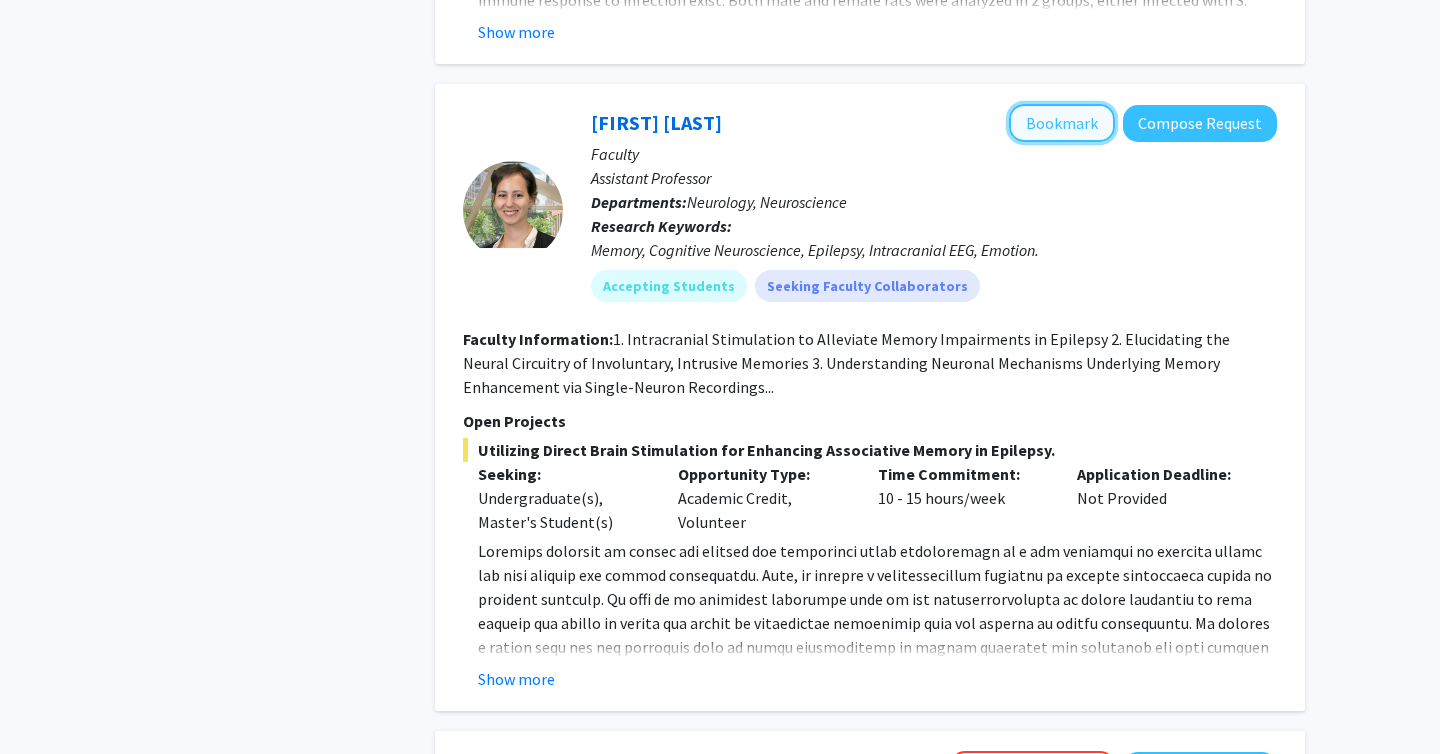 click on "Bookmark" 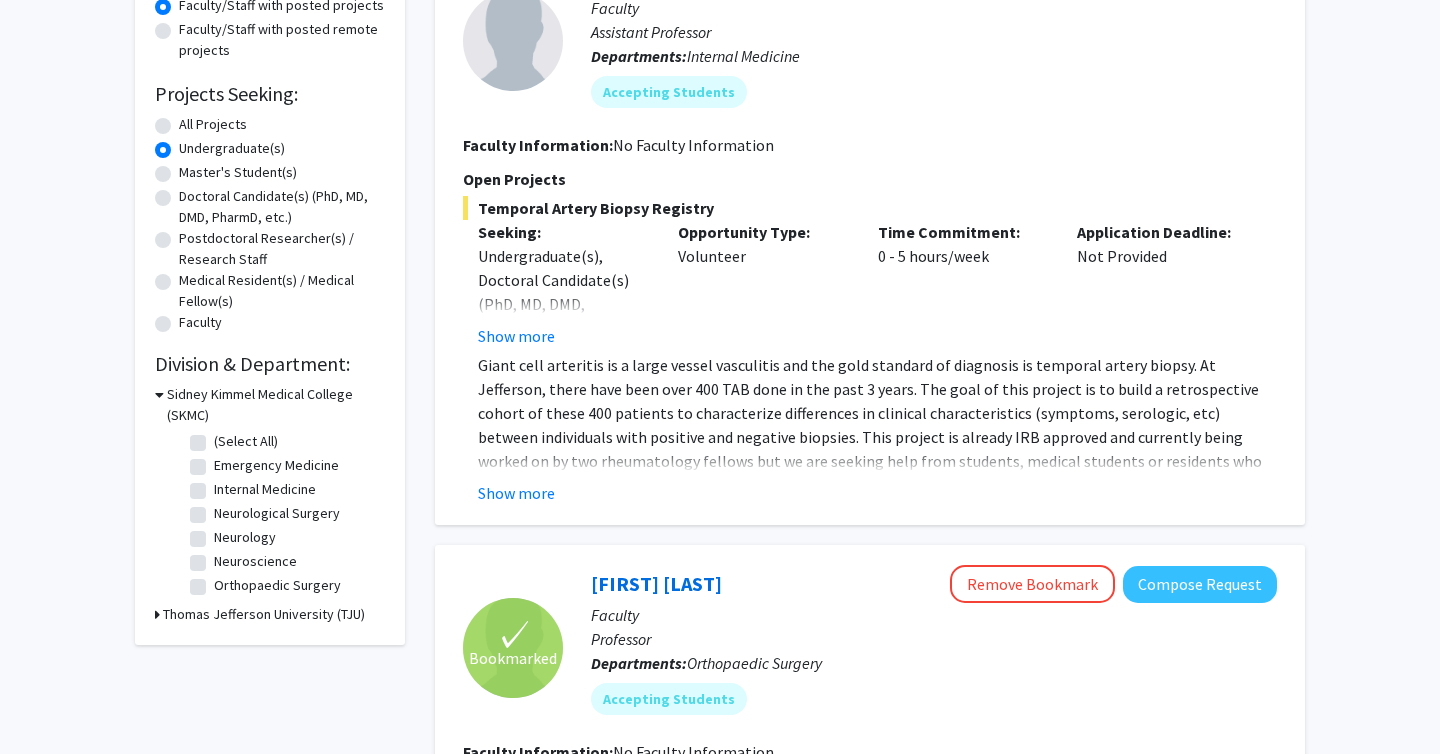 scroll, scrollTop: 0, scrollLeft: 0, axis: both 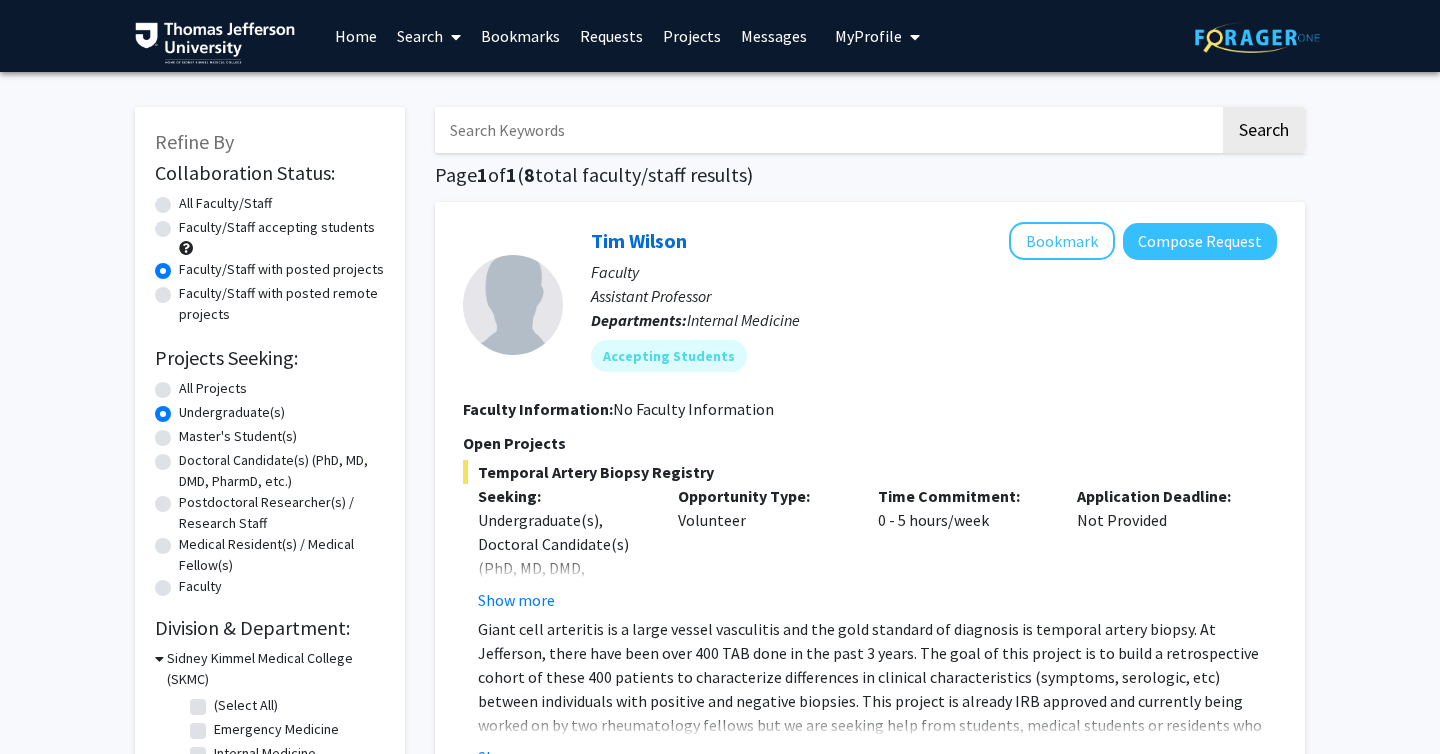 click on "All Projects" 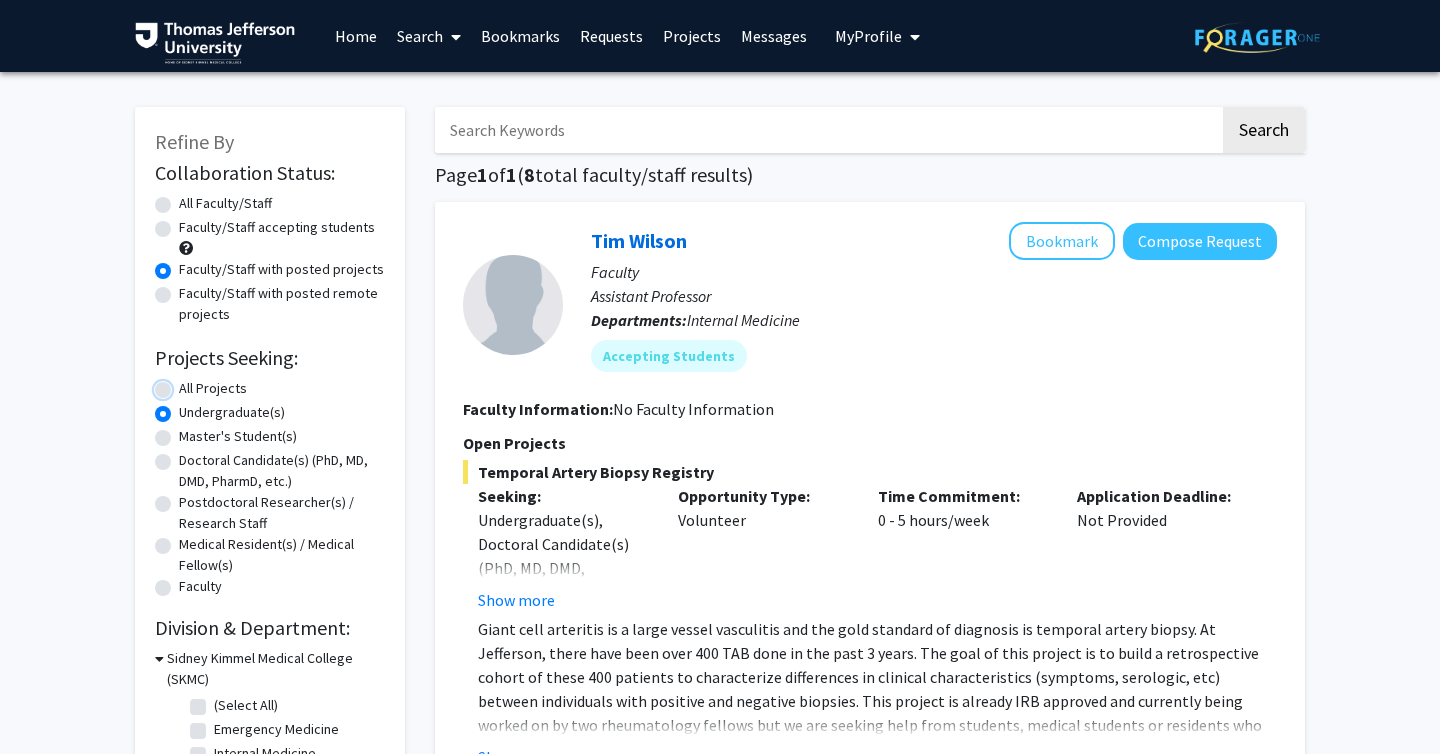 click on "All Projects" at bounding box center [185, 384] 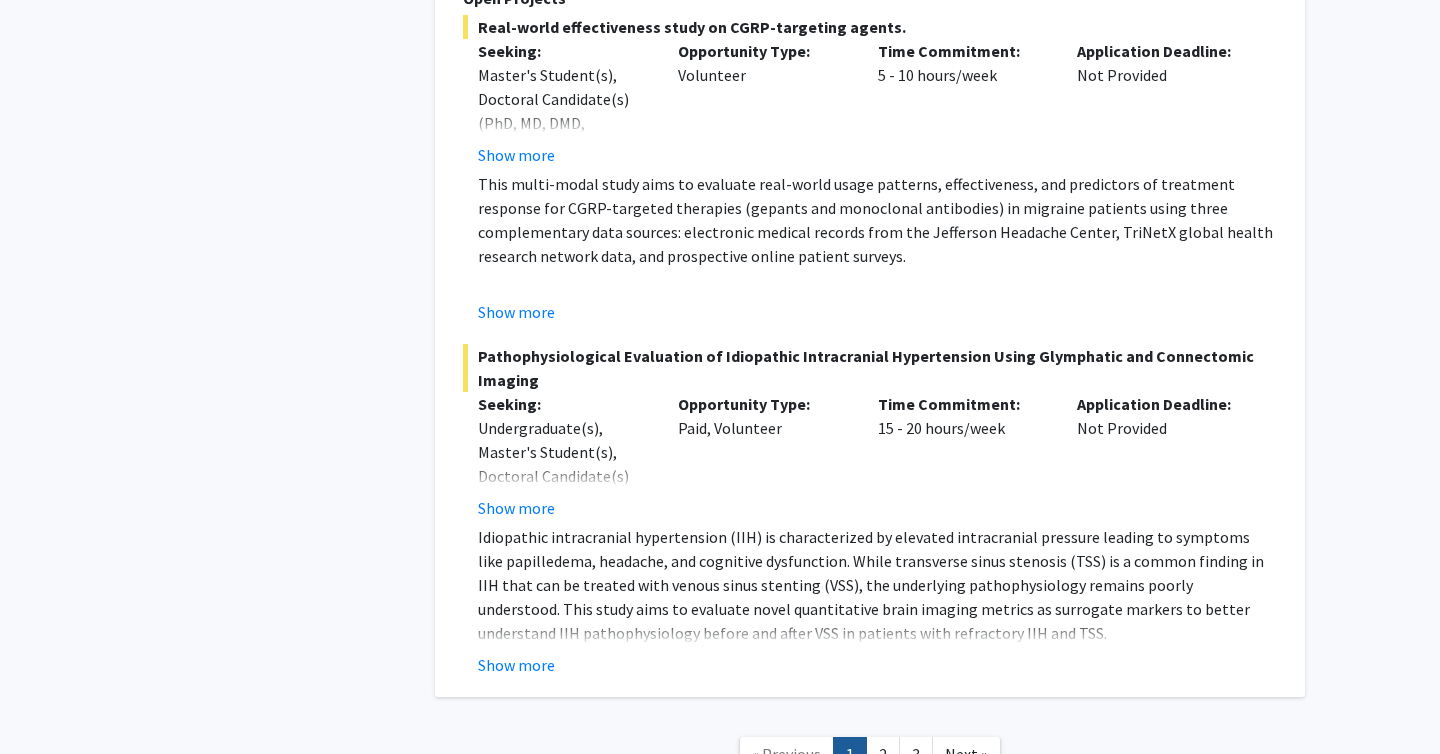 scroll, scrollTop: 11876, scrollLeft: 0, axis: vertical 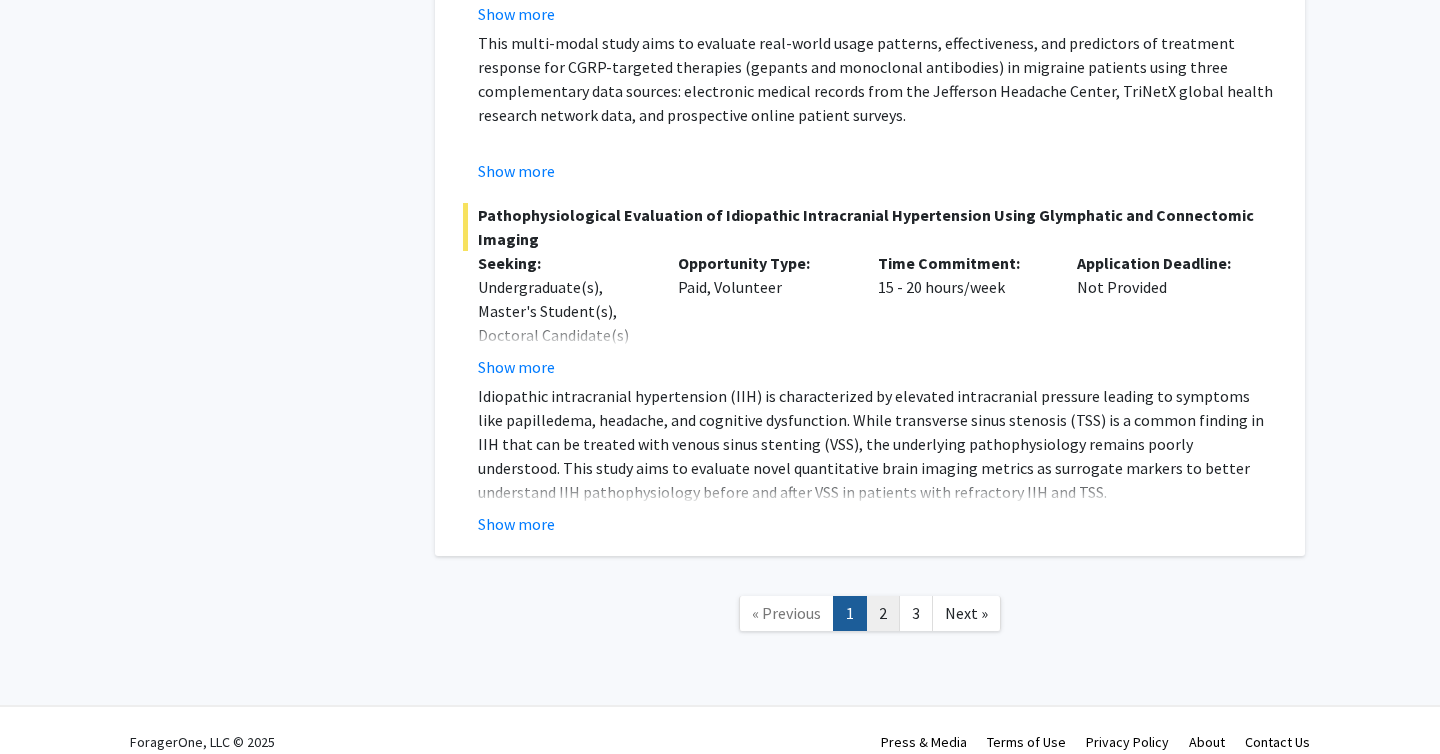 click on "2" 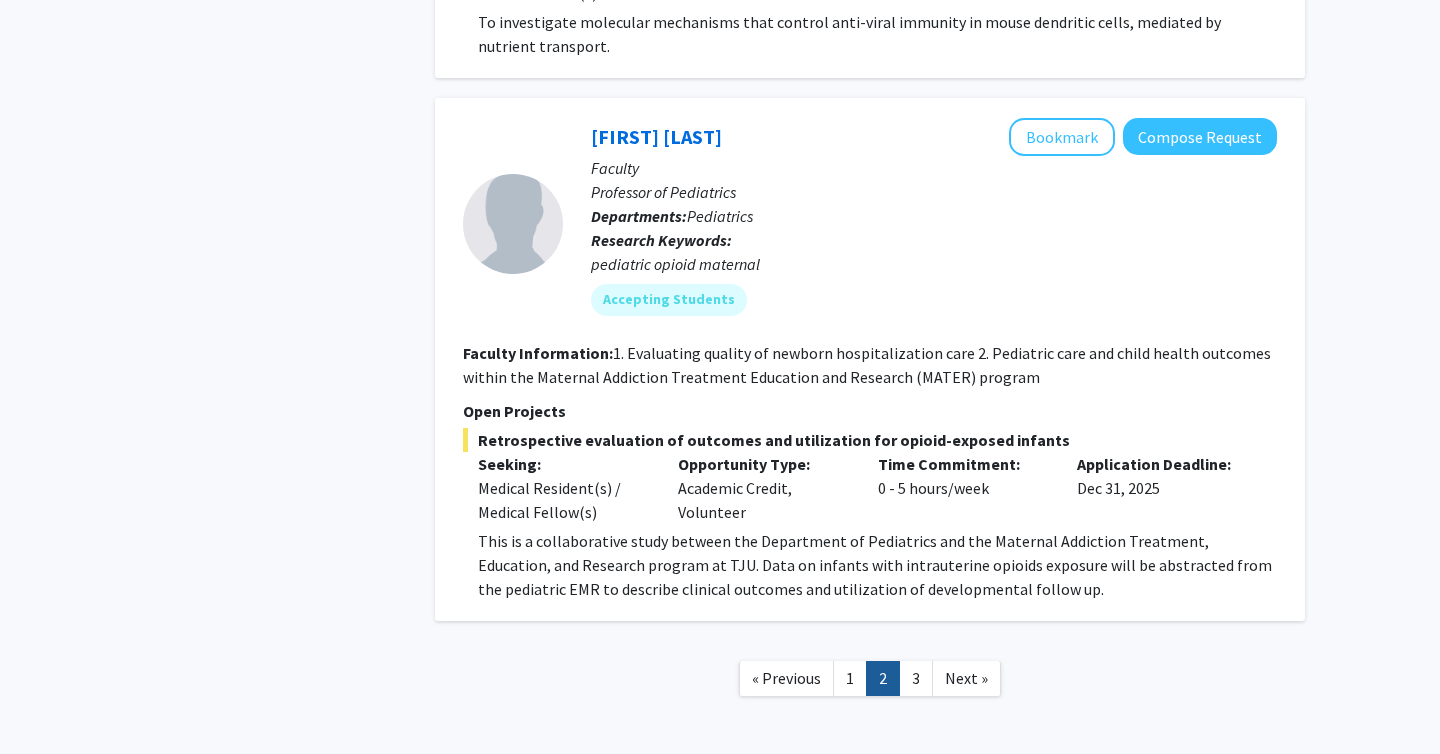 scroll, scrollTop: 7160, scrollLeft: 0, axis: vertical 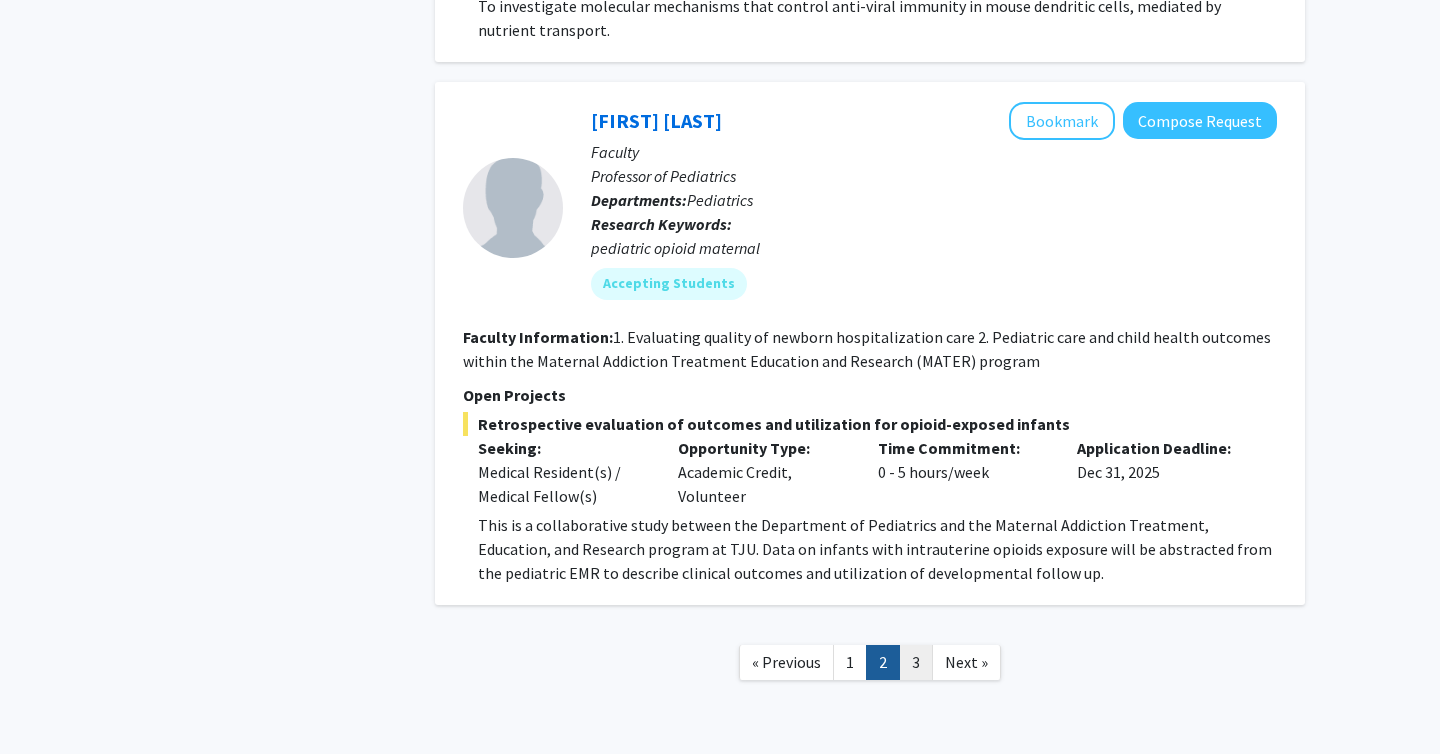 click on "3" 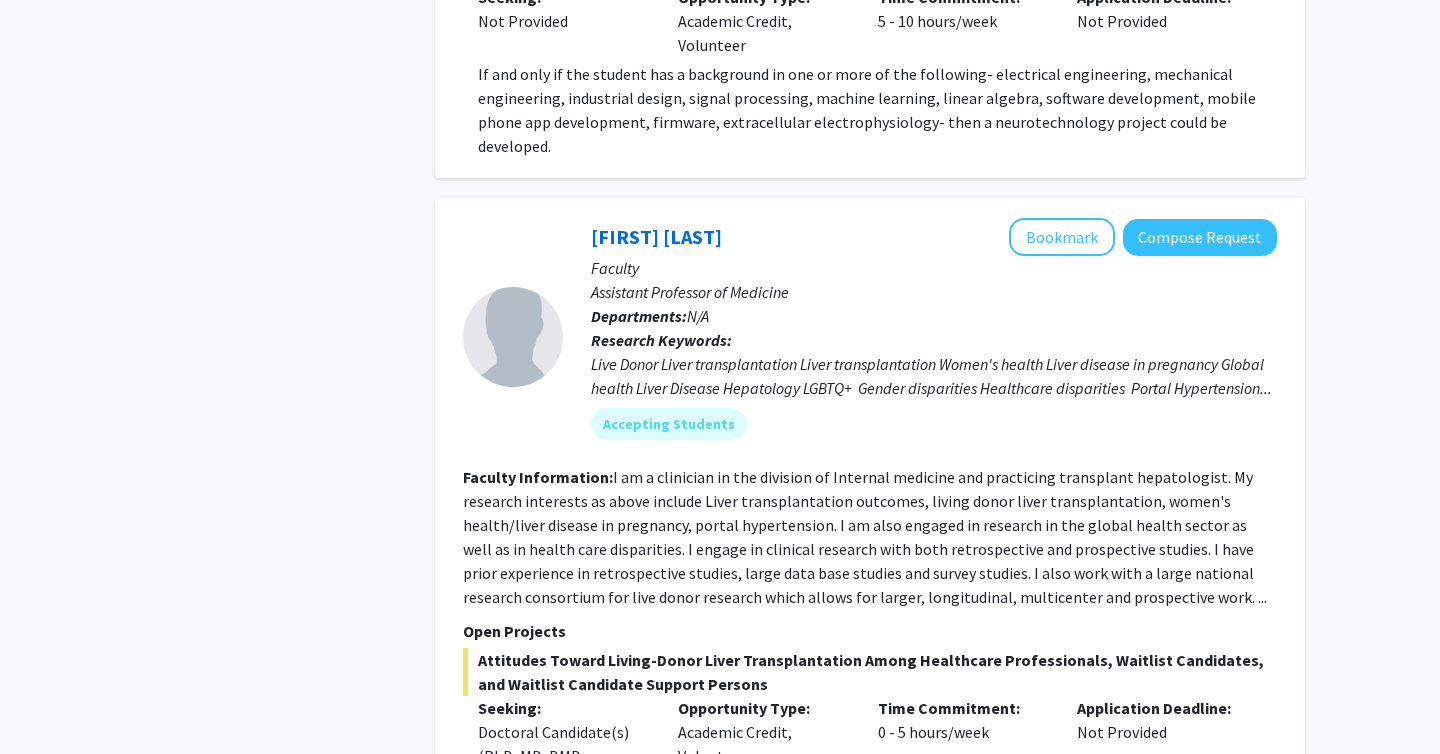 scroll, scrollTop: 1140, scrollLeft: 0, axis: vertical 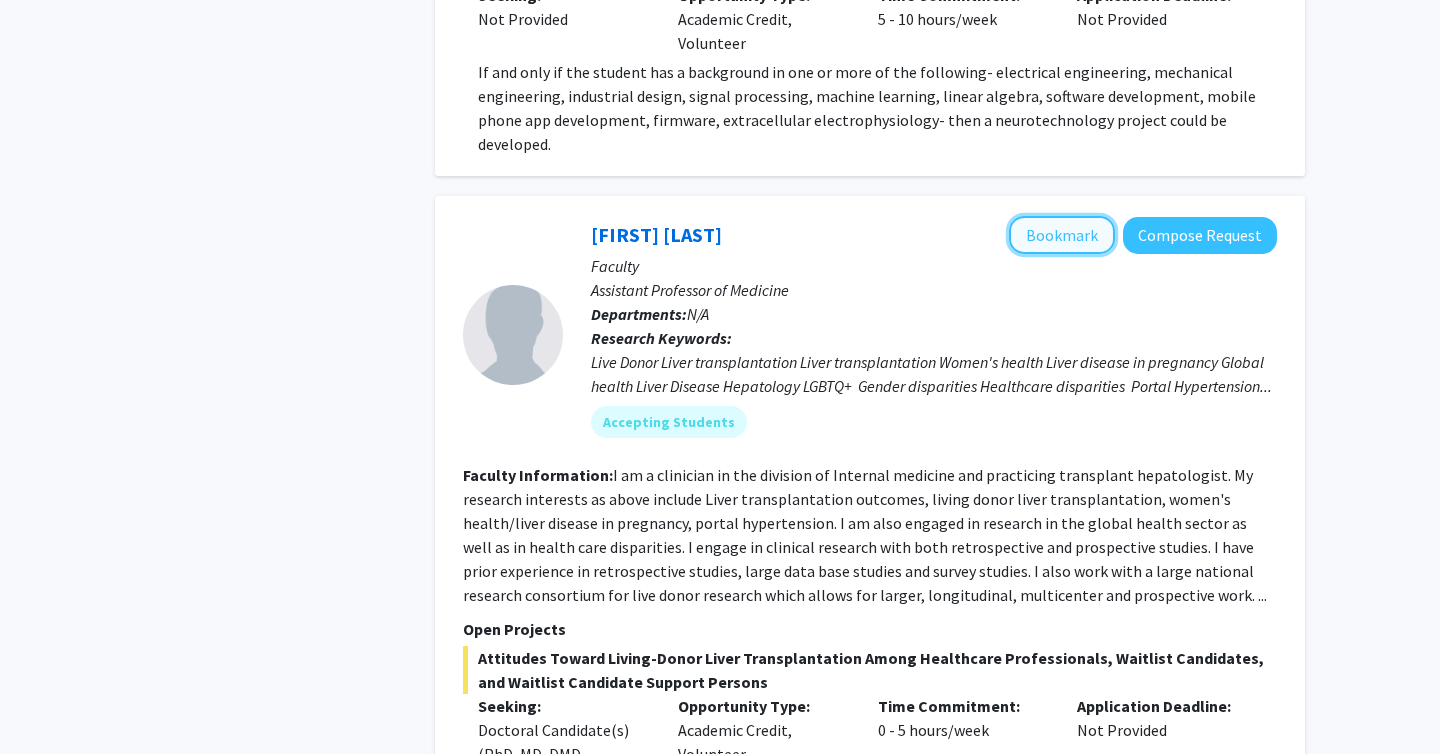 click on "Bookmark" 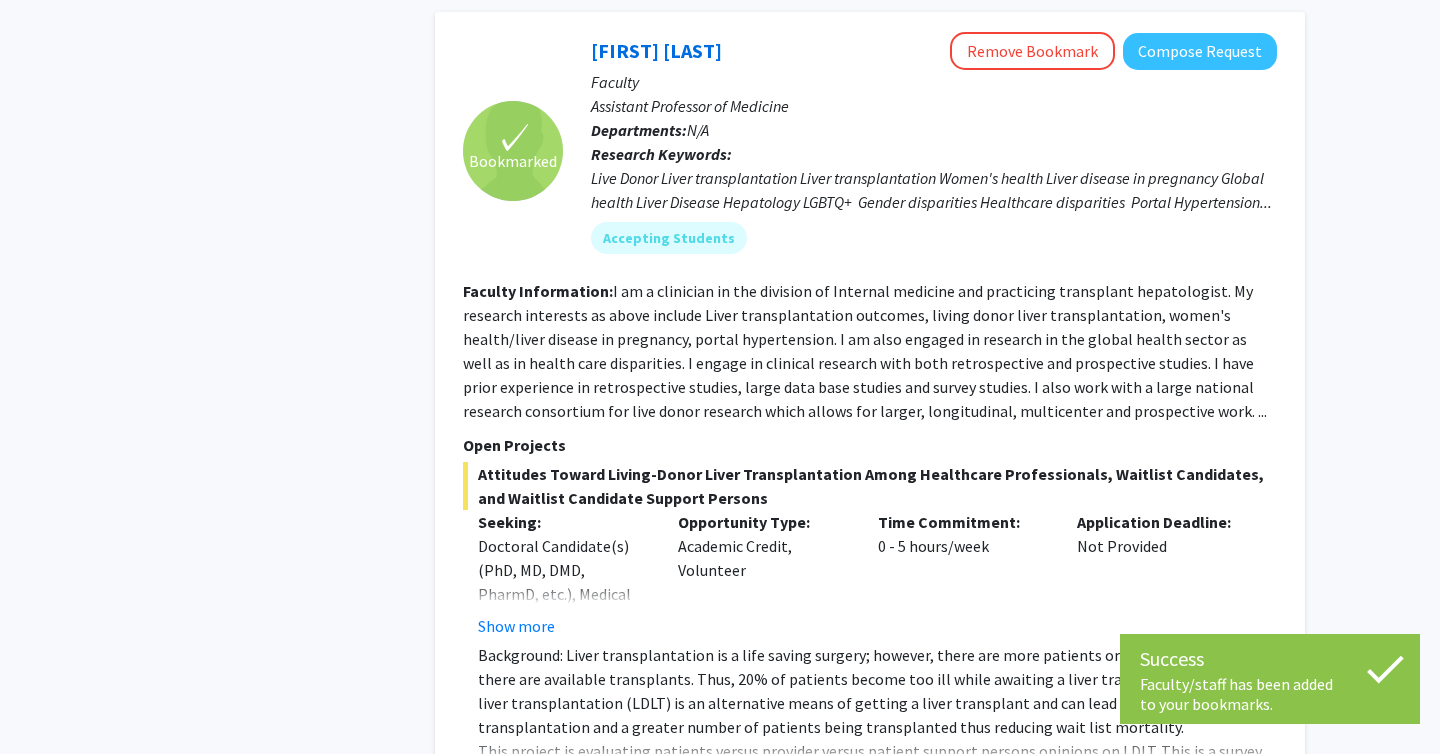 scroll, scrollTop: 1328, scrollLeft: 0, axis: vertical 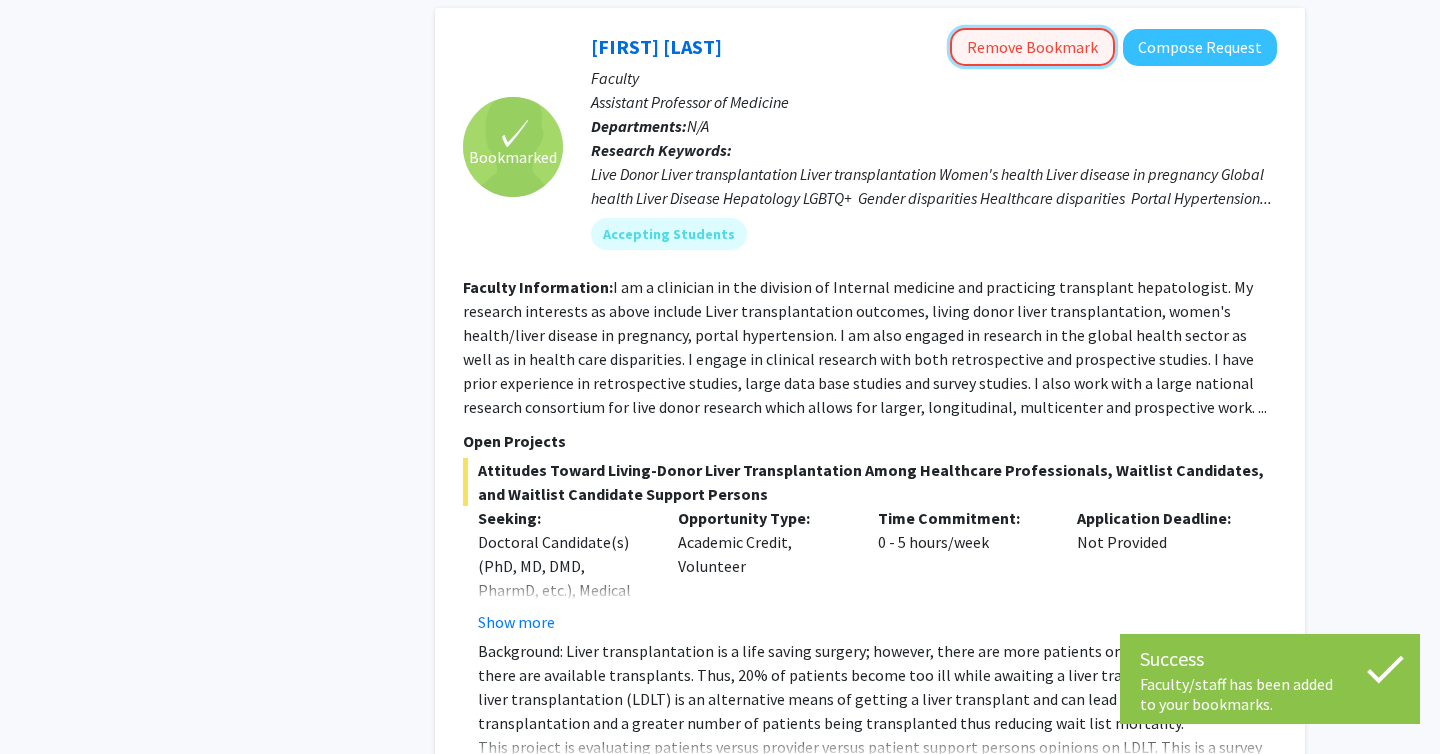 click on "Remove Bookmark" 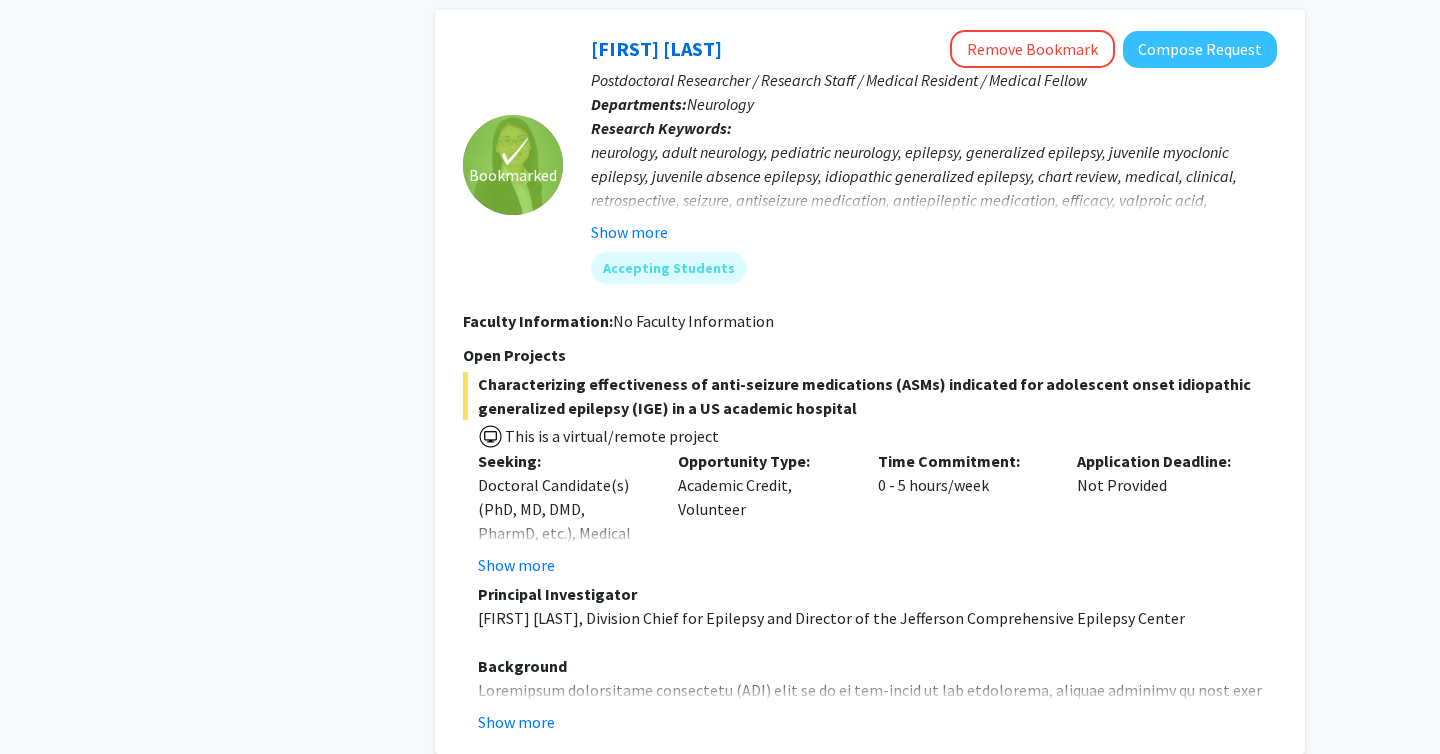 scroll, scrollTop: 3632, scrollLeft: 0, axis: vertical 